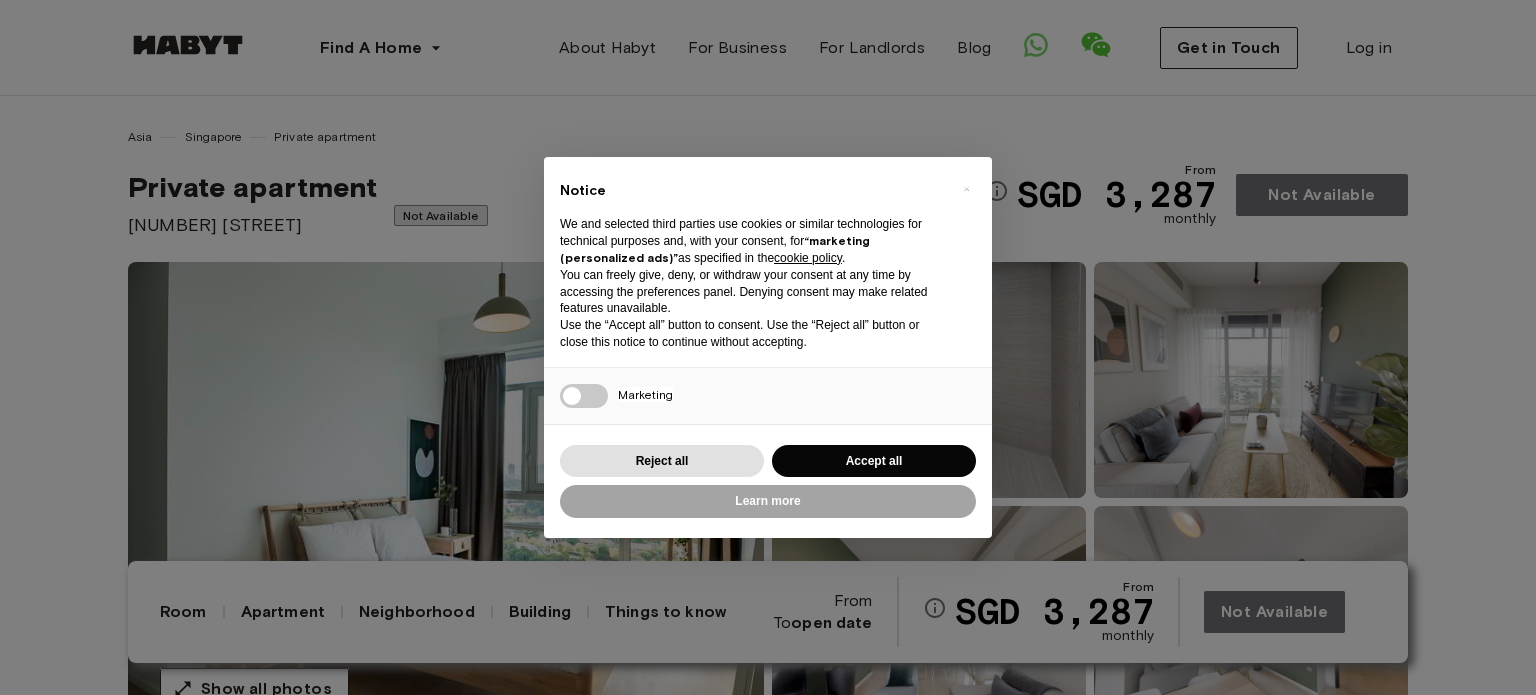 scroll, scrollTop: 0, scrollLeft: 0, axis: both 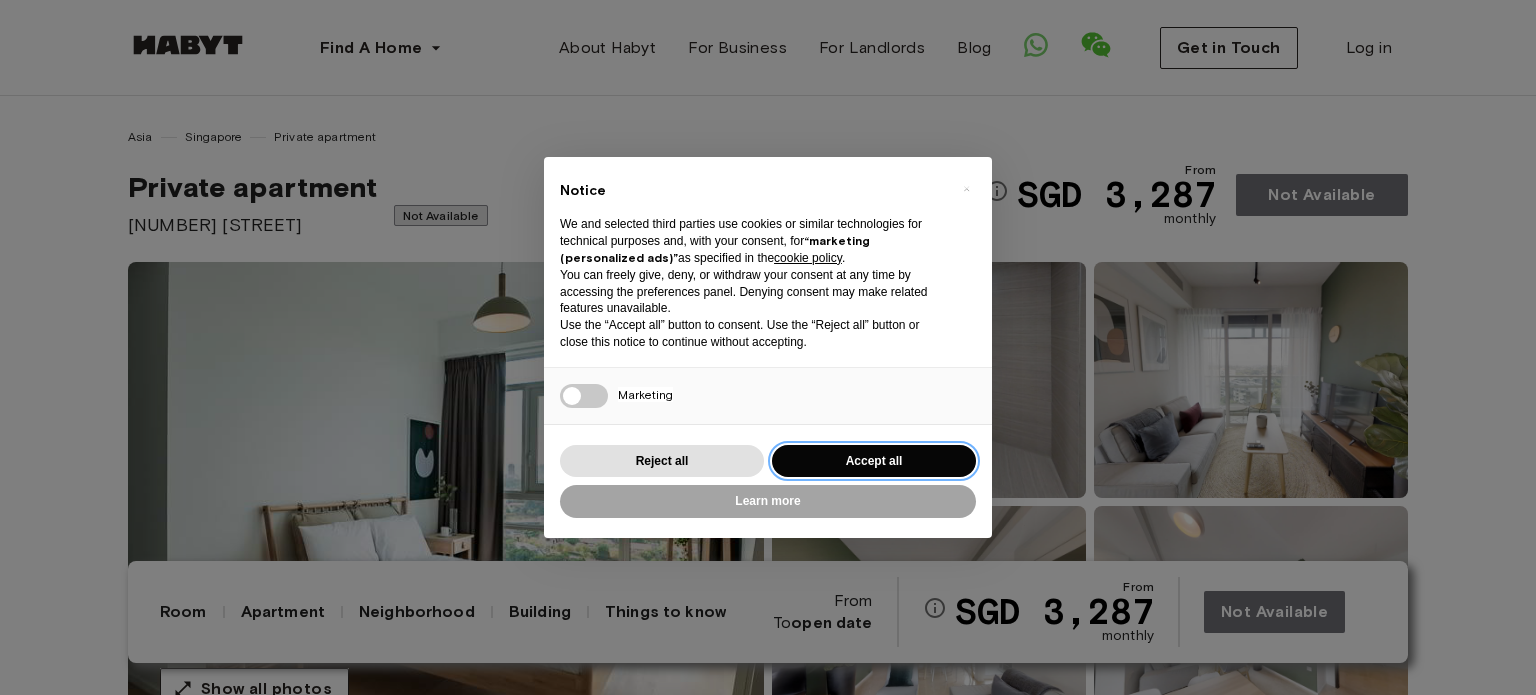 click on "Accept all" at bounding box center [874, 461] 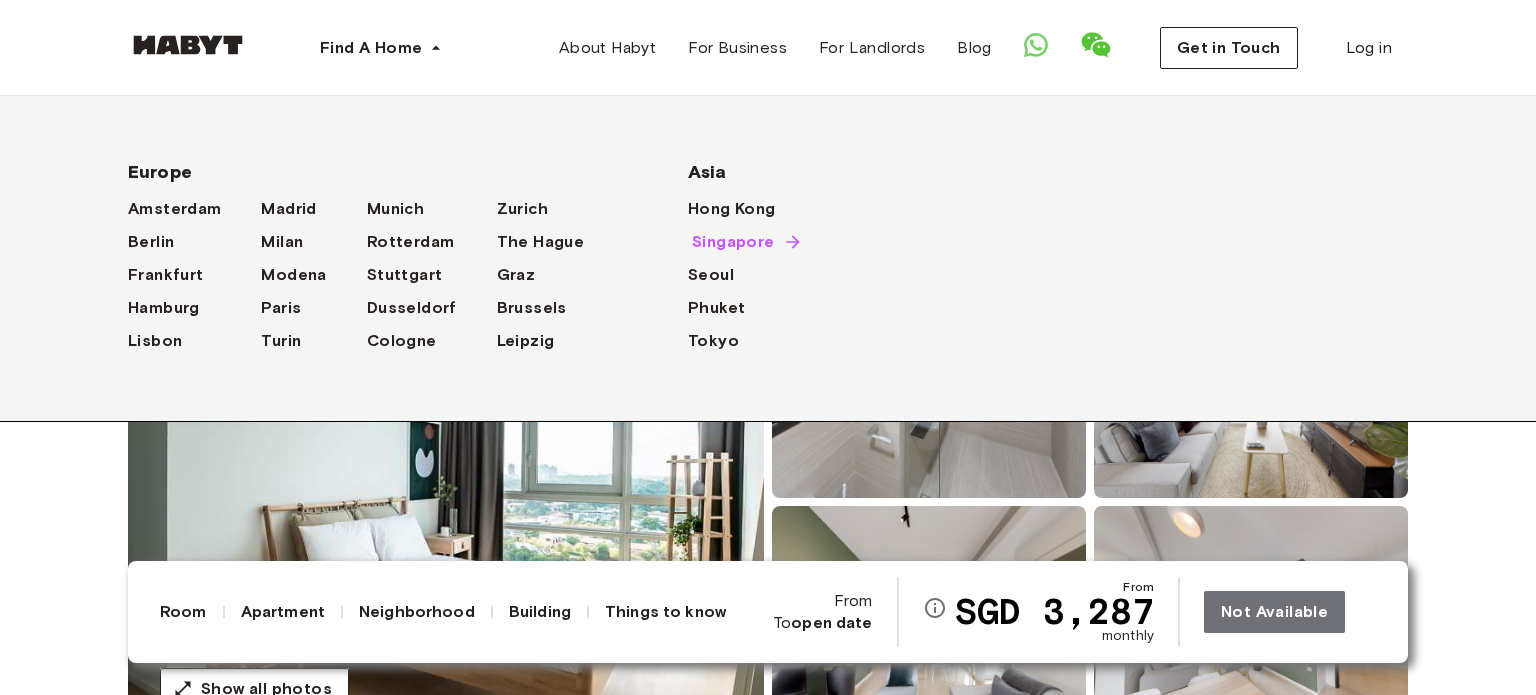 click on "Singapore" at bounding box center (733, 242) 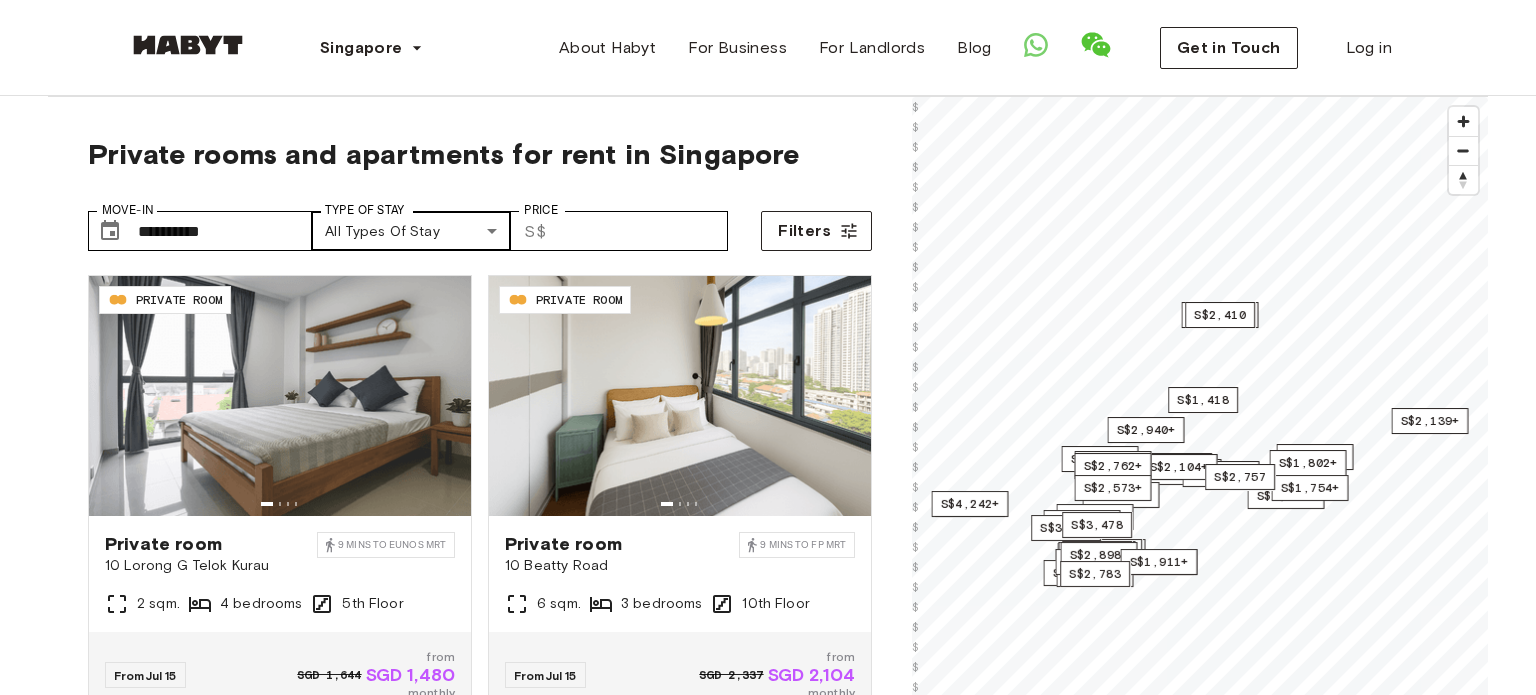 click on "SGD [NUMBER] from SGD [NUMBER] monthly" at bounding box center [768, 2293] 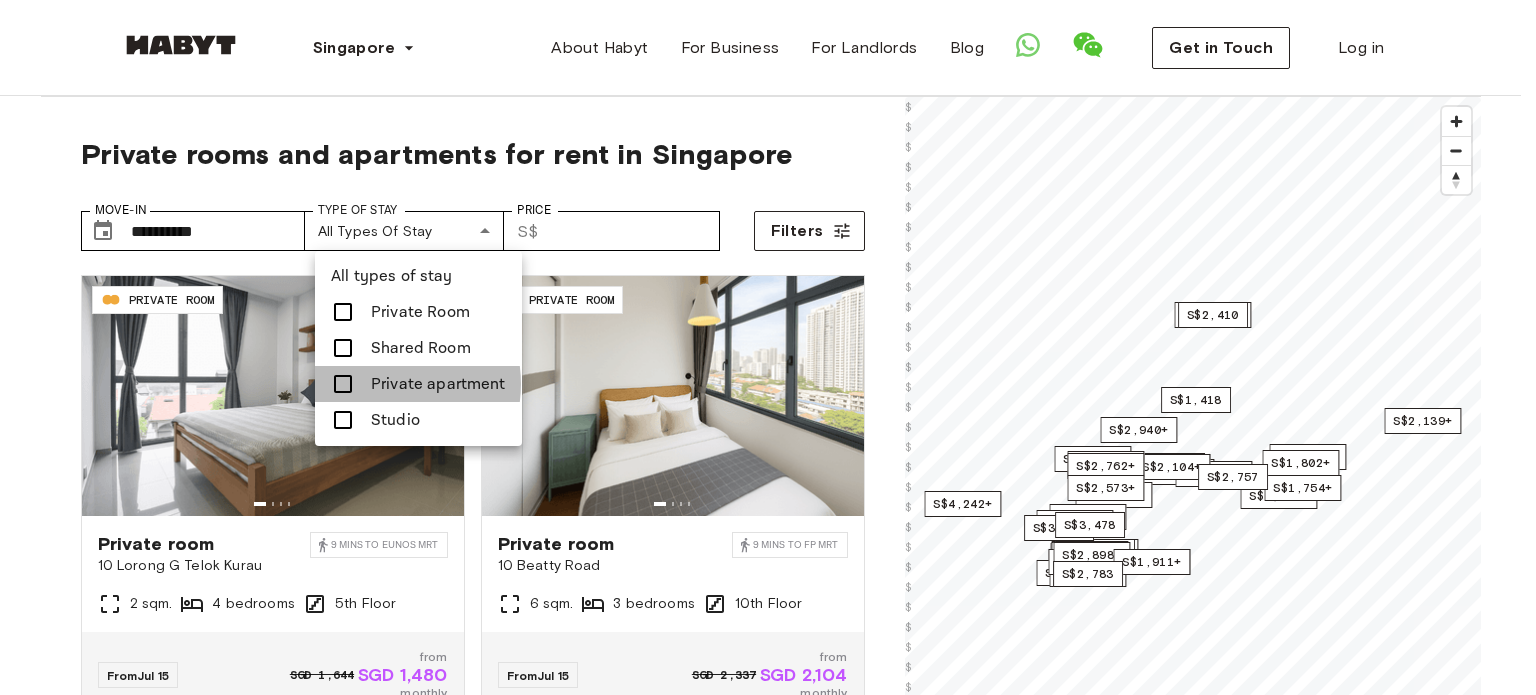 click on "Private apartment" at bounding box center (438, 384) 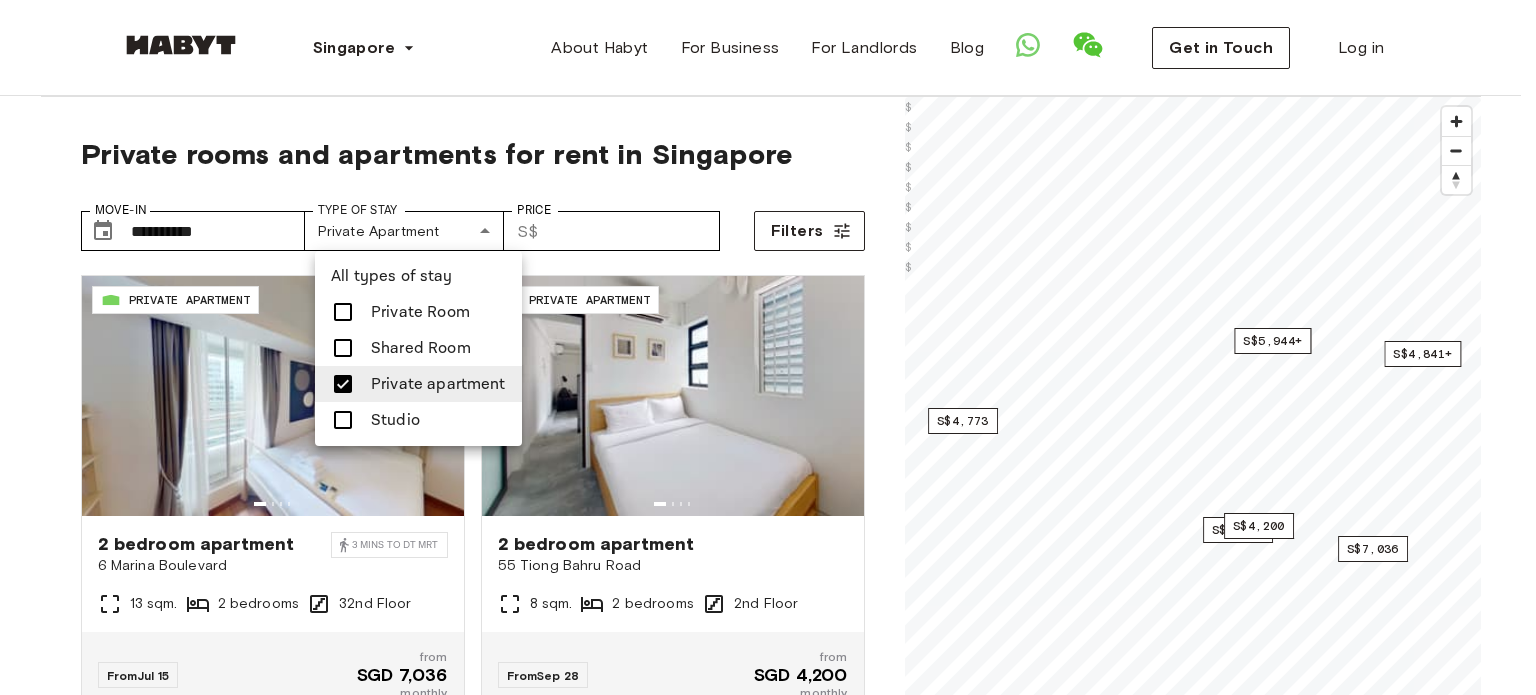 click on "Studio" at bounding box center [395, 420] 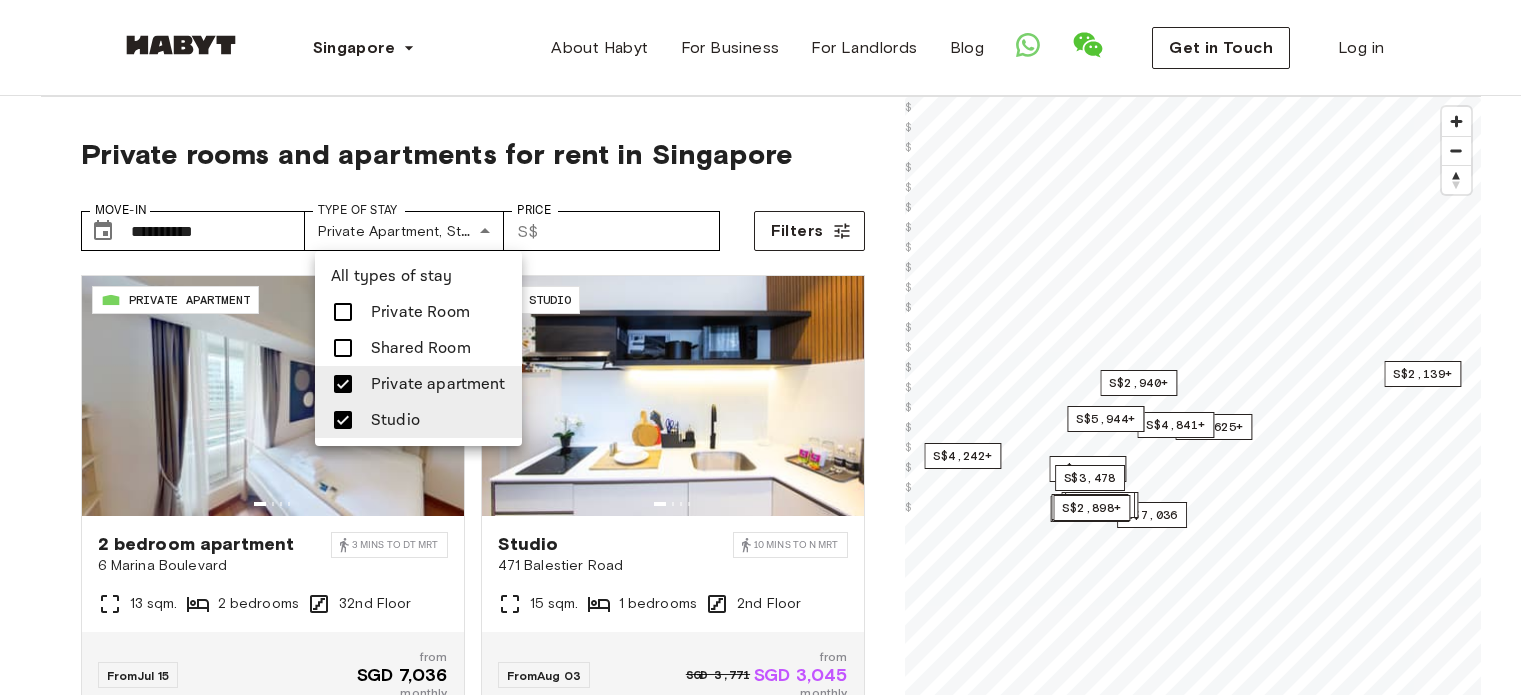 click on "Studio" at bounding box center [395, 420] 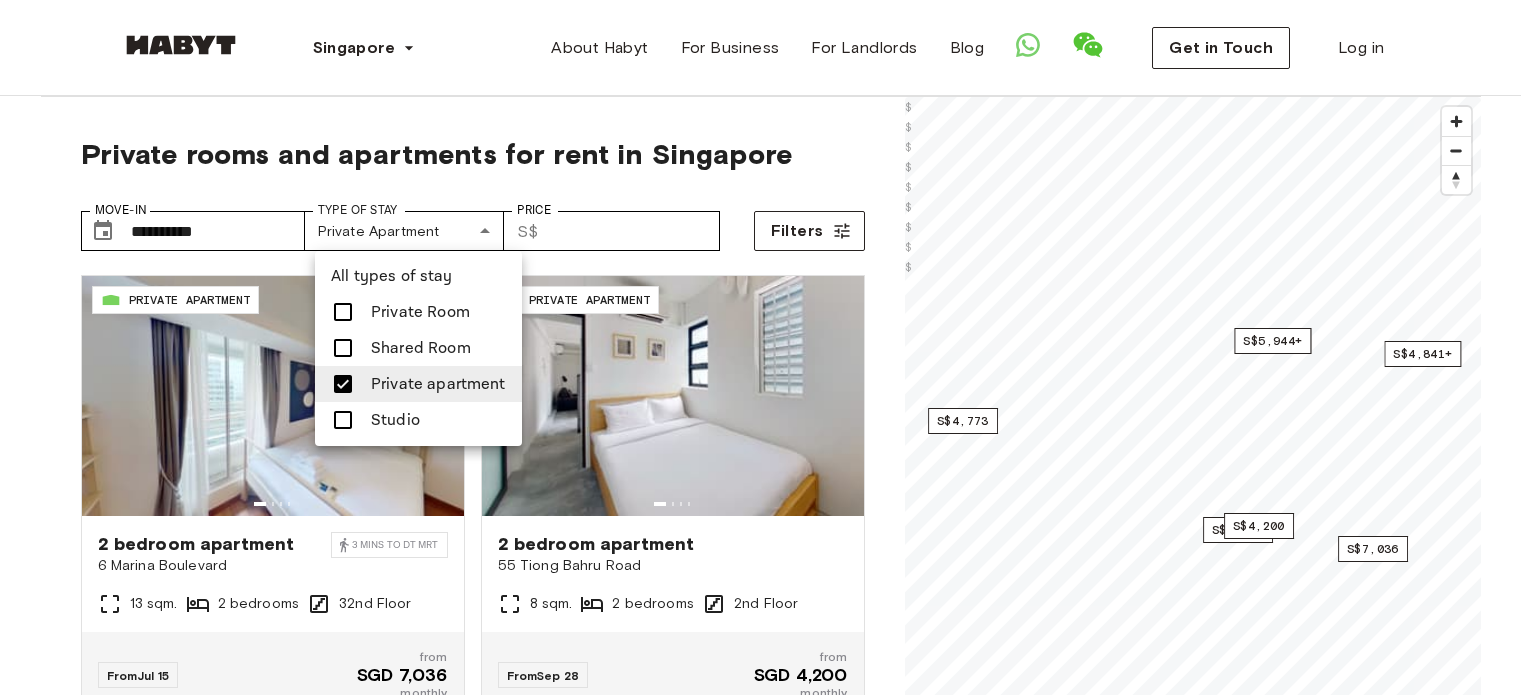 click at bounding box center (768, 347) 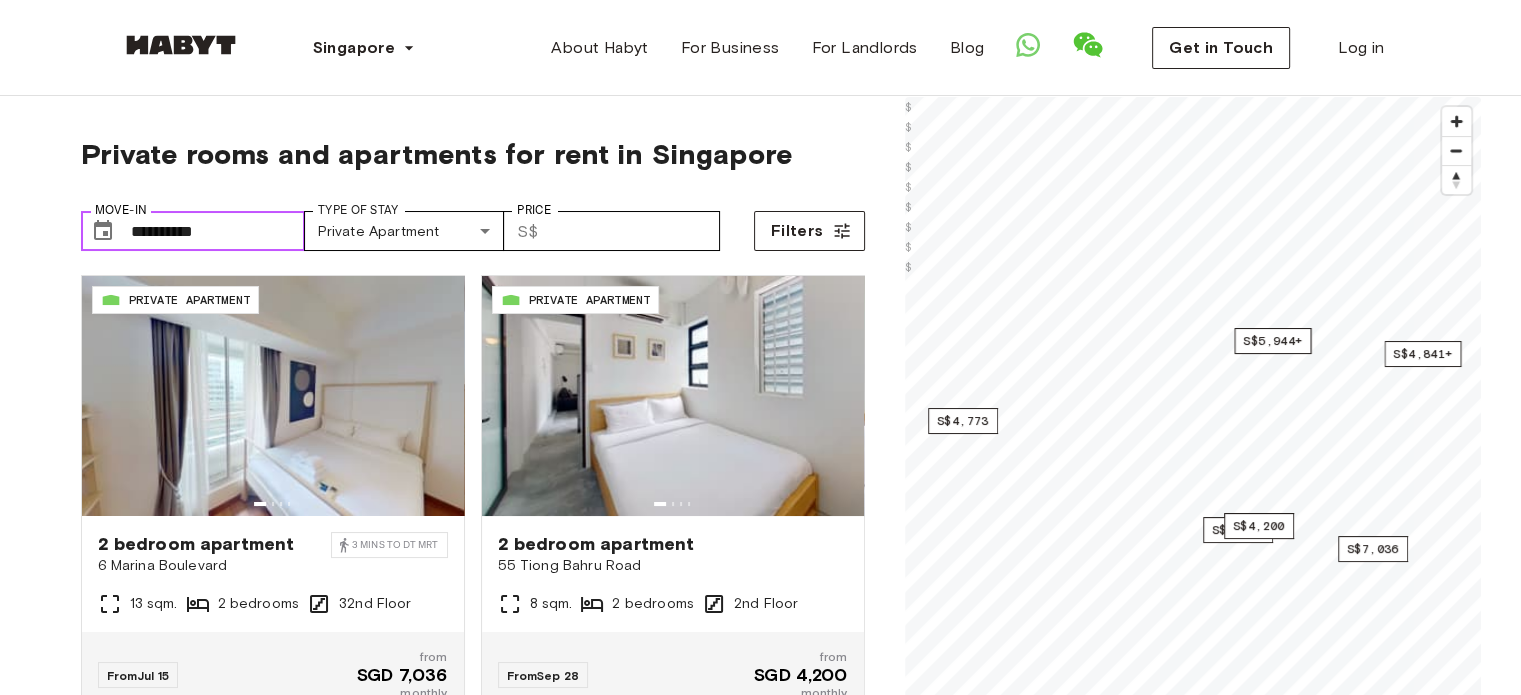 click on "**********" at bounding box center (218, 231) 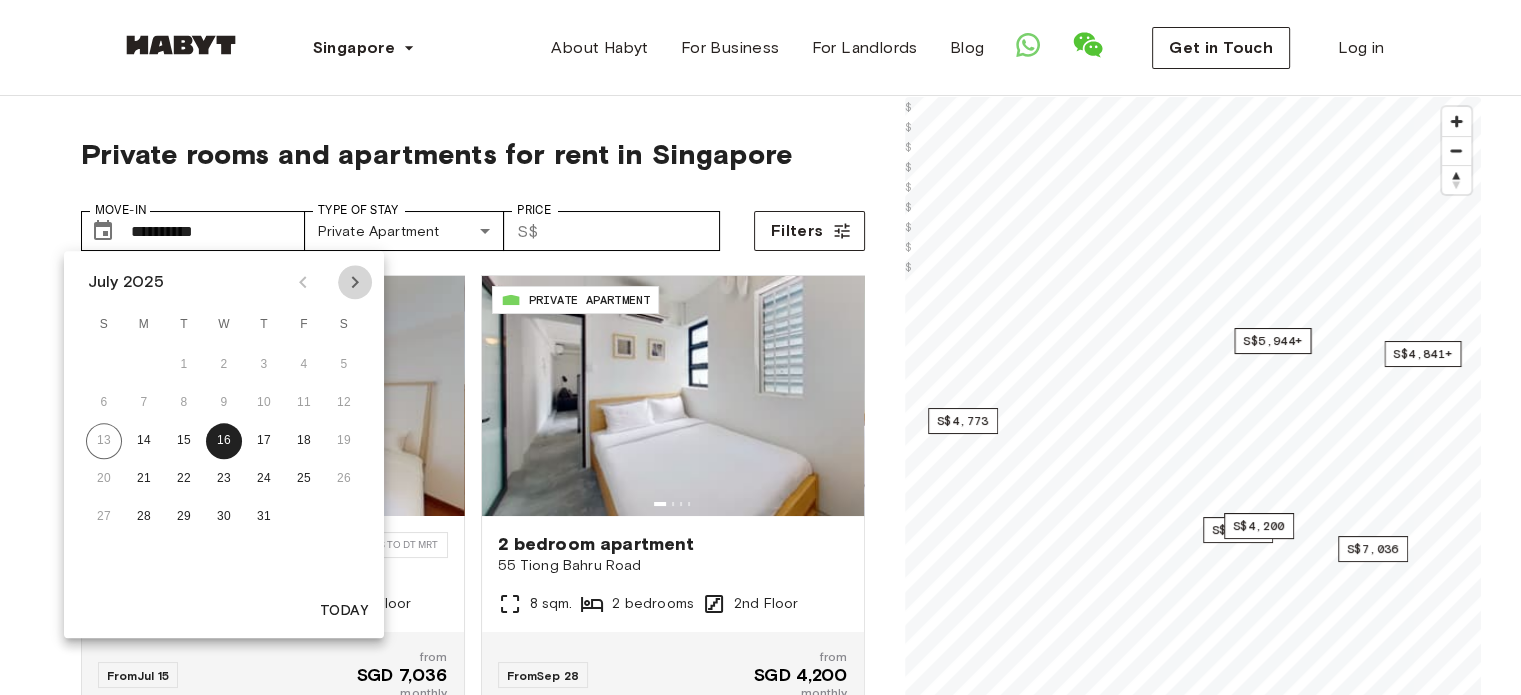 click 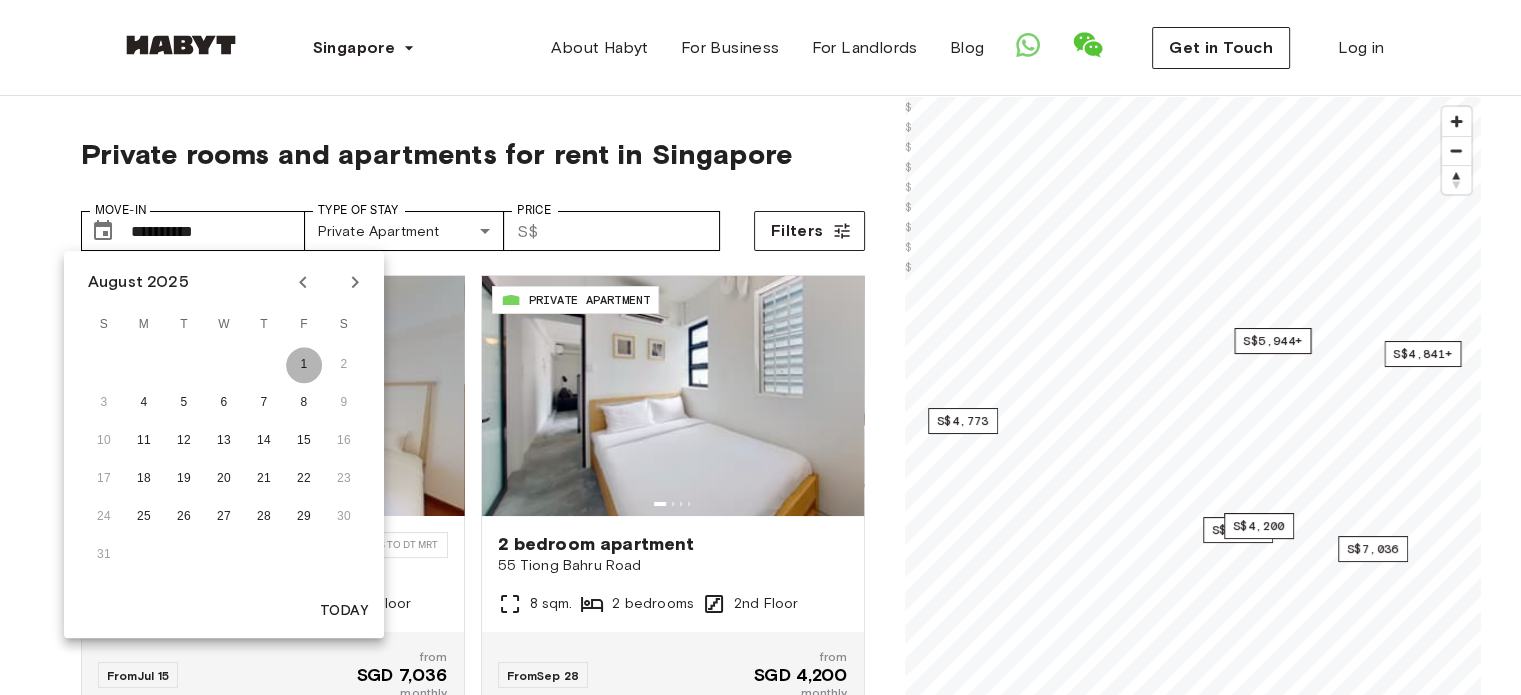 click on "1" at bounding box center [304, 365] 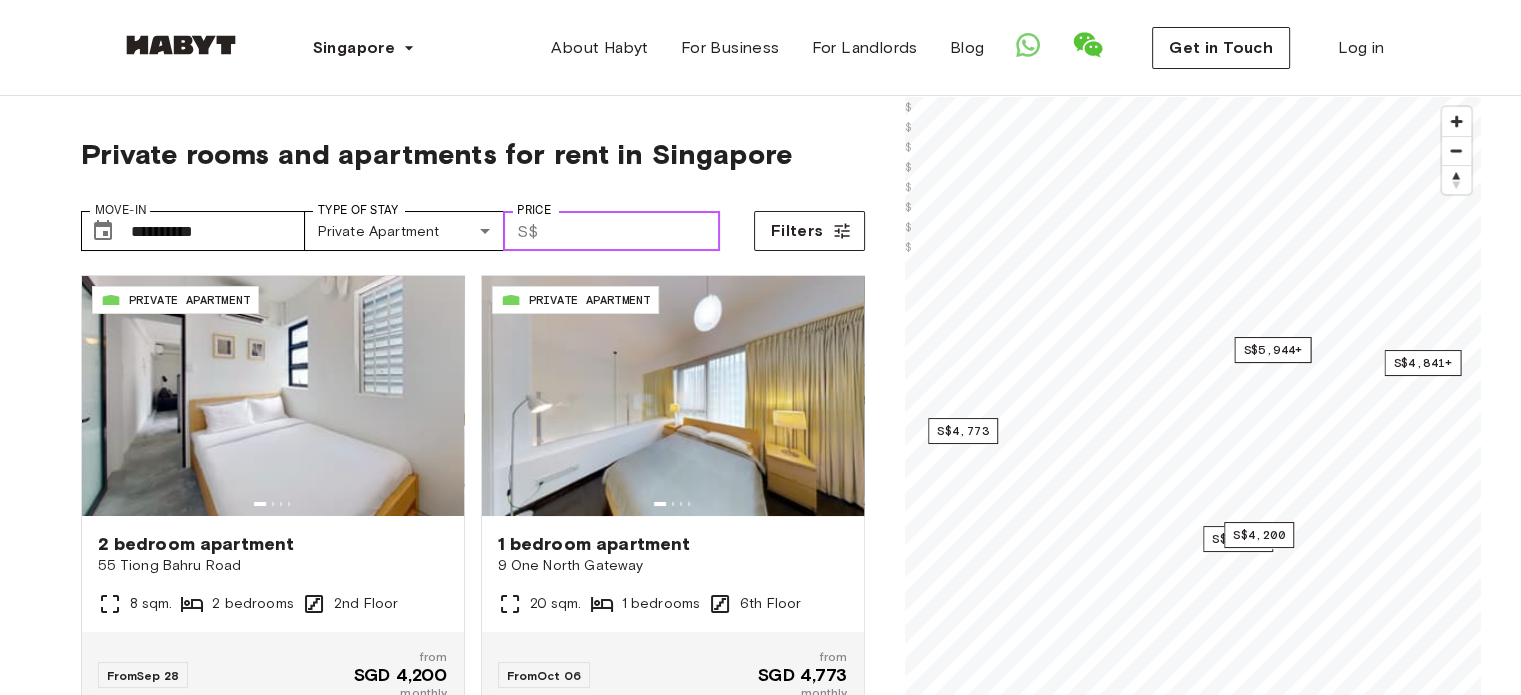 click on "Price" at bounding box center [633, 231] 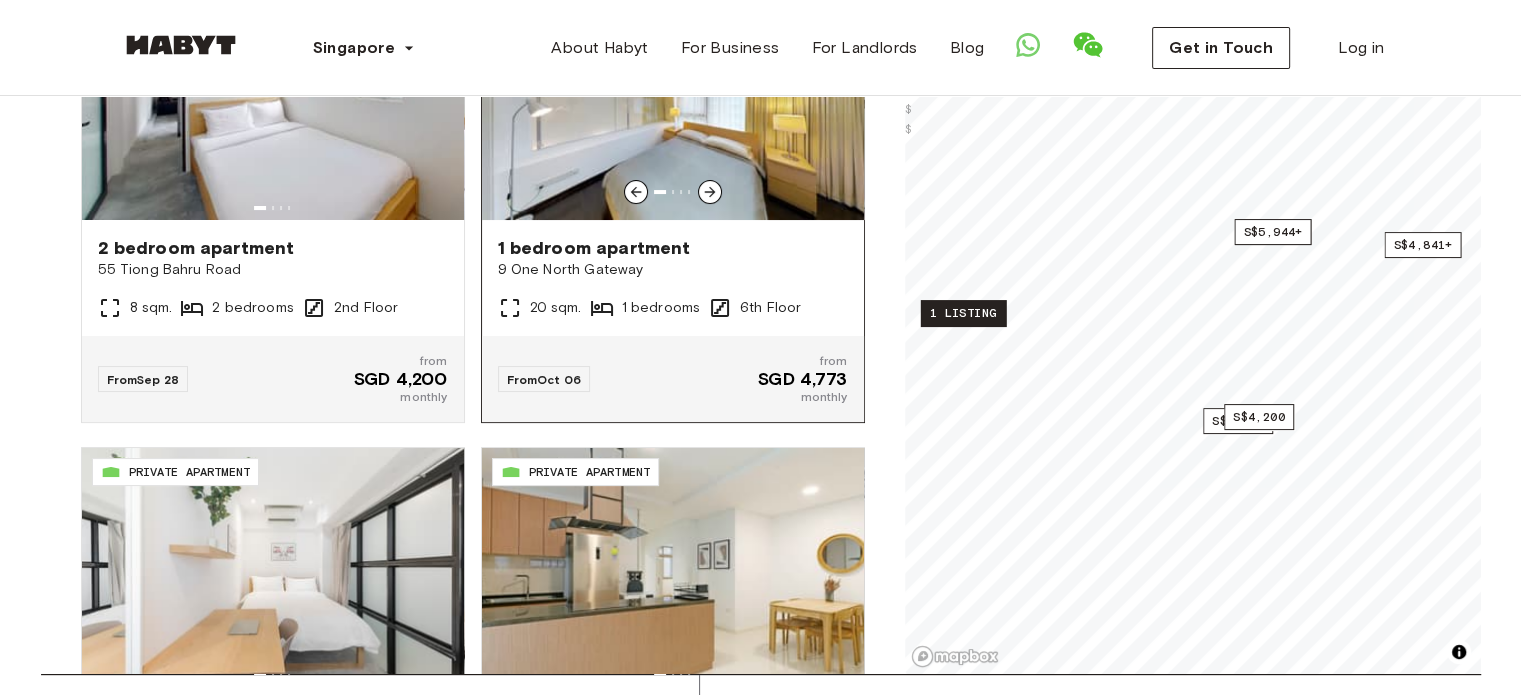 scroll, scrollTop: 300, scrollLeft: 0, axis: vertical 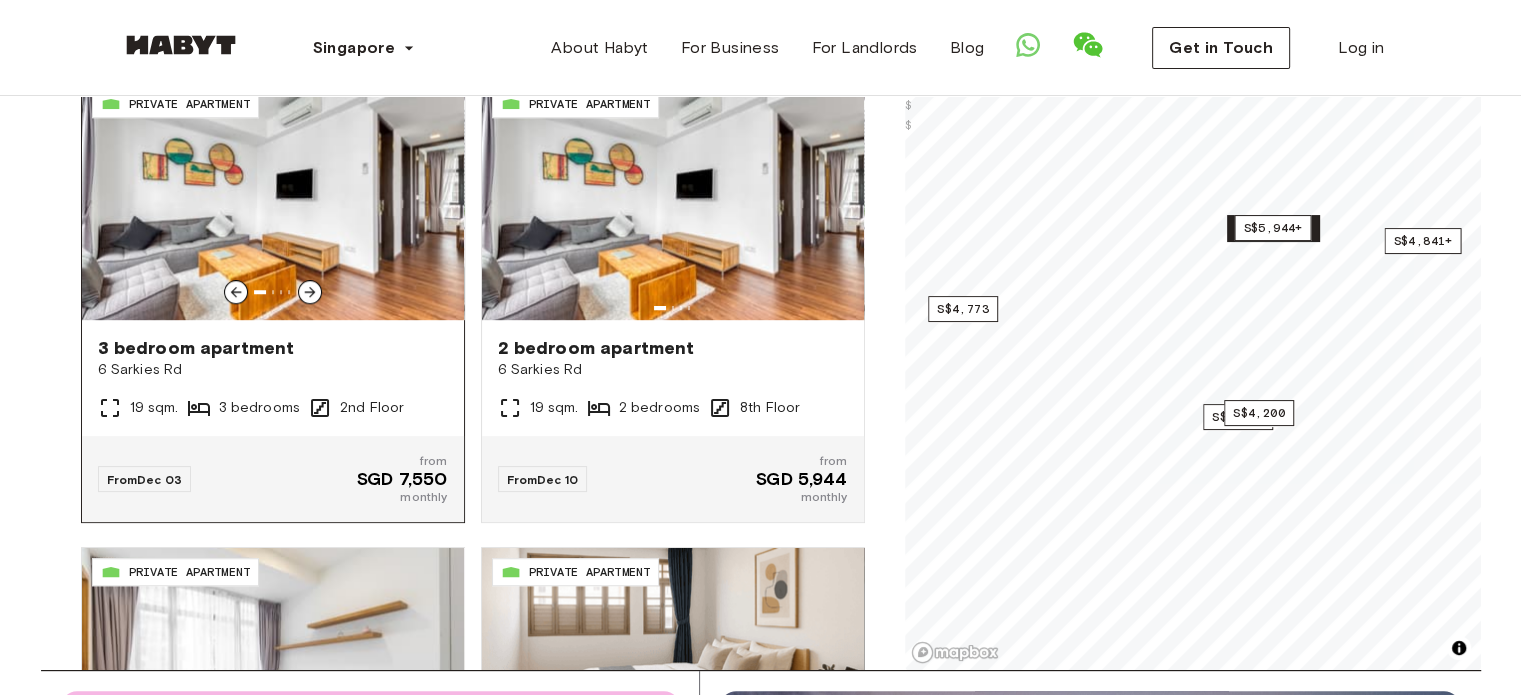 click on "3 bedroom apartment" at bounding box center [273, 348] 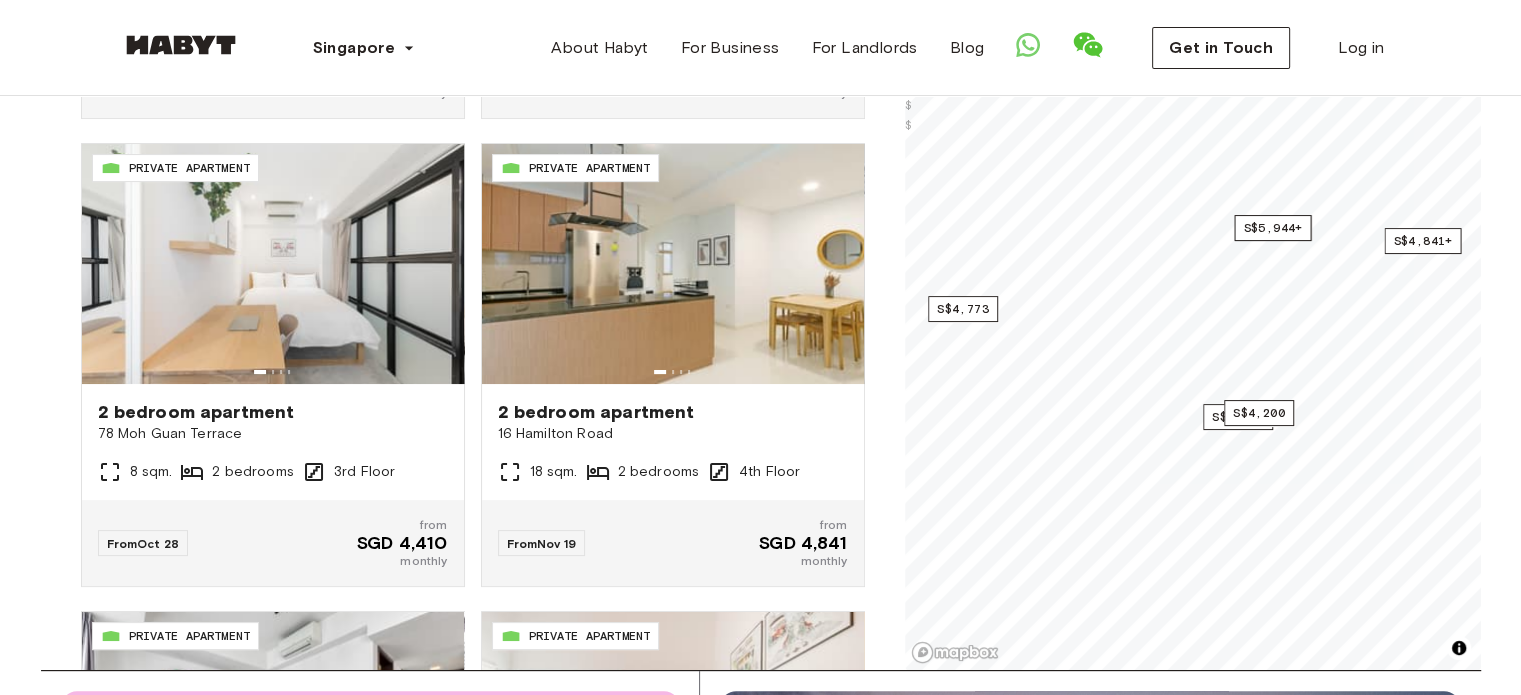 scroll, scrollTop: 0, scrollLeft: 0, axis: both 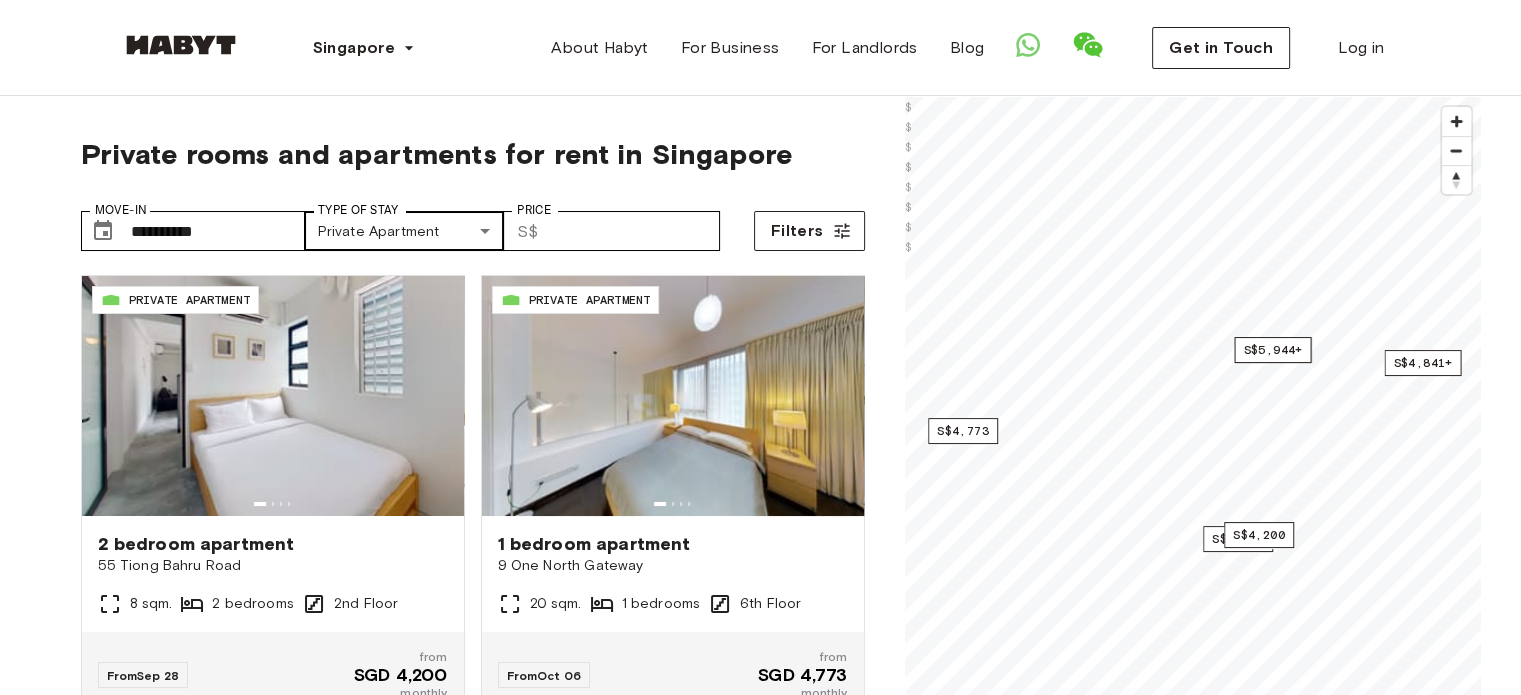 click on "Type of Stay" at bounding box center (358, 210) 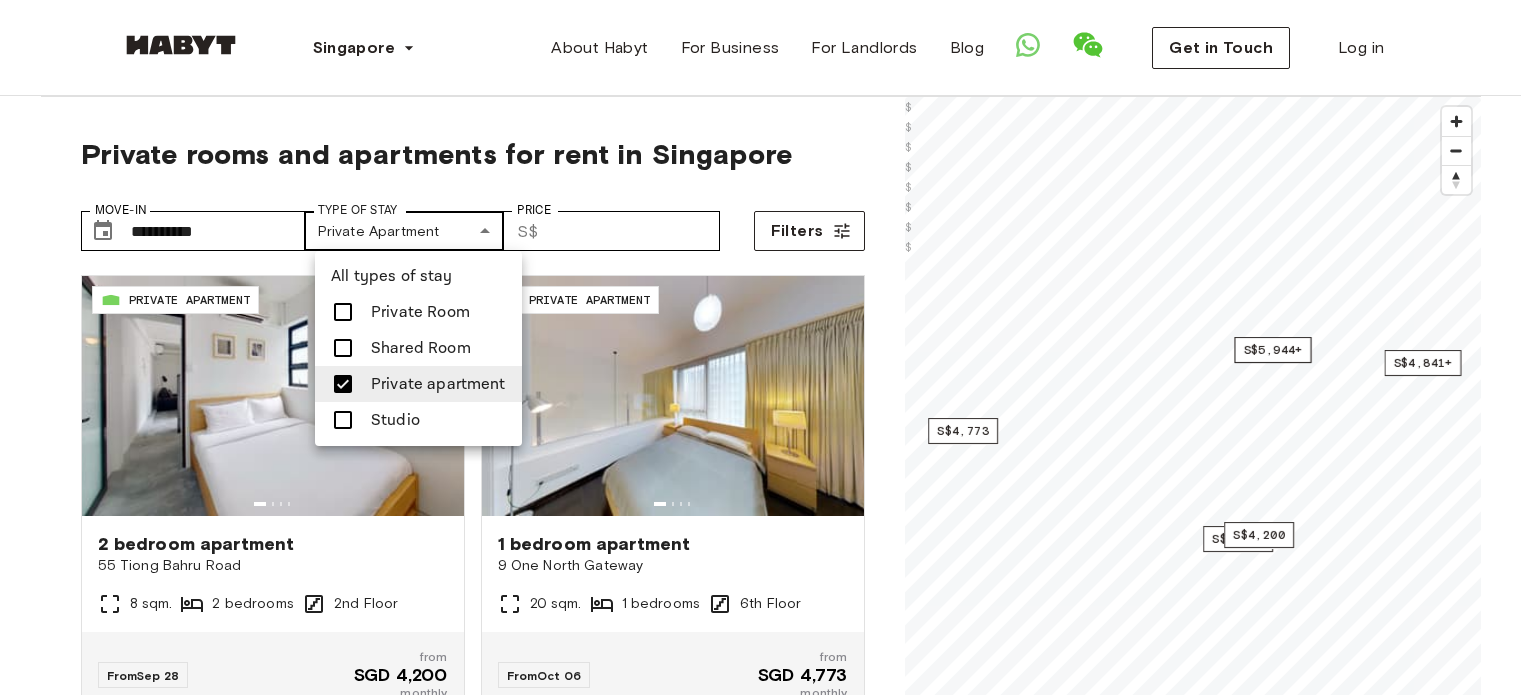 click on "SGD [NUMBER] monthly SGD [NUMBER] monthly SGD [NUMBER] monthly SGD [NUMBER] monthly" at bounding box center (768, 2293) 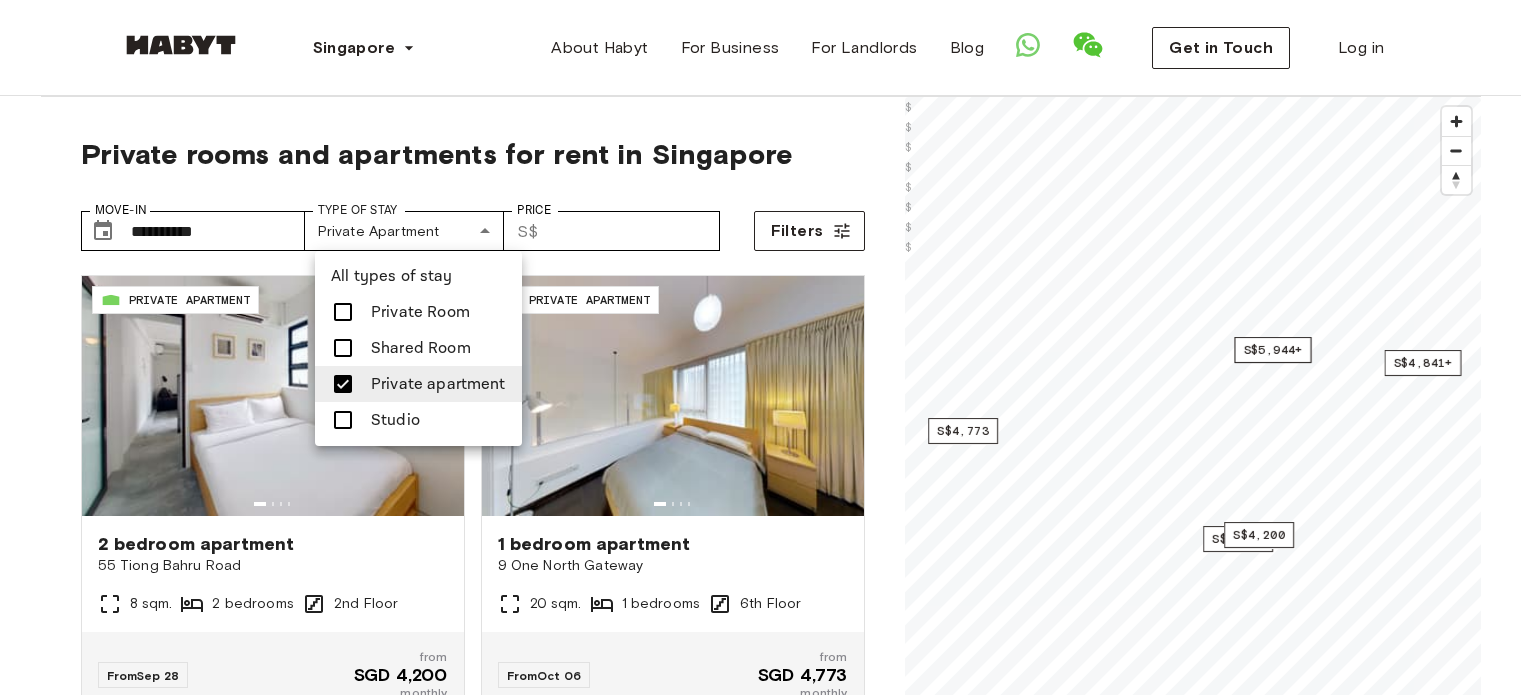 click at bounding box center (349, 420) 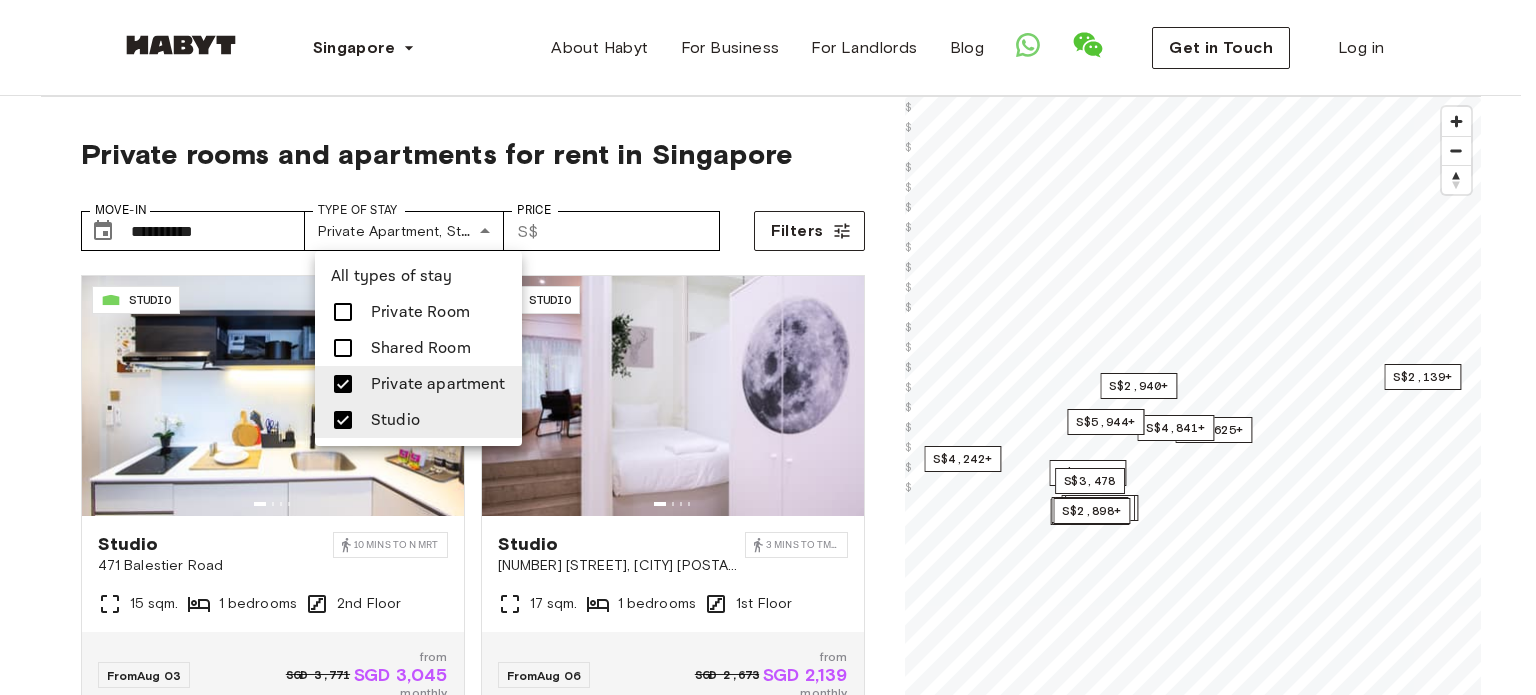 click at bounding box center (768, 347) 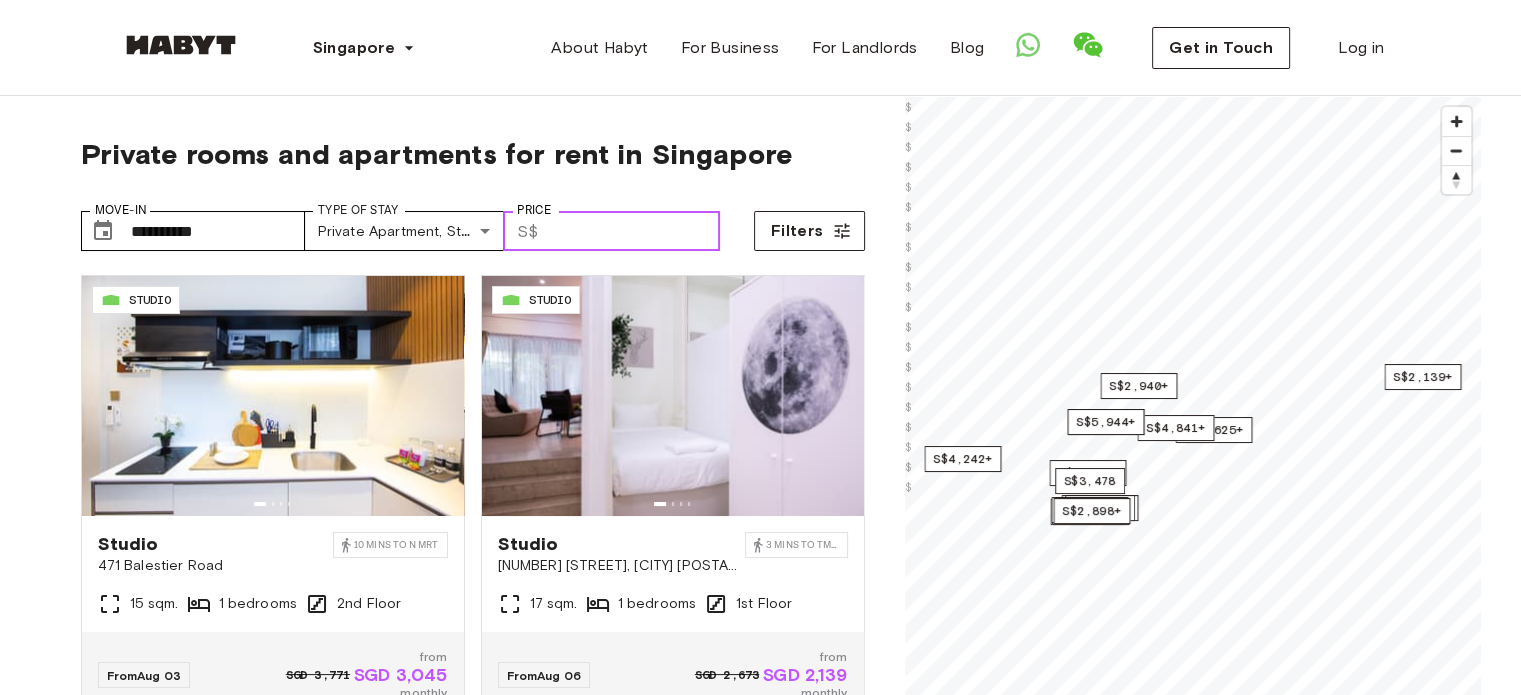 click on "Price" at bounding box center [633, 231] 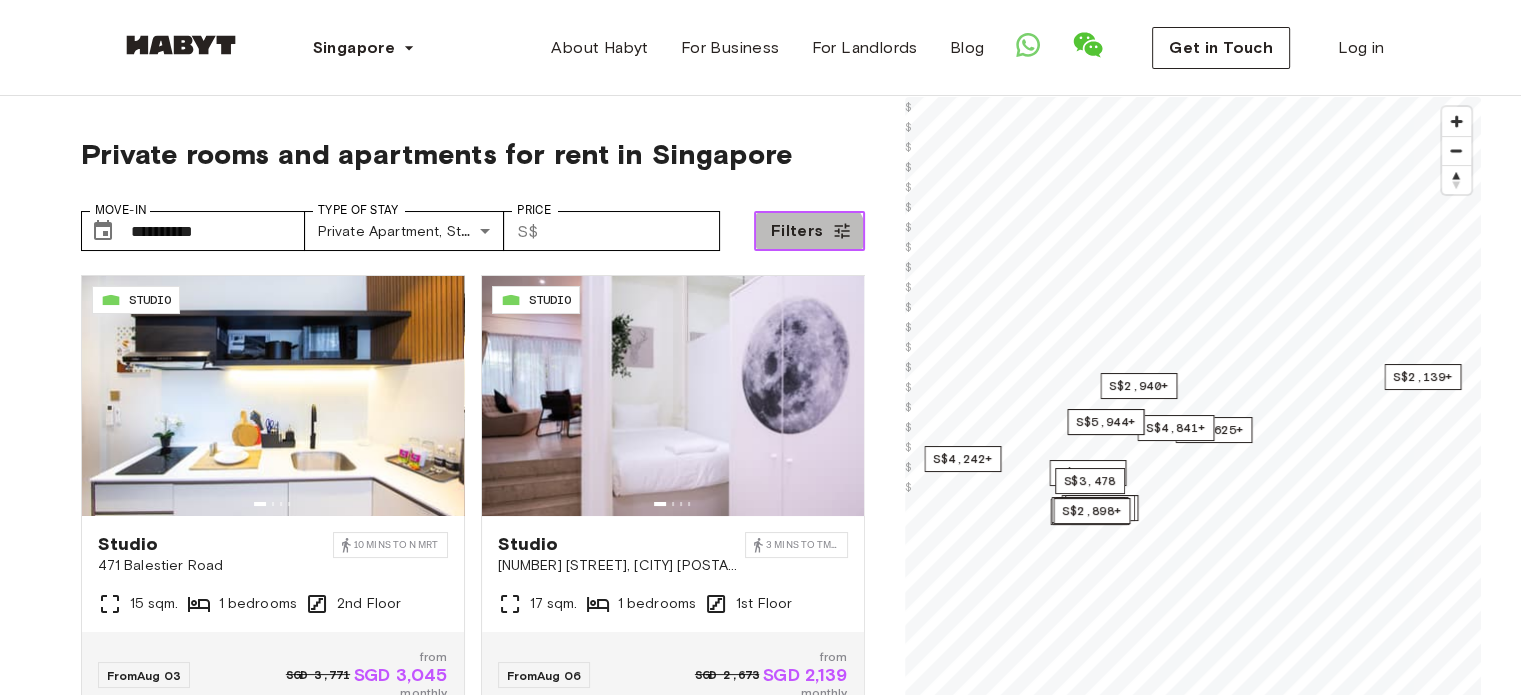 click on "Filters" at bounding box center (809, 231) 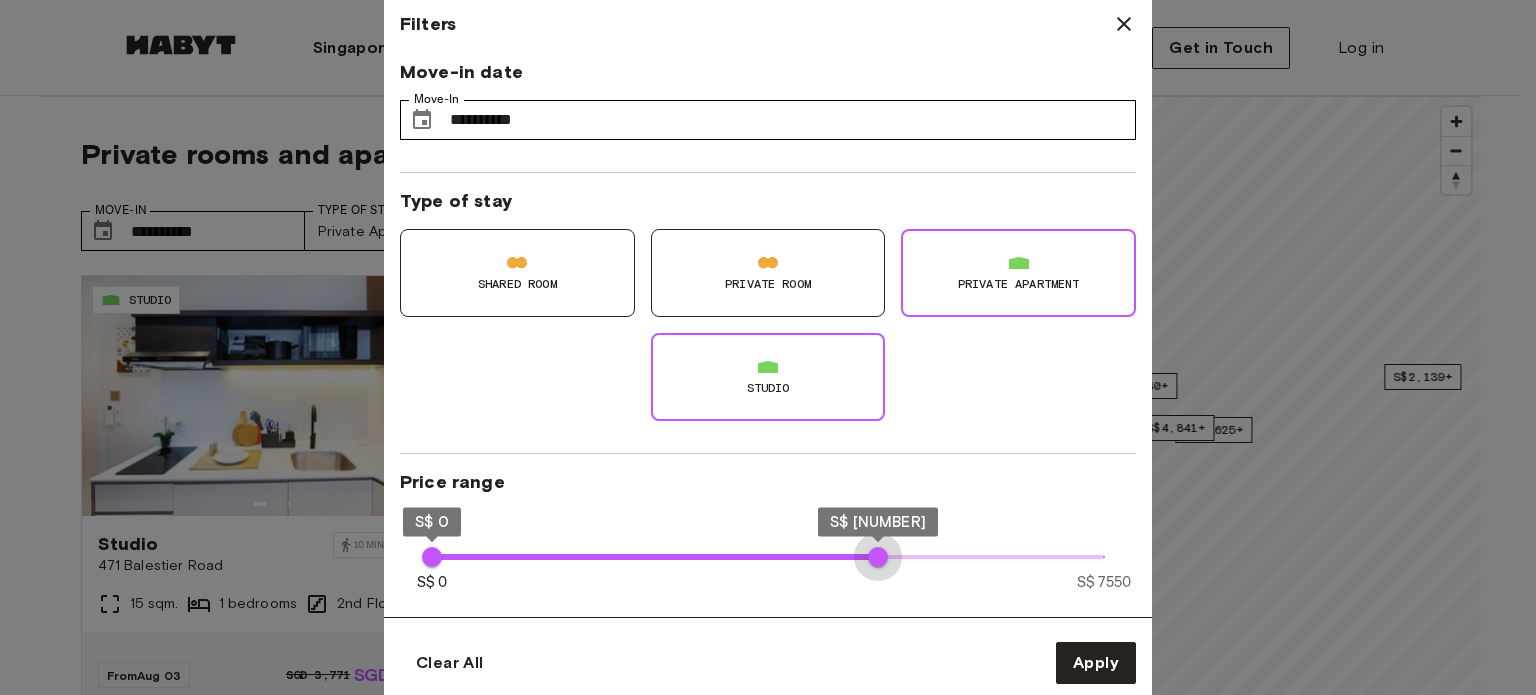 type on "****" 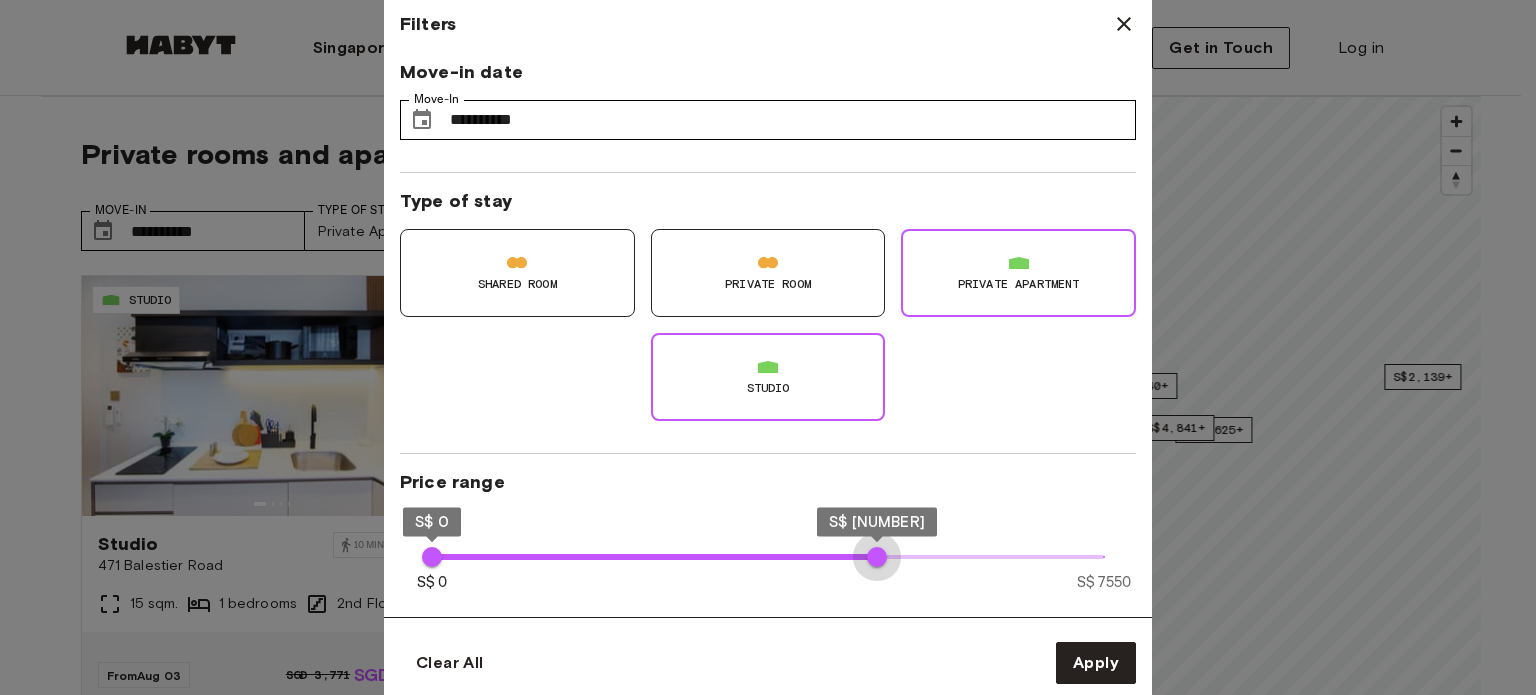 drag, startPoint x: 1106, startPoint y: 554, endPoint x: 877, endPoint y: 583, distance: 230.82893 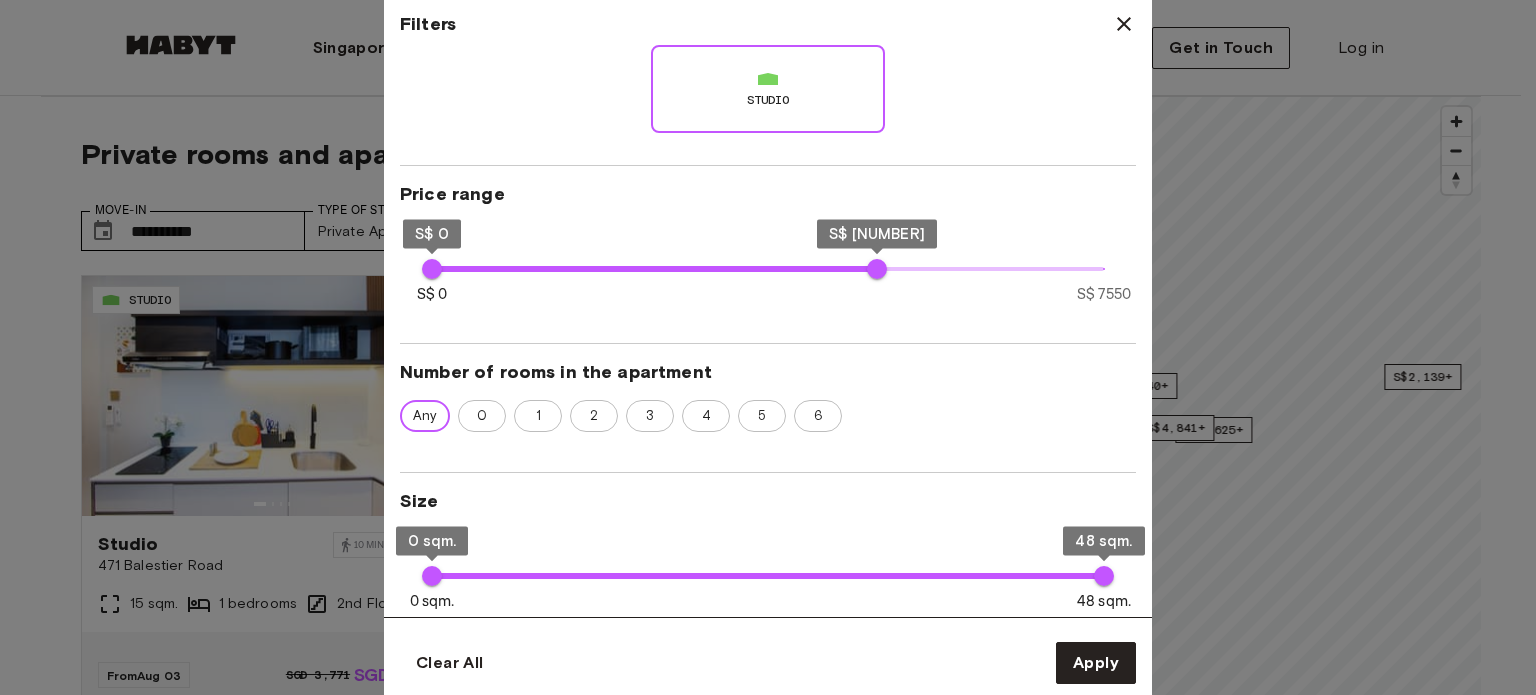 scroll, scrollTop: 400, scrollLeft: 0, axis: vertical 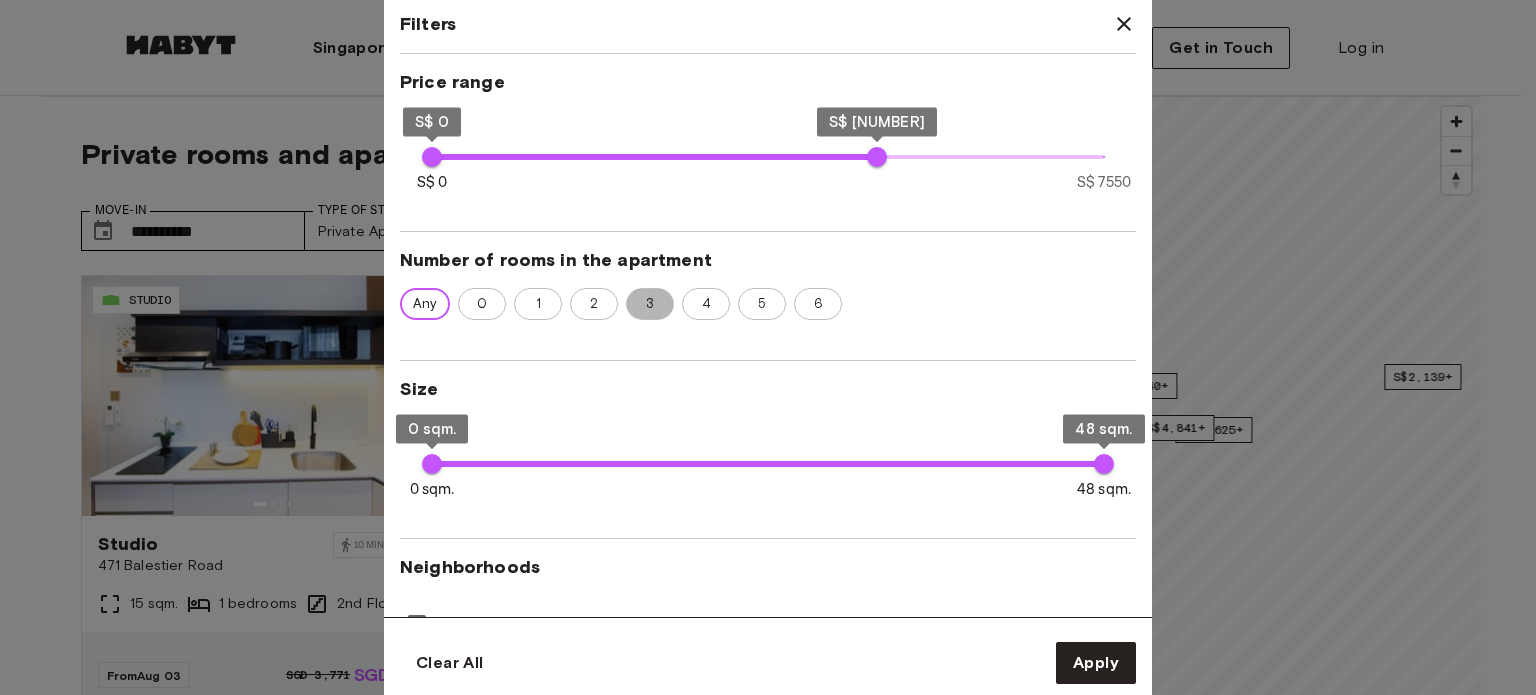 click on "3" at bounding box center (650, 304) 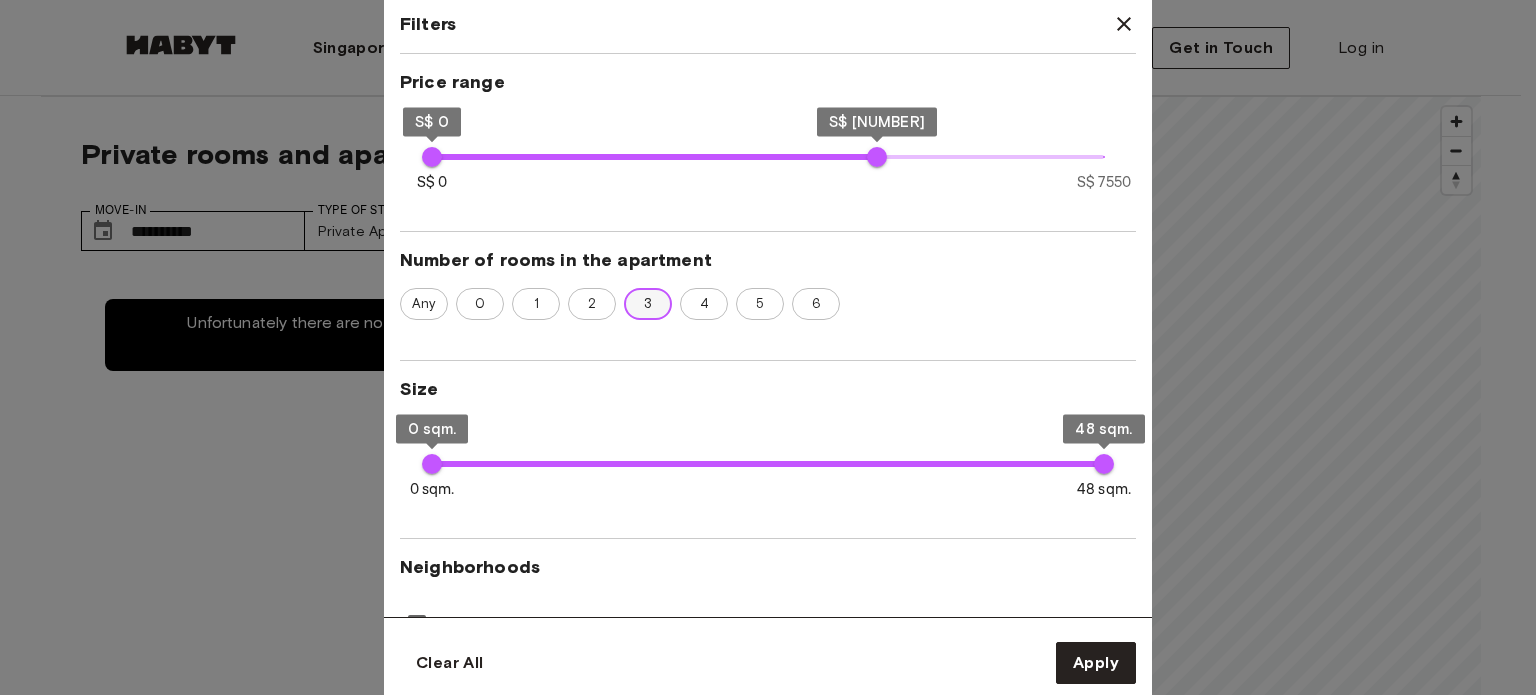 click on "3" at bounding box center [648, 304] 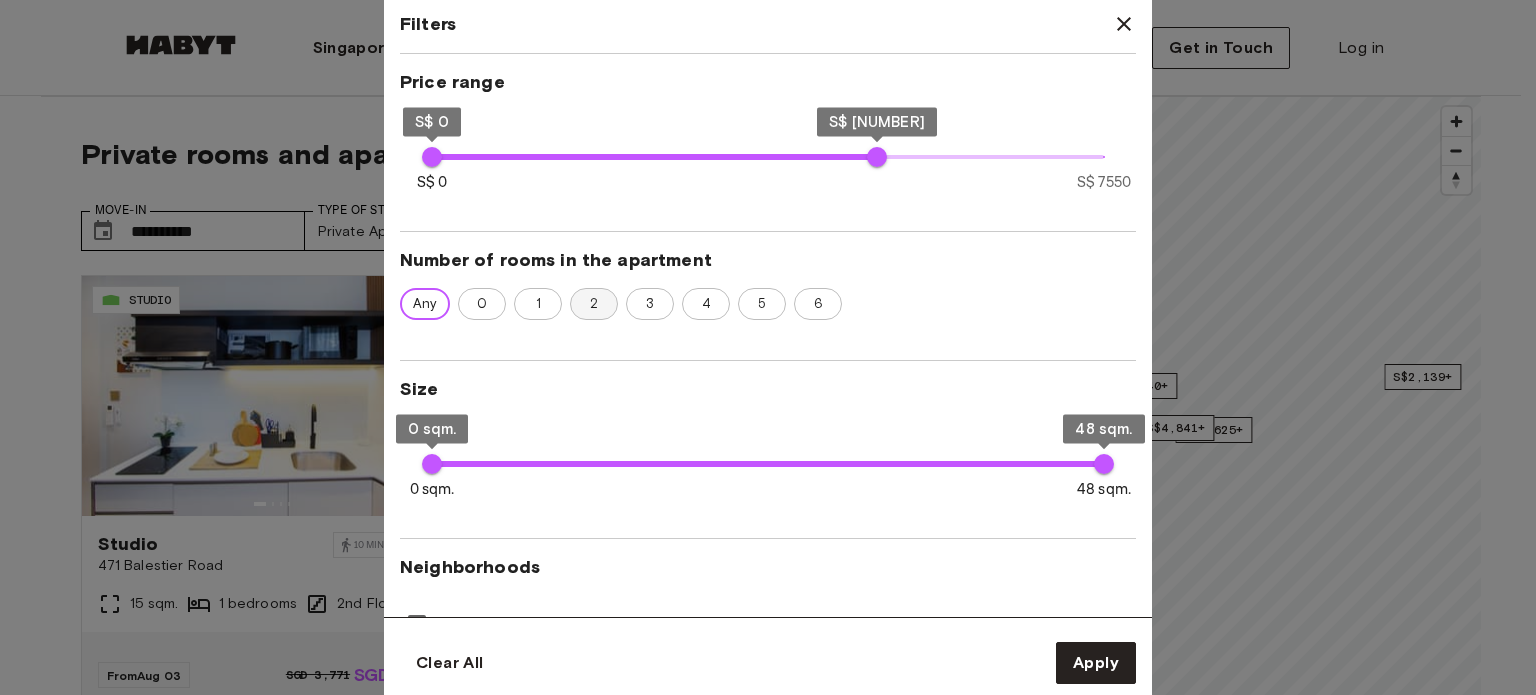 click on "2" at bounding box center (594, 304) 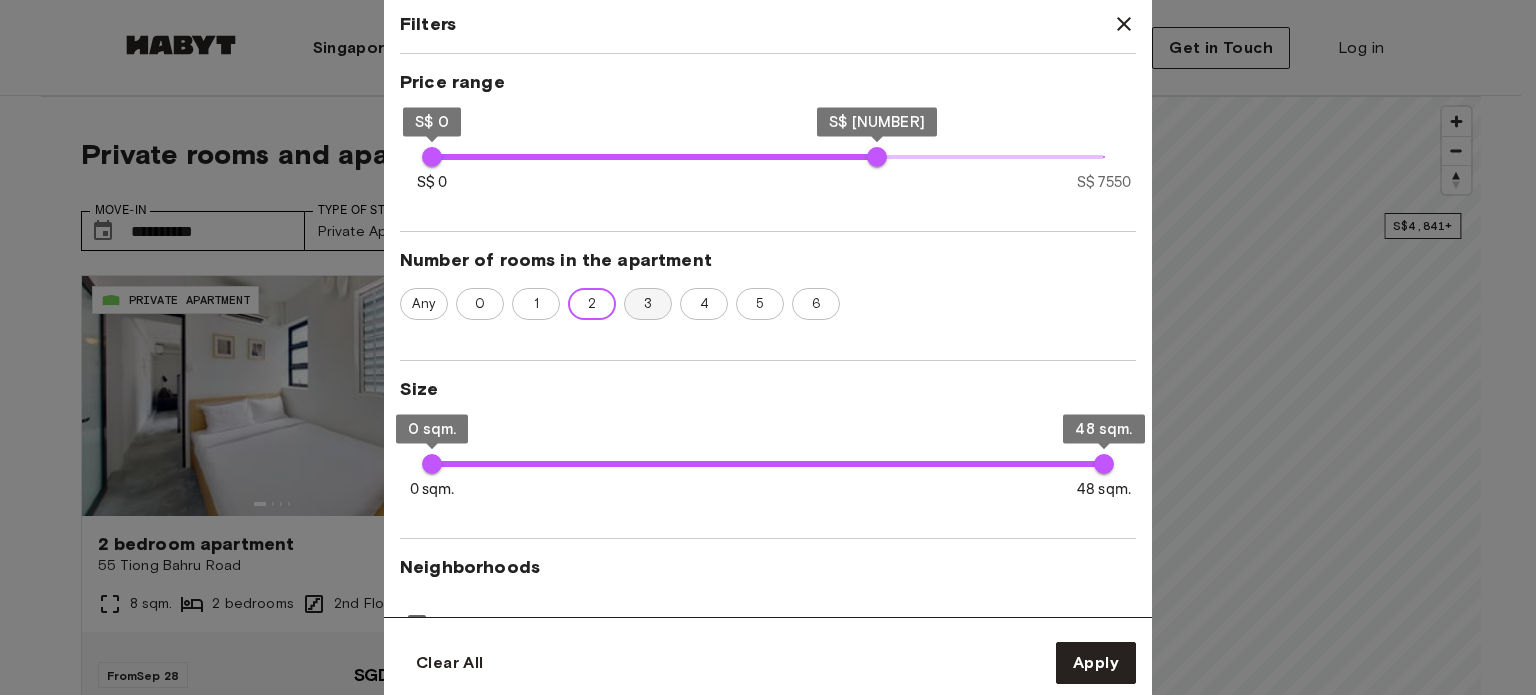 drag, startPoint x: 599, startPoint y: 304, endPoint x: 628, endPoint y: 303, distance: 29.017237 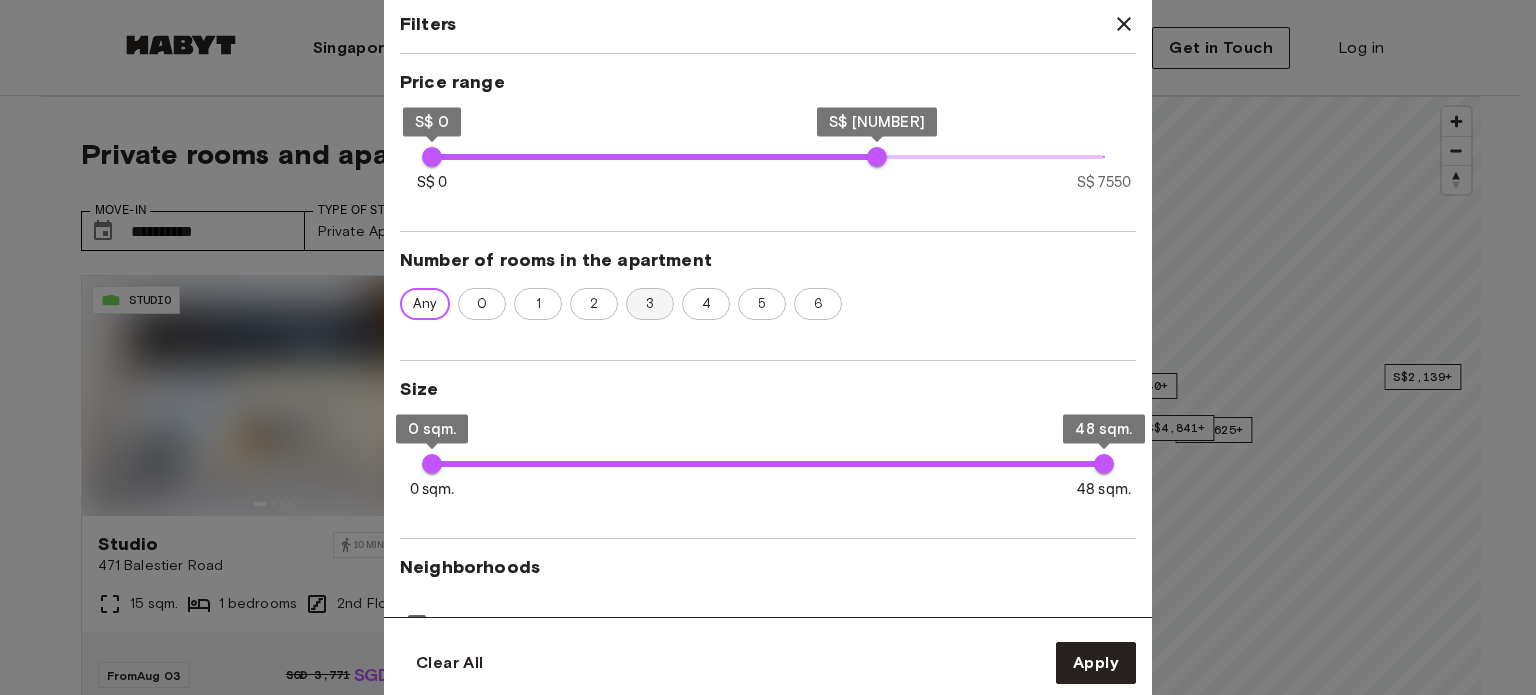 click on "3" at bounding box center [650, 304] 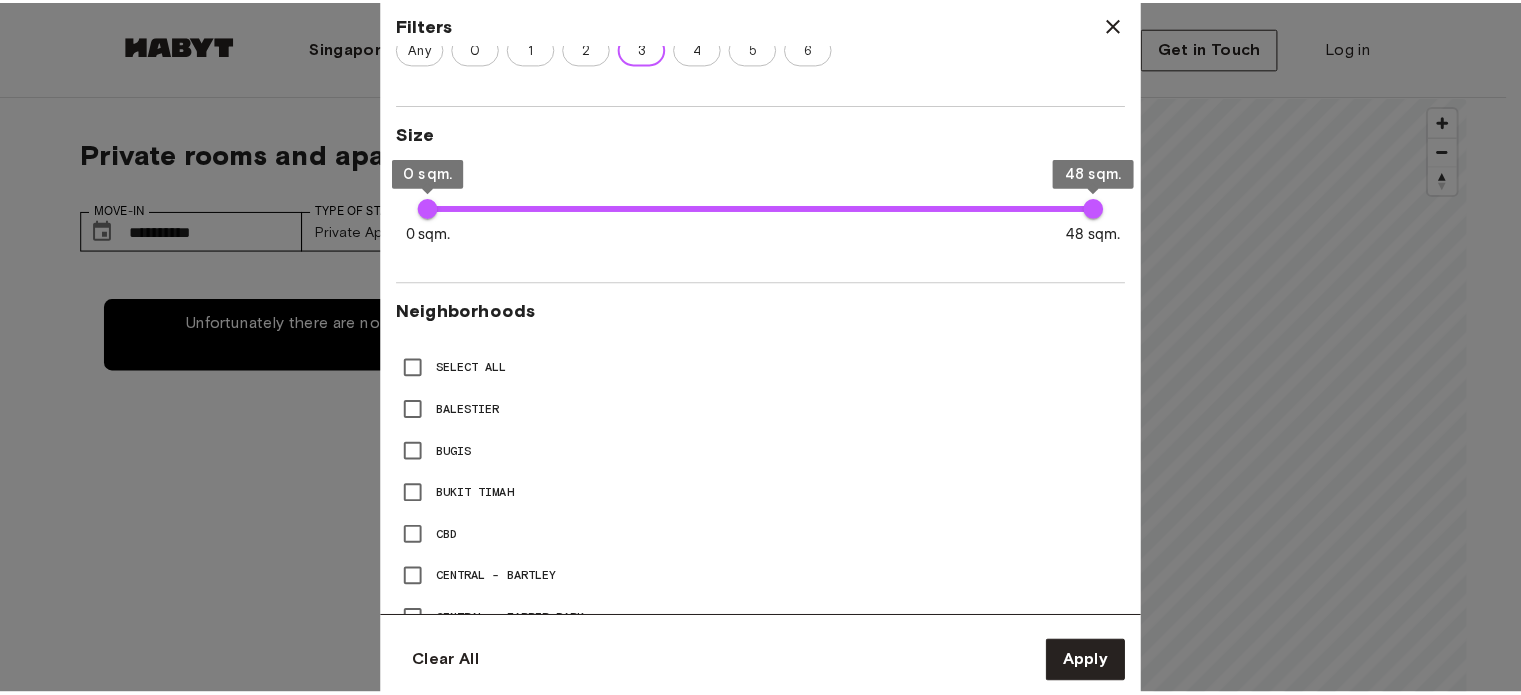 scroll, scrollTop: 600, scrollLeft: 0, axis: vertical 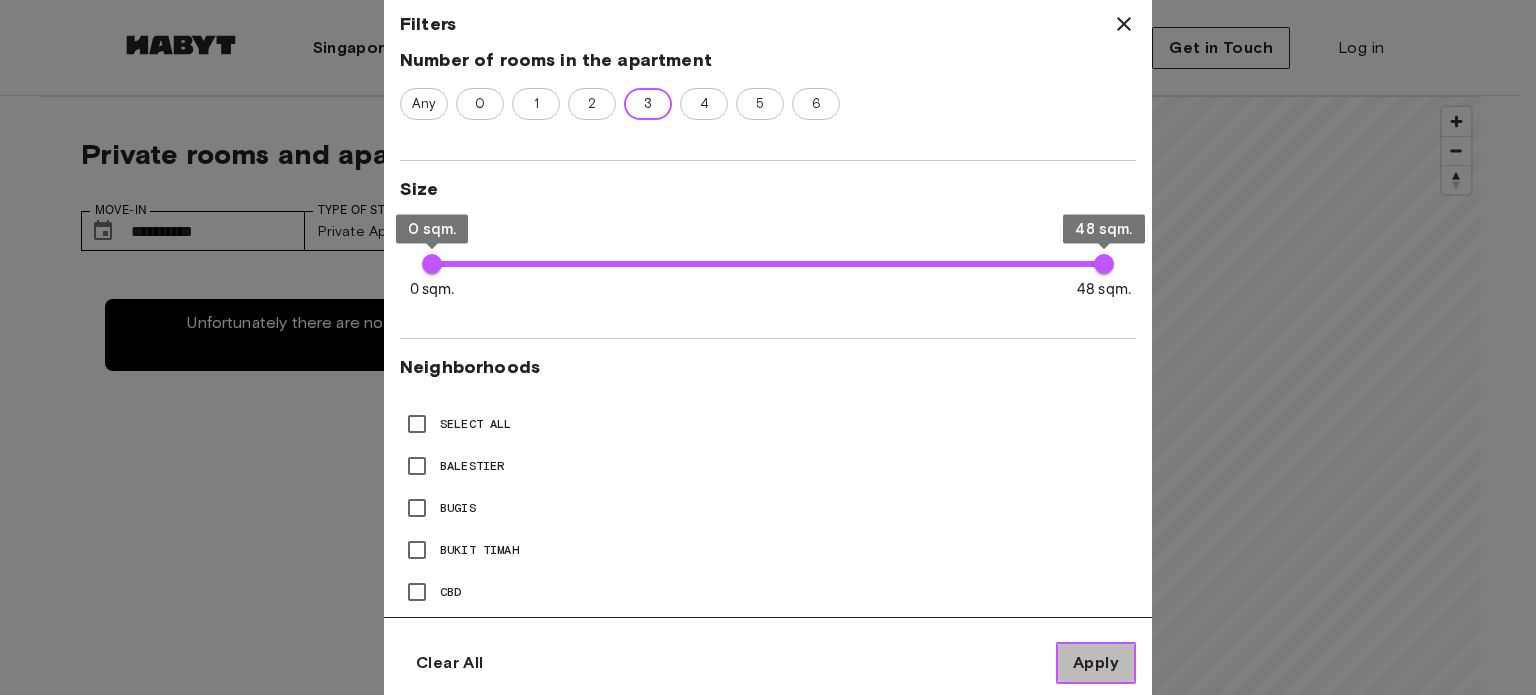 click on "Apply" at bounding box center (1096, 663) 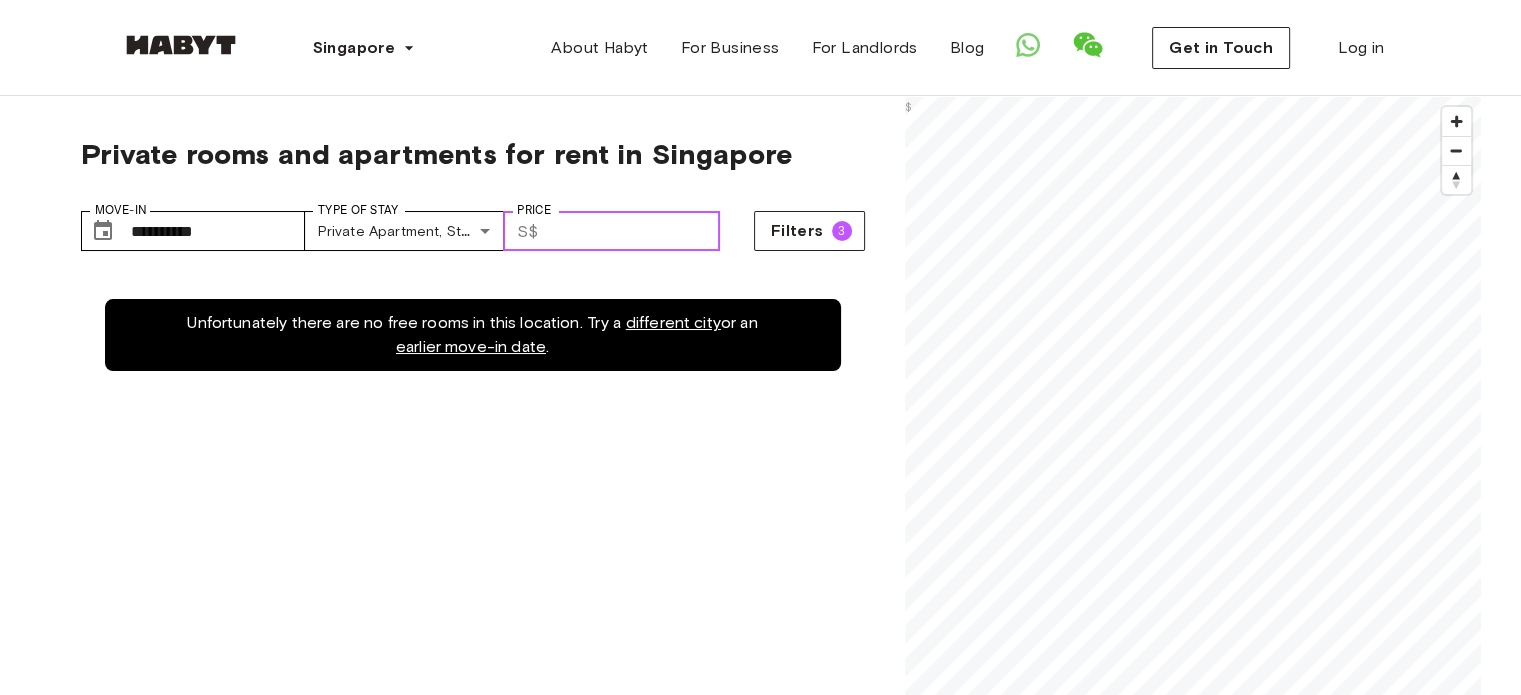 click on "****" at bounding box center (633, 231) 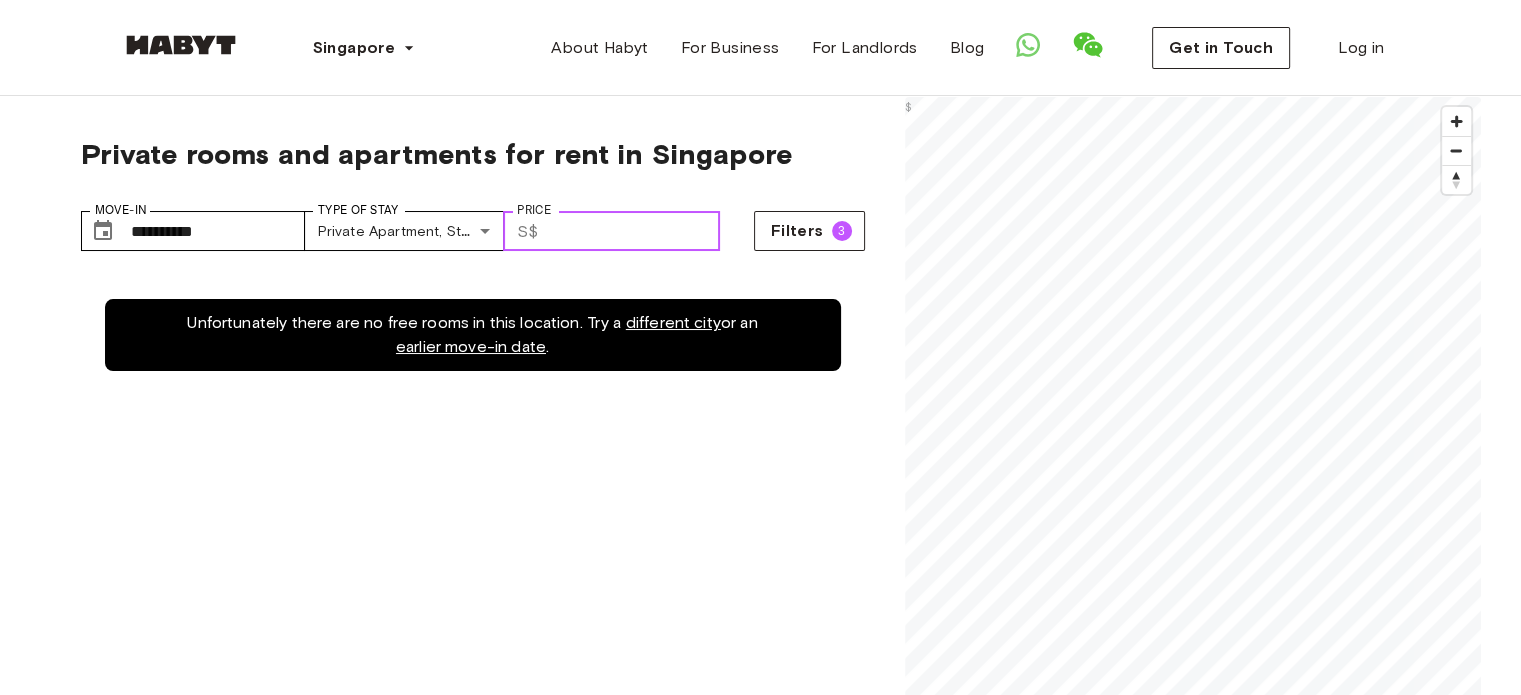 drag, startPoint x: 646, startPoint y: 226, endPoint x: 533, endPoint y: 220, distance: 113.15918 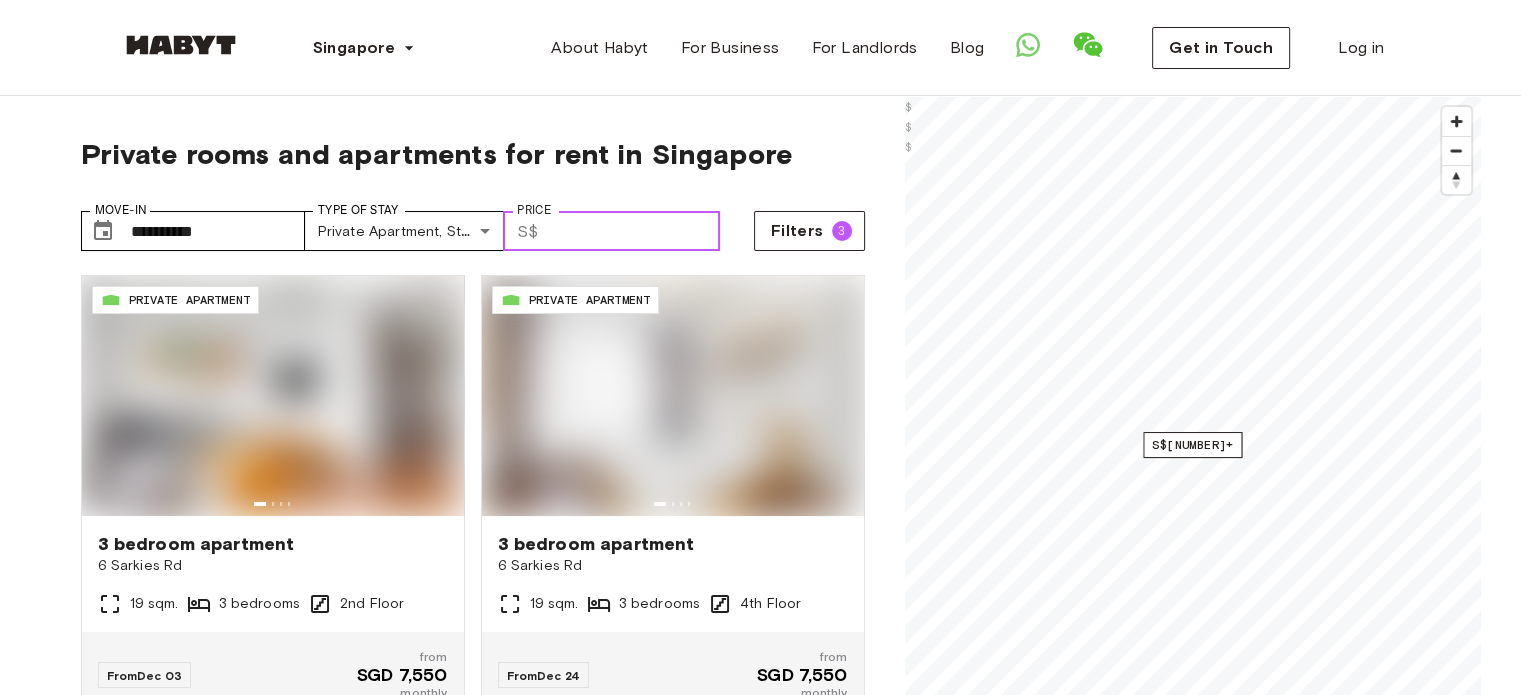 type 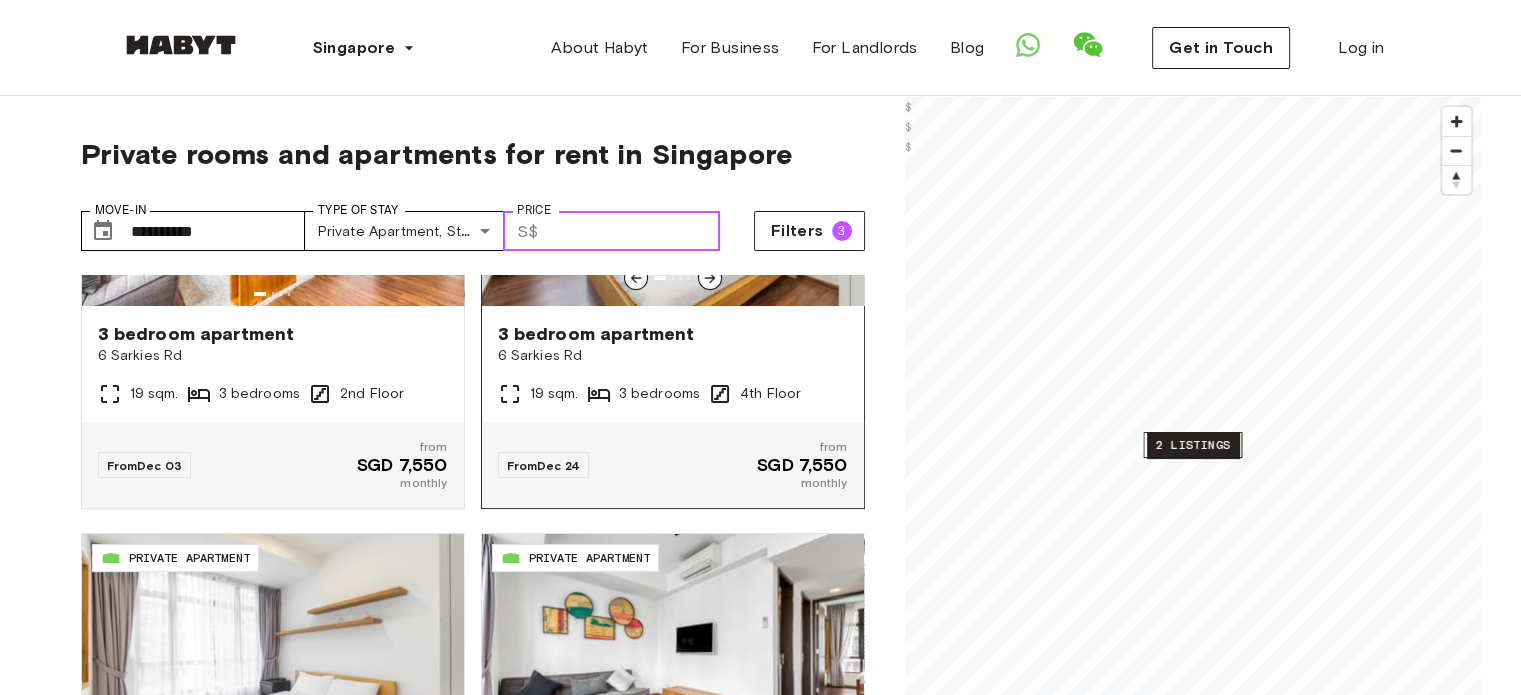 scroll, scrollTop: 271, scrollLeft: 0, axis: vertical 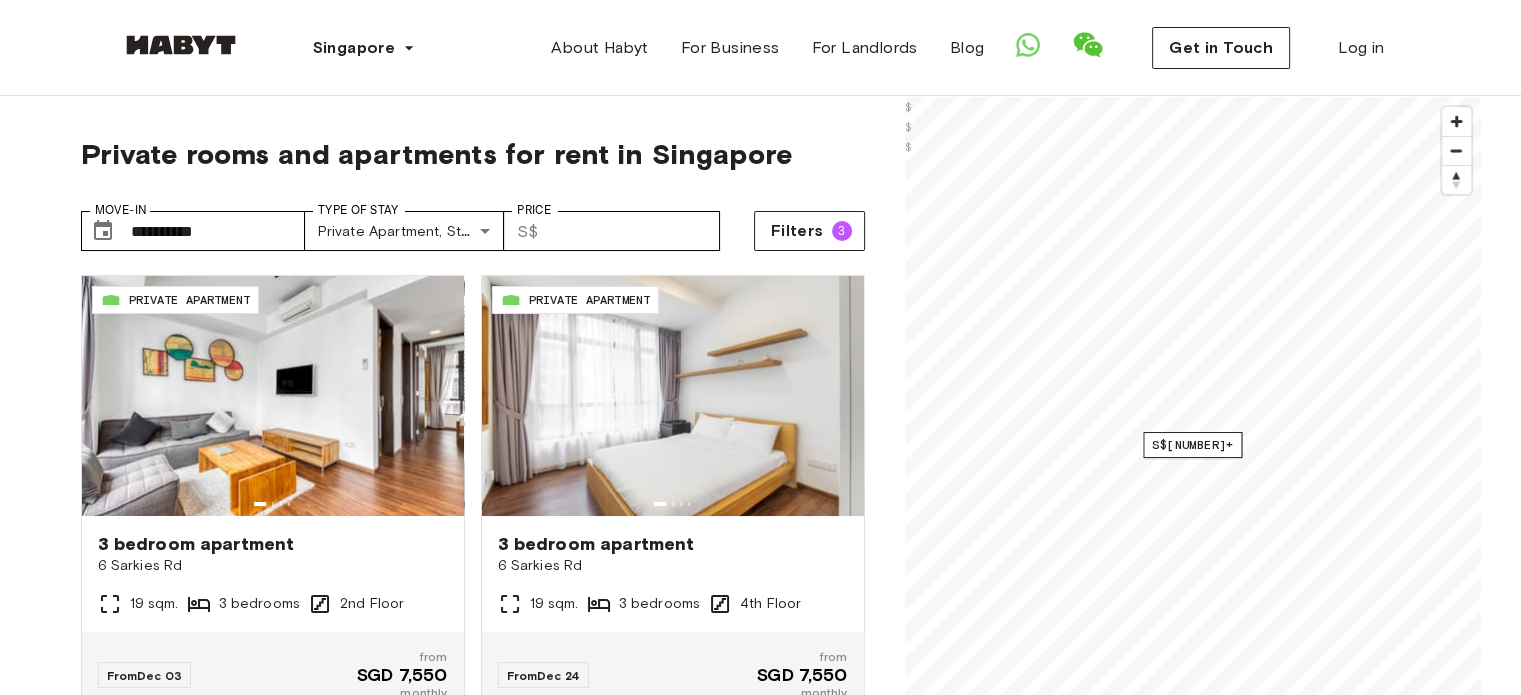 click at bounding box center [181, 45] 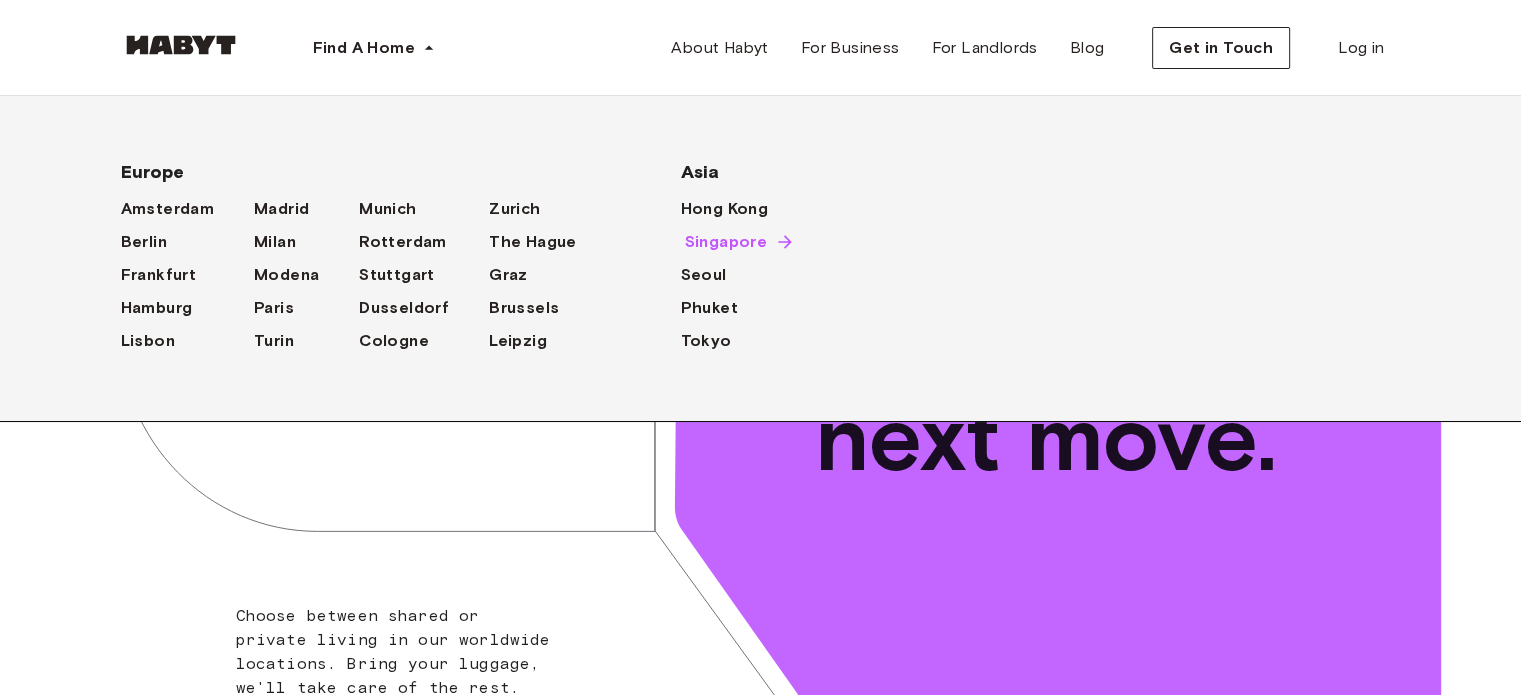 click on "Singapore" at bounding box center [726, 242] 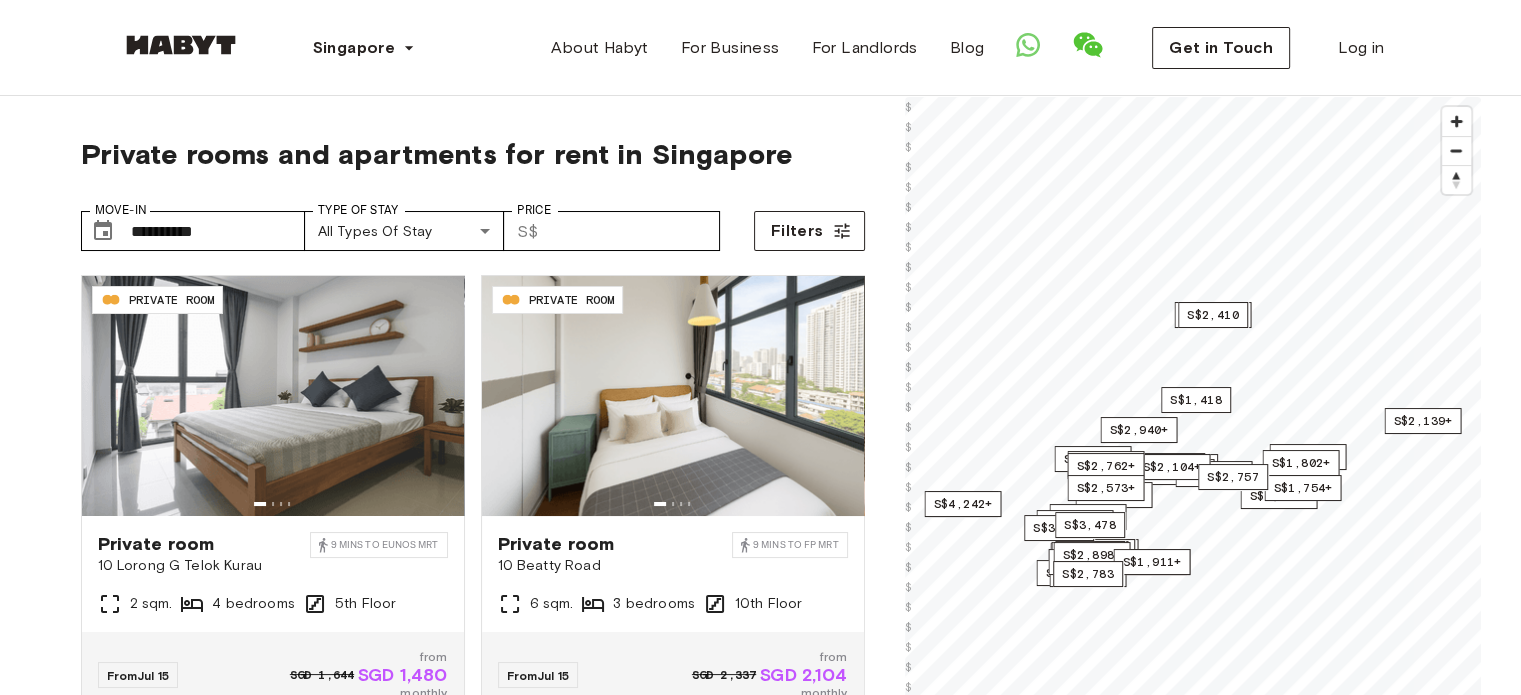 click on "SGD [NUMBER] from SGD [NUMBER] monthly SGD [NUMBER] from SGD [NUMBER] monthly SGD [NUMBER] from SGD [NUMBER] monthly SGD [NUMBER] from SGD [NUMBER] monthly SGD [NUMBER] from SGD [NUMBER] monthly SGD [NUMBER] from SGD [NUMBER] monthly" at bounding box center [760, 1873] 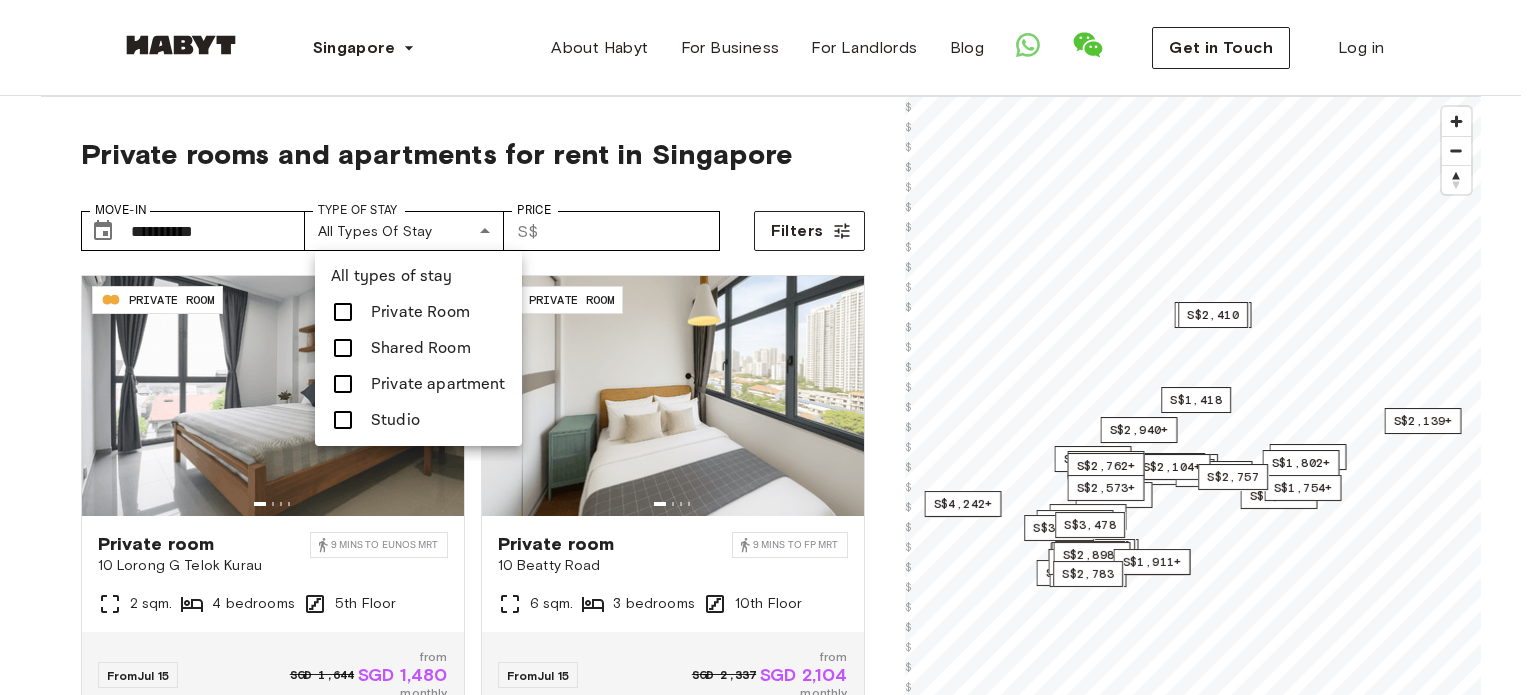 drag, startPoint x: 418, startPoint y: 230, endPoint x: 419, endPoint y: 252, distance: 22.022715 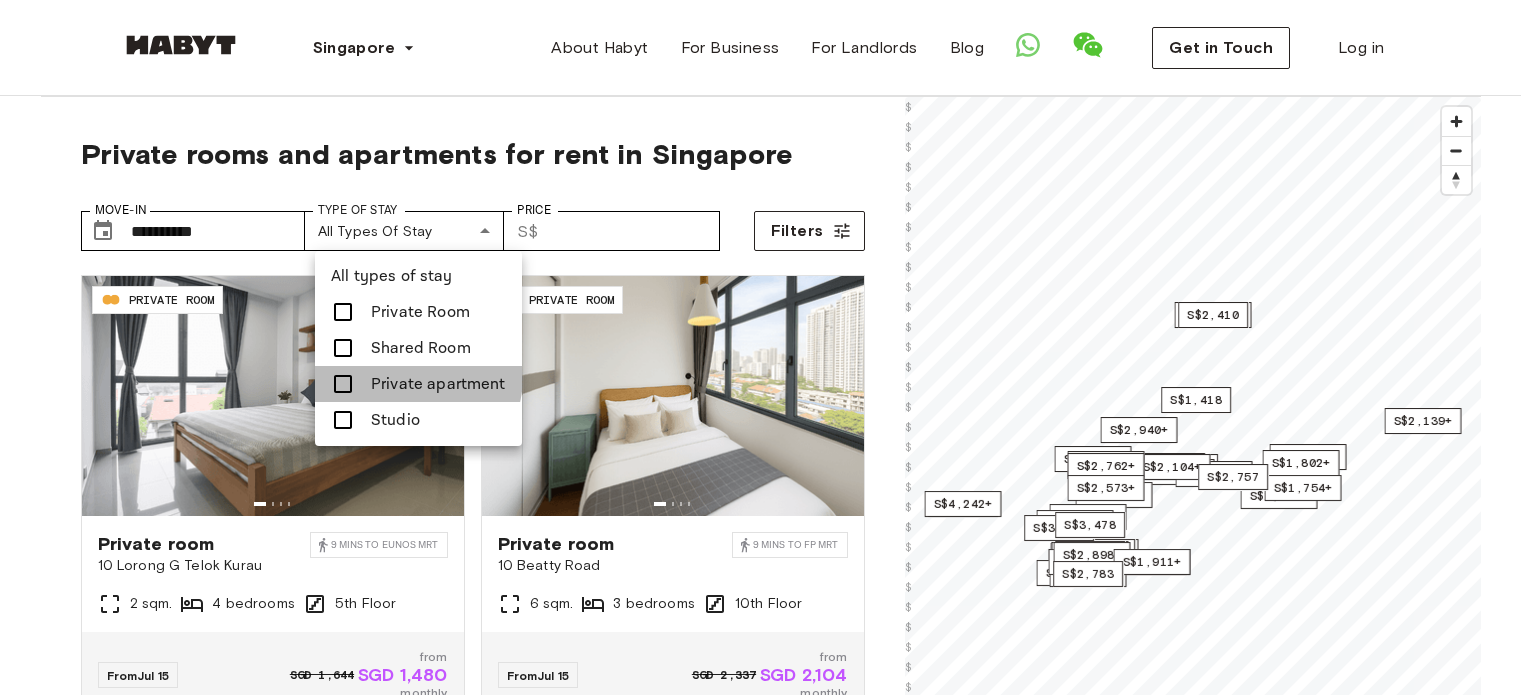 click on "Private apartment" at bounding box center (438, 384) 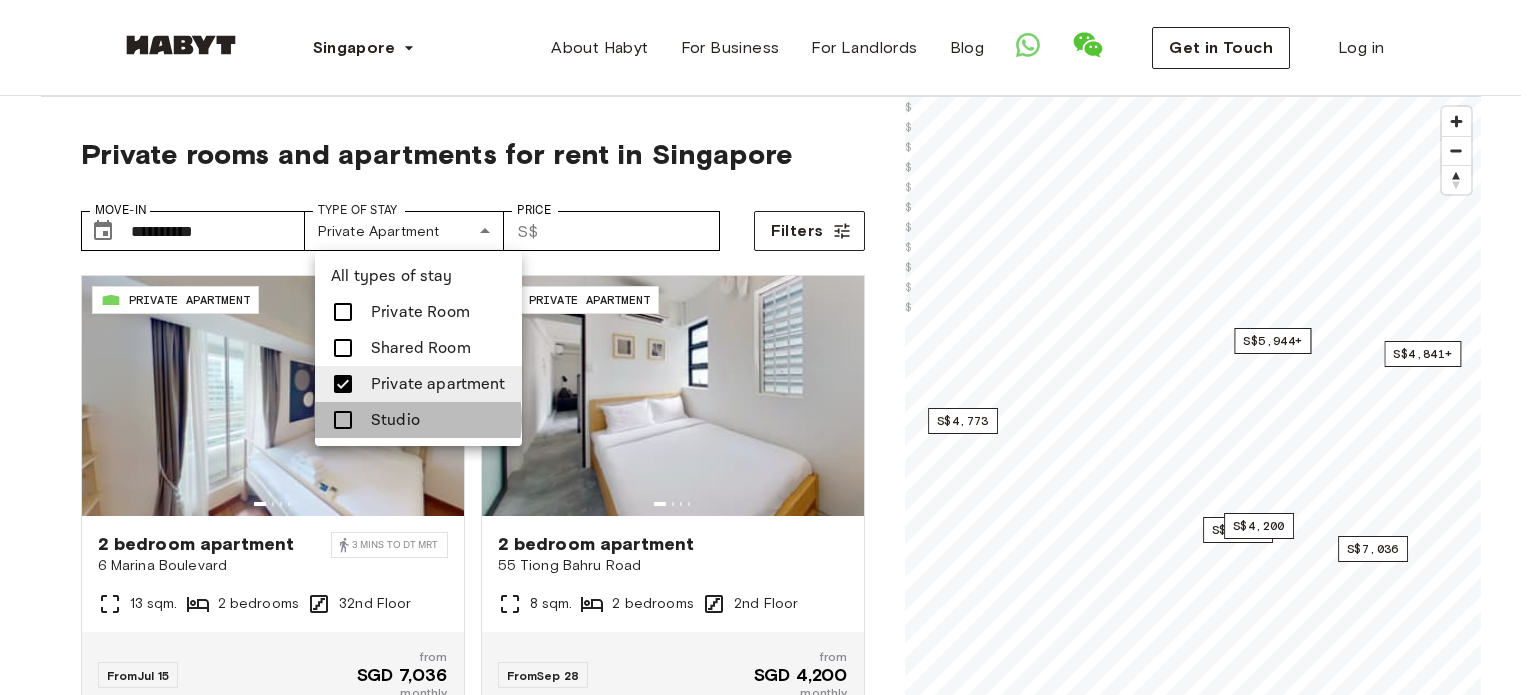 click on "Studio" at bounding box center [395, 420] 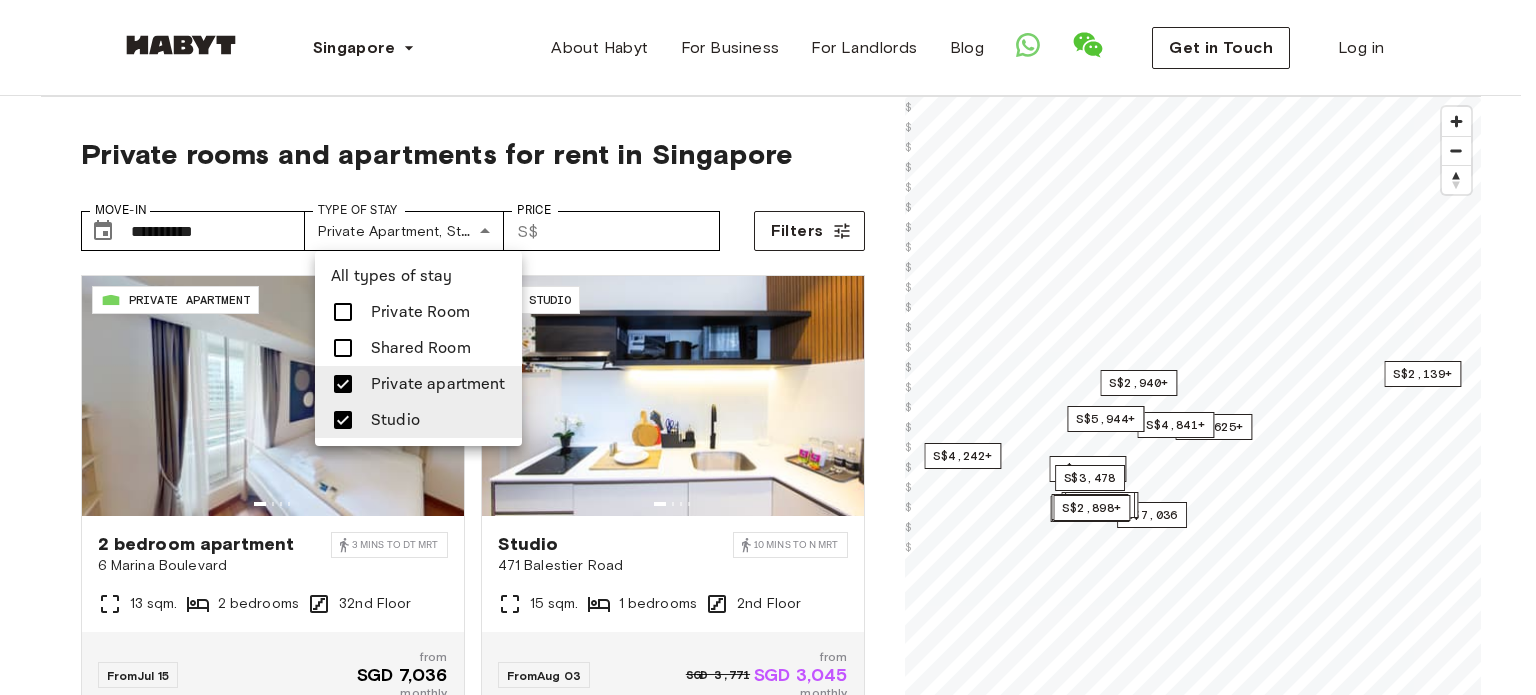 click at bounding box center [768, 347] 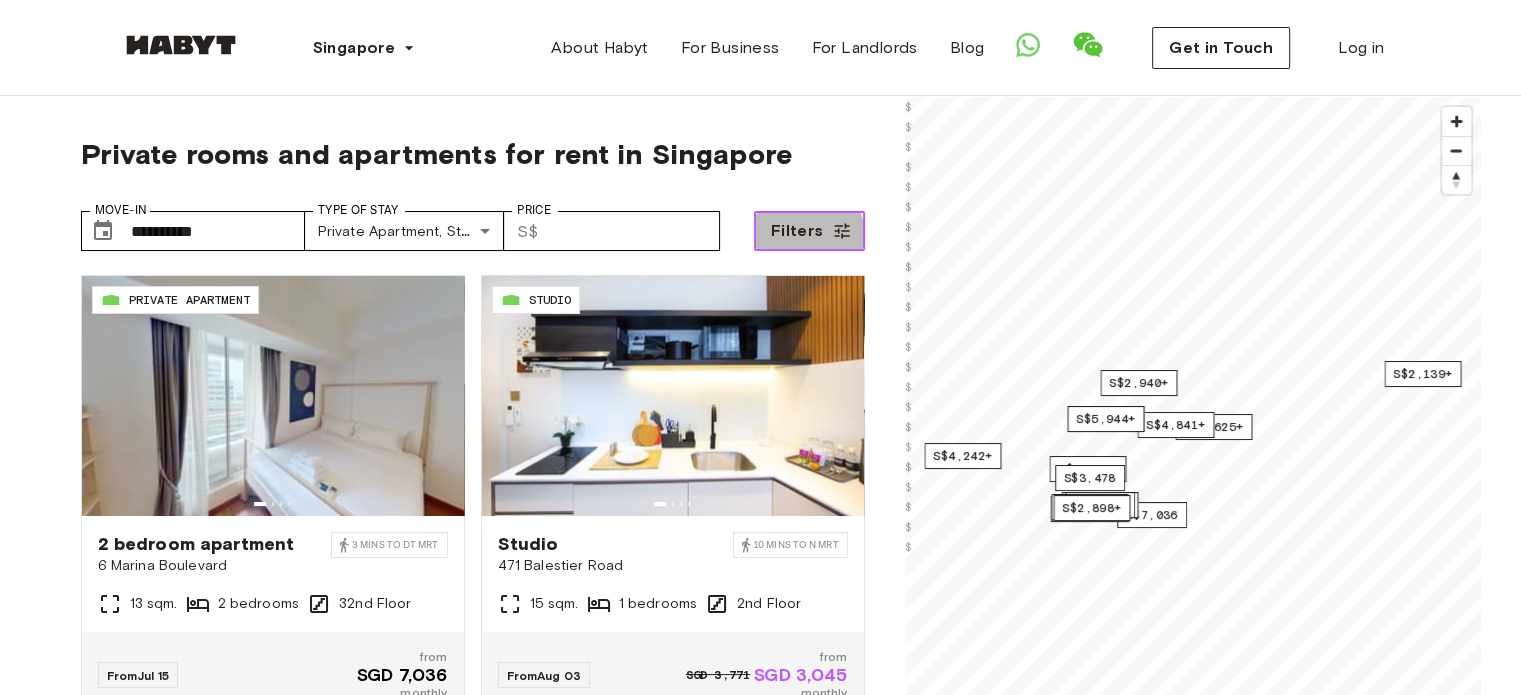 click on "Filters" at bounding box center (797, 231) 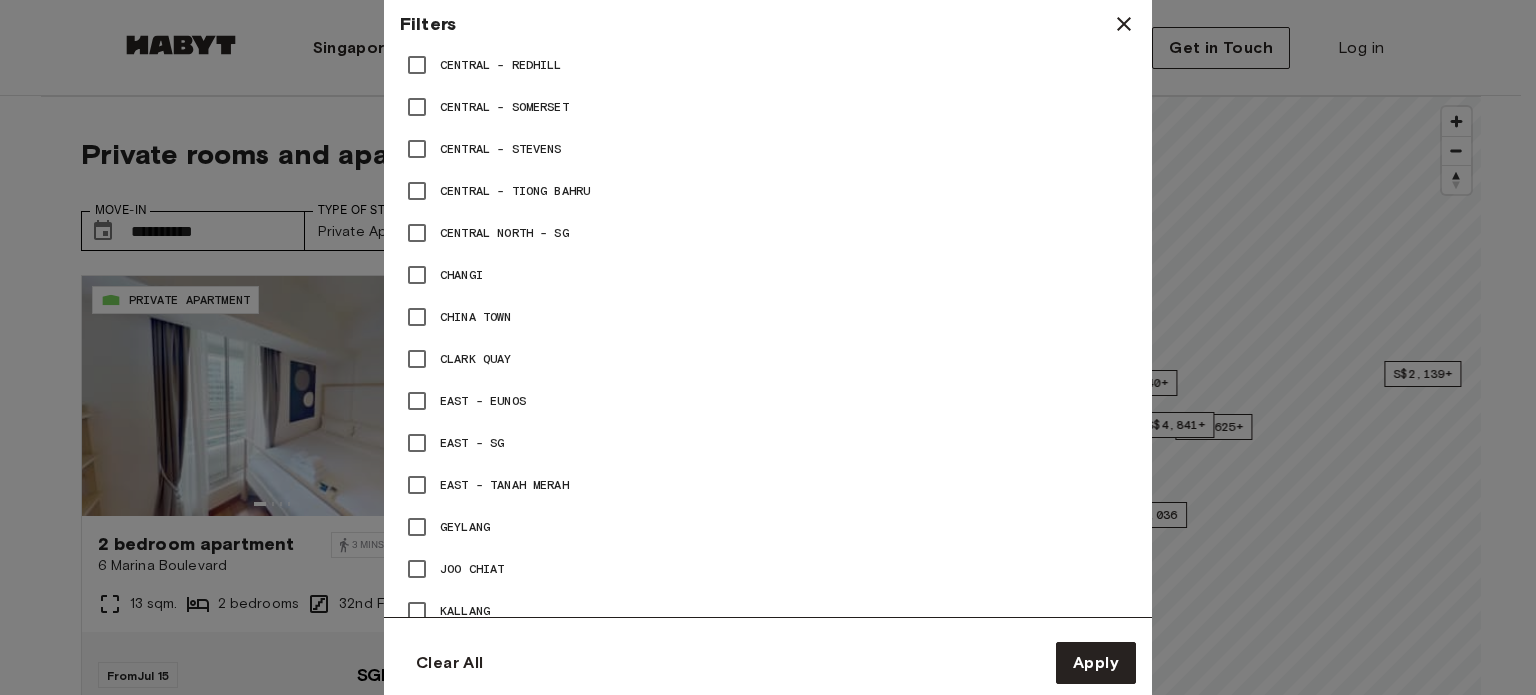 scroll, scrollTop: 1600, scrollLeft: 0, axis: vertical 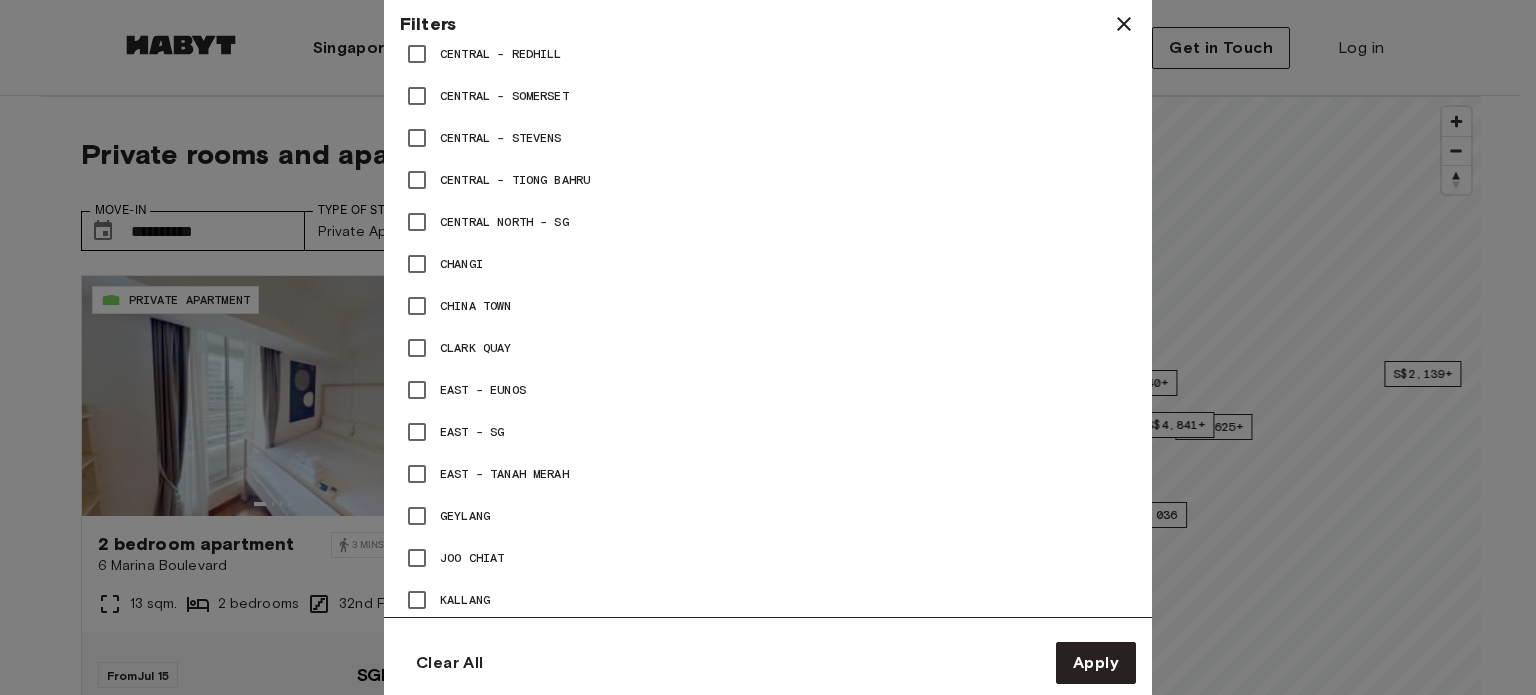 click on "East - SG" at bounding box center (472, 432) 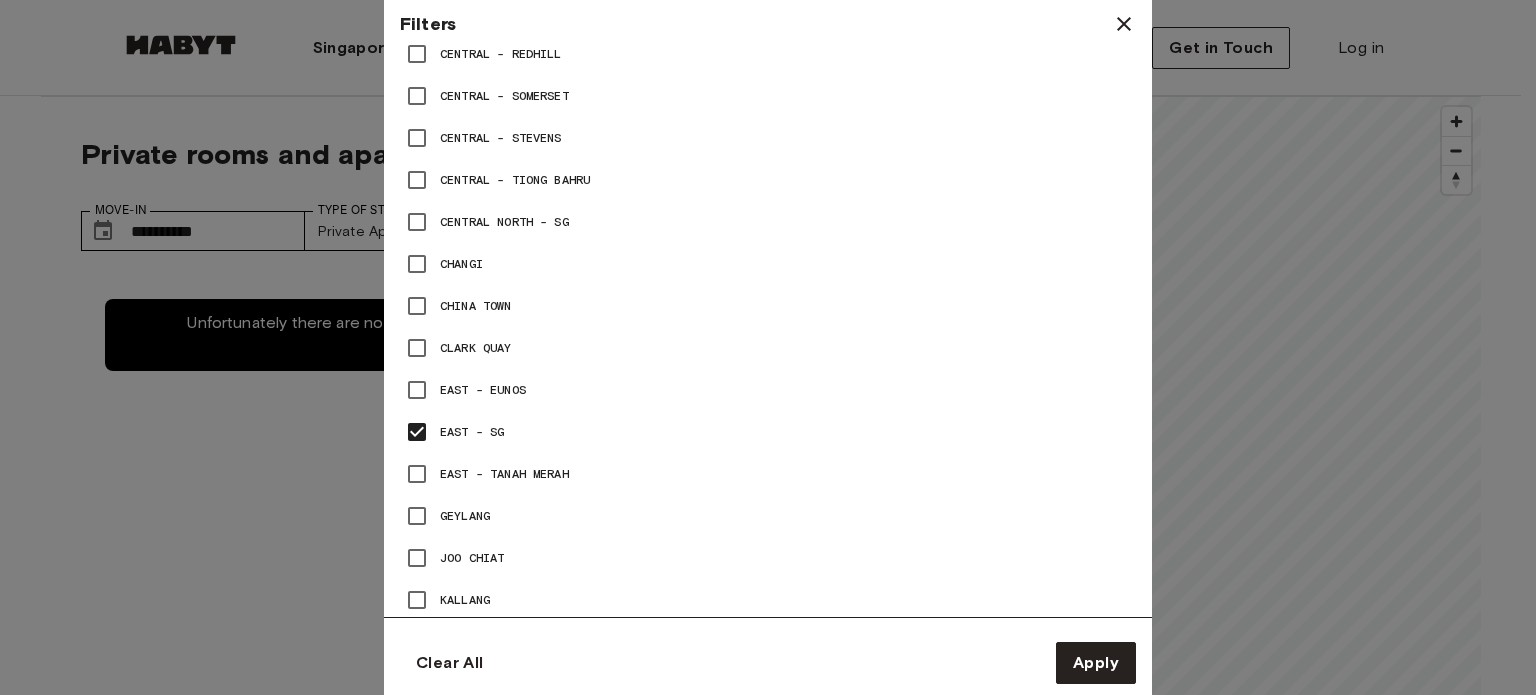 click on "East - Eunos" at bounding box center [483, 390] 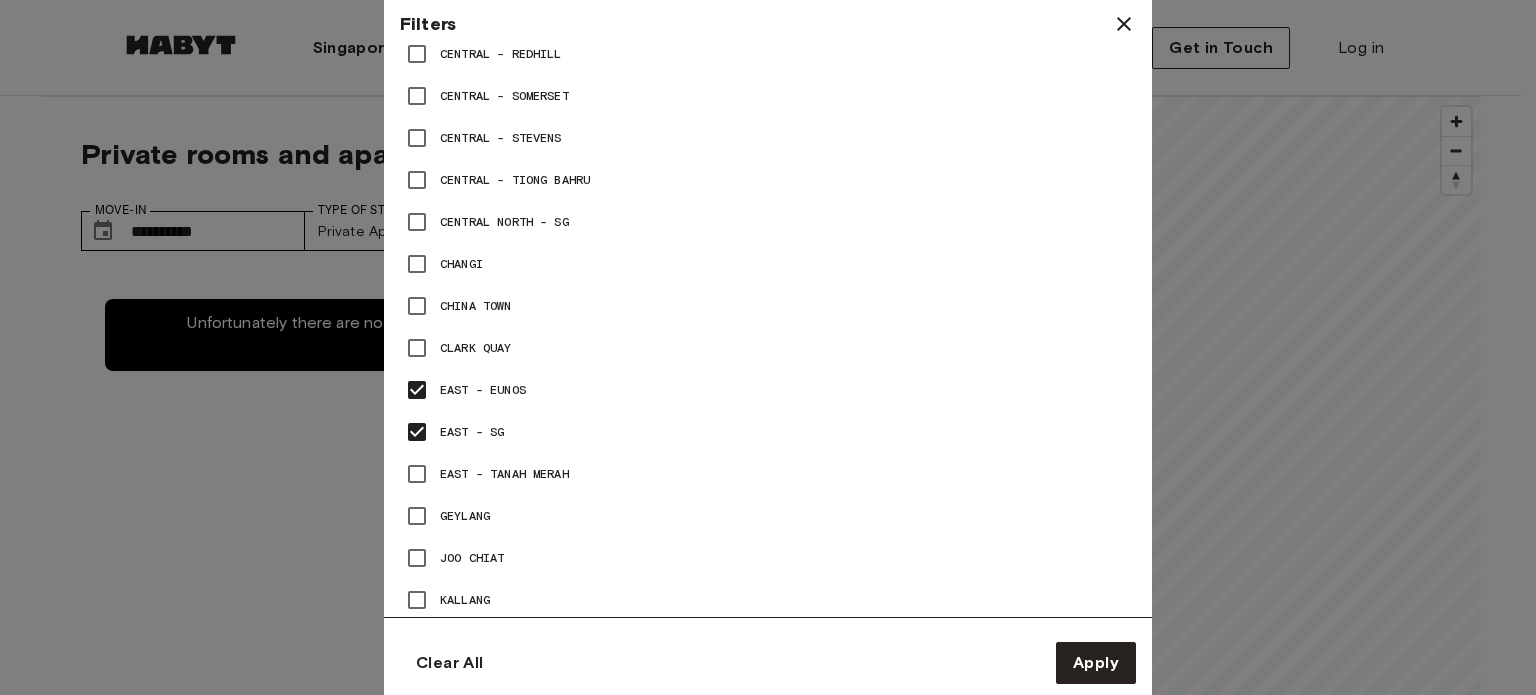 click on "East - Tanah Merah" at bounding box center (504, 474) 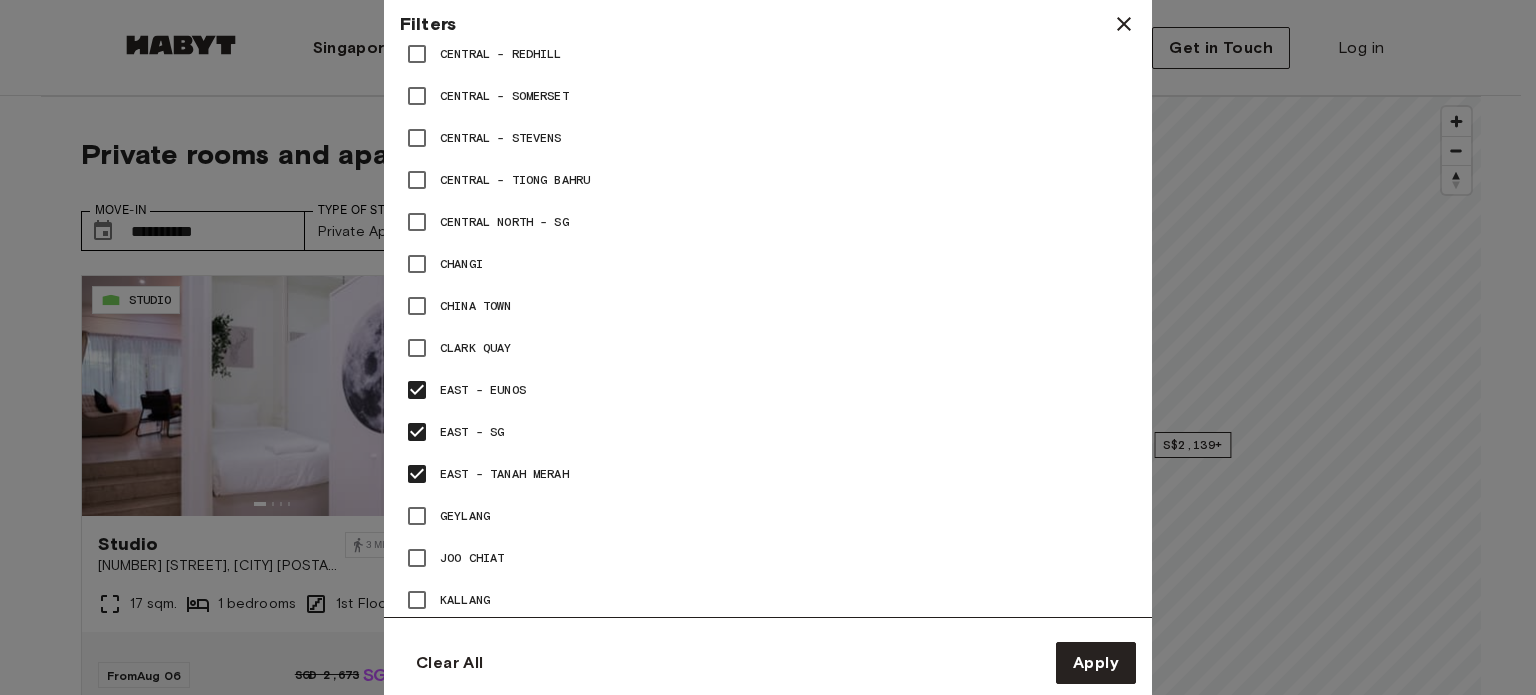 click on "Geylang" at bounding box center [465, 516] 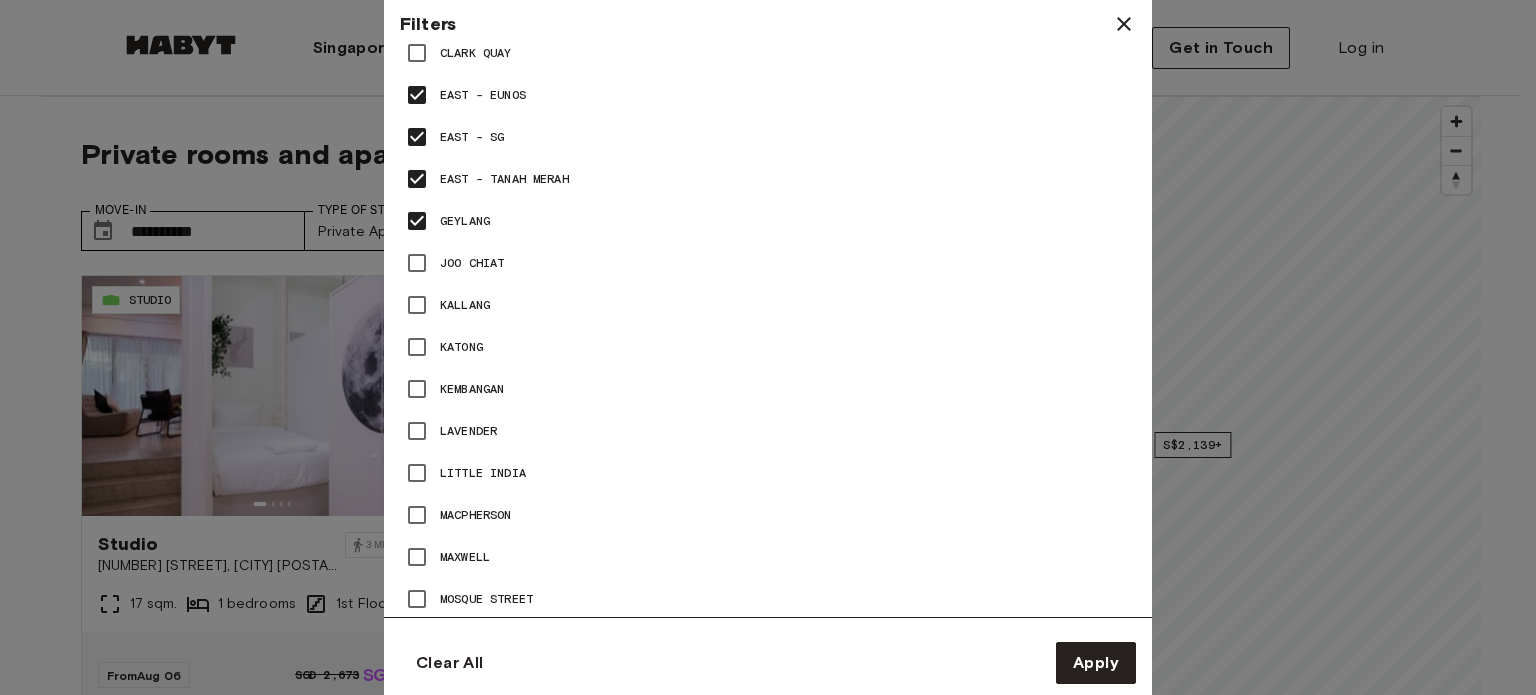 scroll, scrollTop: 1900, scrollLeft: 0, axis: vertical 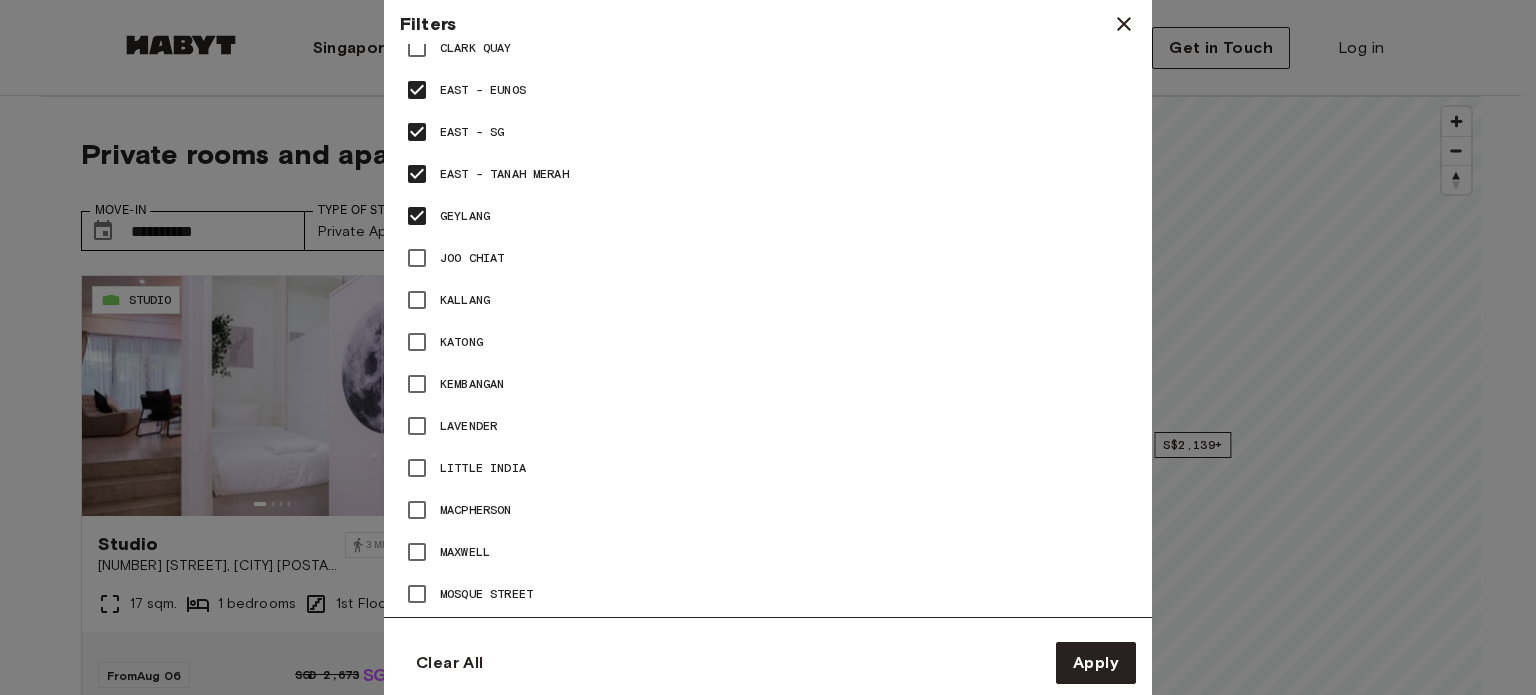 click on "Macpherson" at bounding box center (768, 510) 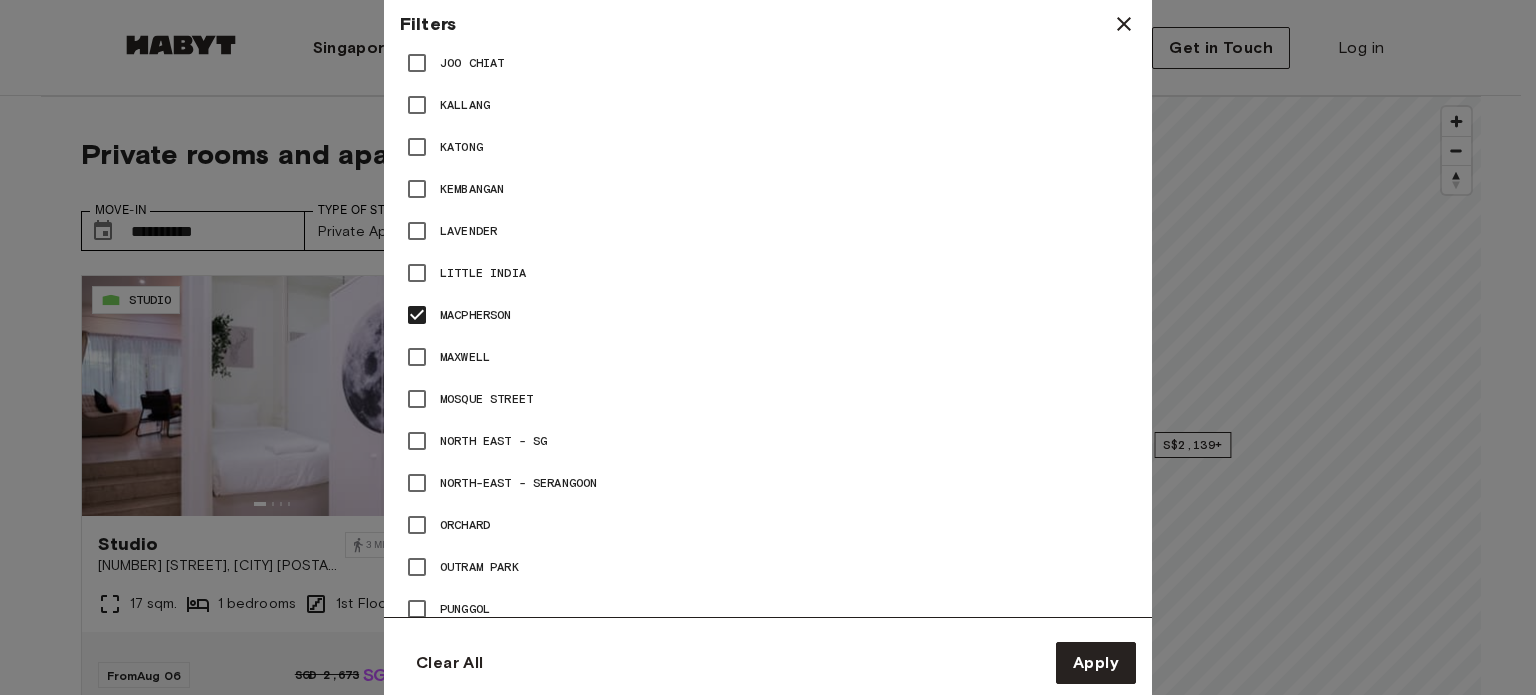 scroll, scrollTop: 2100, scrollLeft: 0, axis: vertical 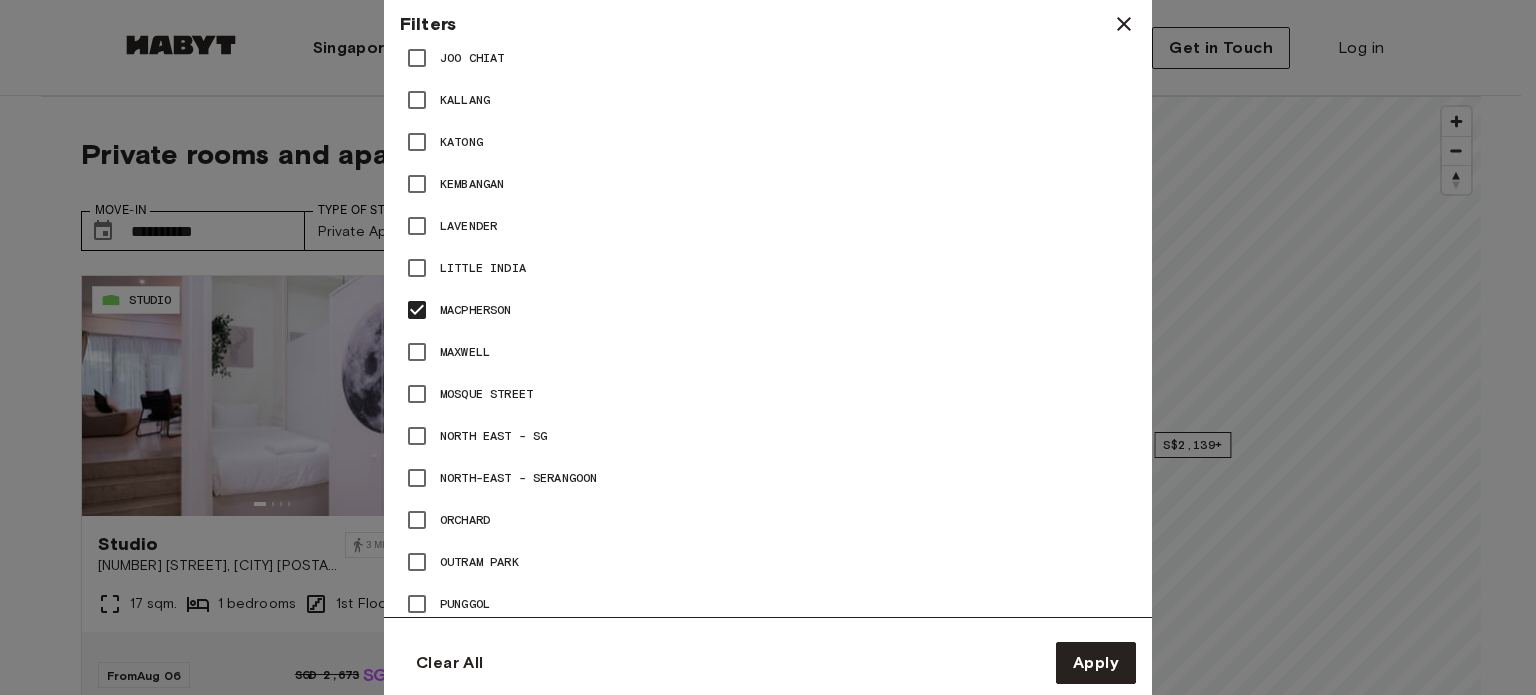 click on "North-East - Serangoon" at bounding box center [518, 478] 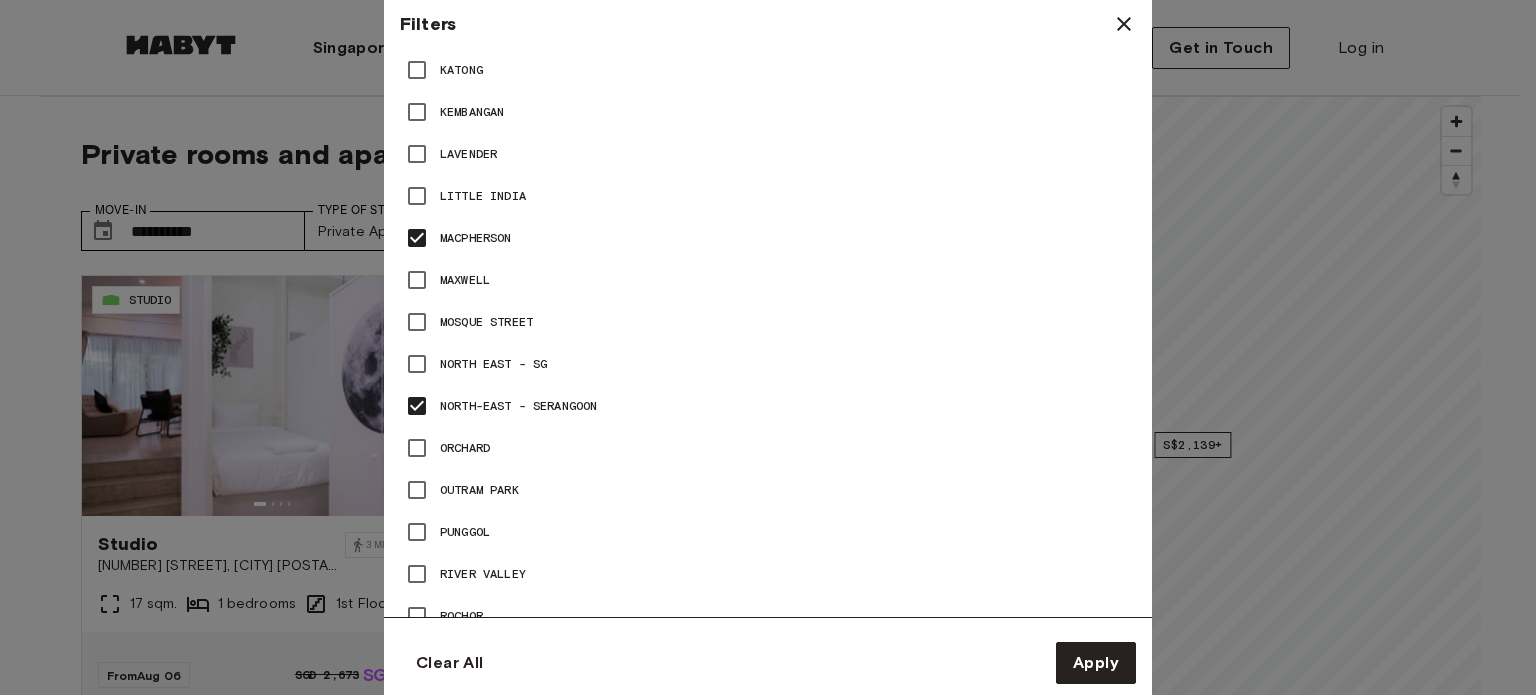 scroll, scrollTop: 2400, scrollLeft: 0, axis: vertical 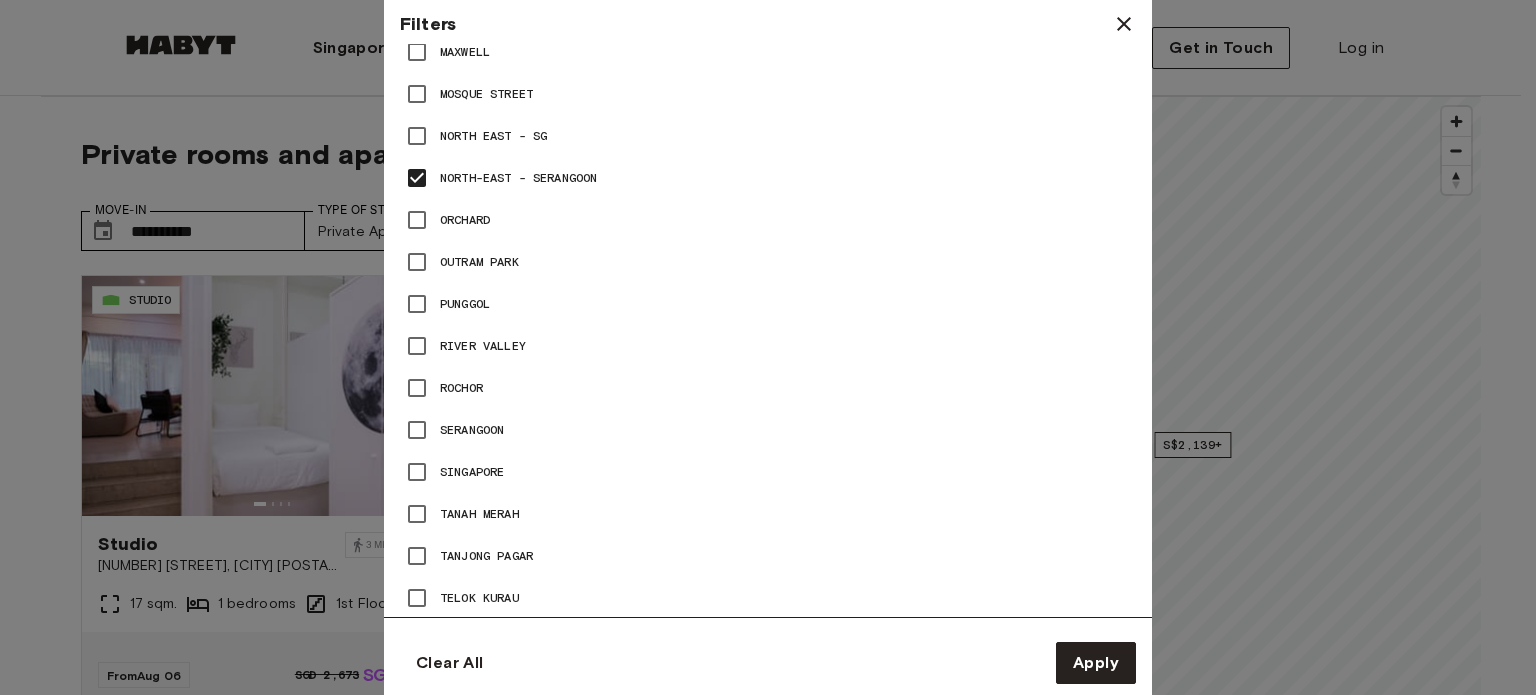 click on "Punggol" at bounding box center (465, 304) 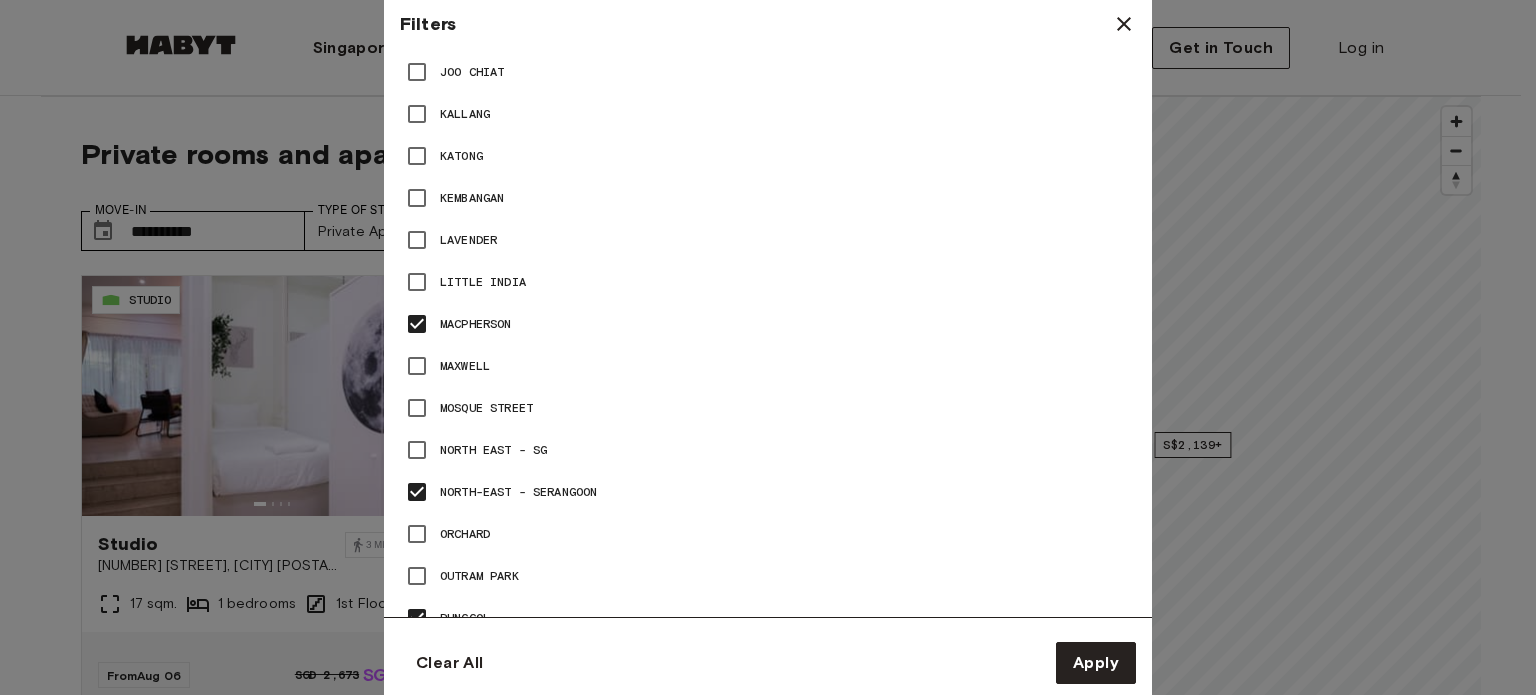 scroll, scrollTop: 2024, scrollLeft: 0, axis: vertical 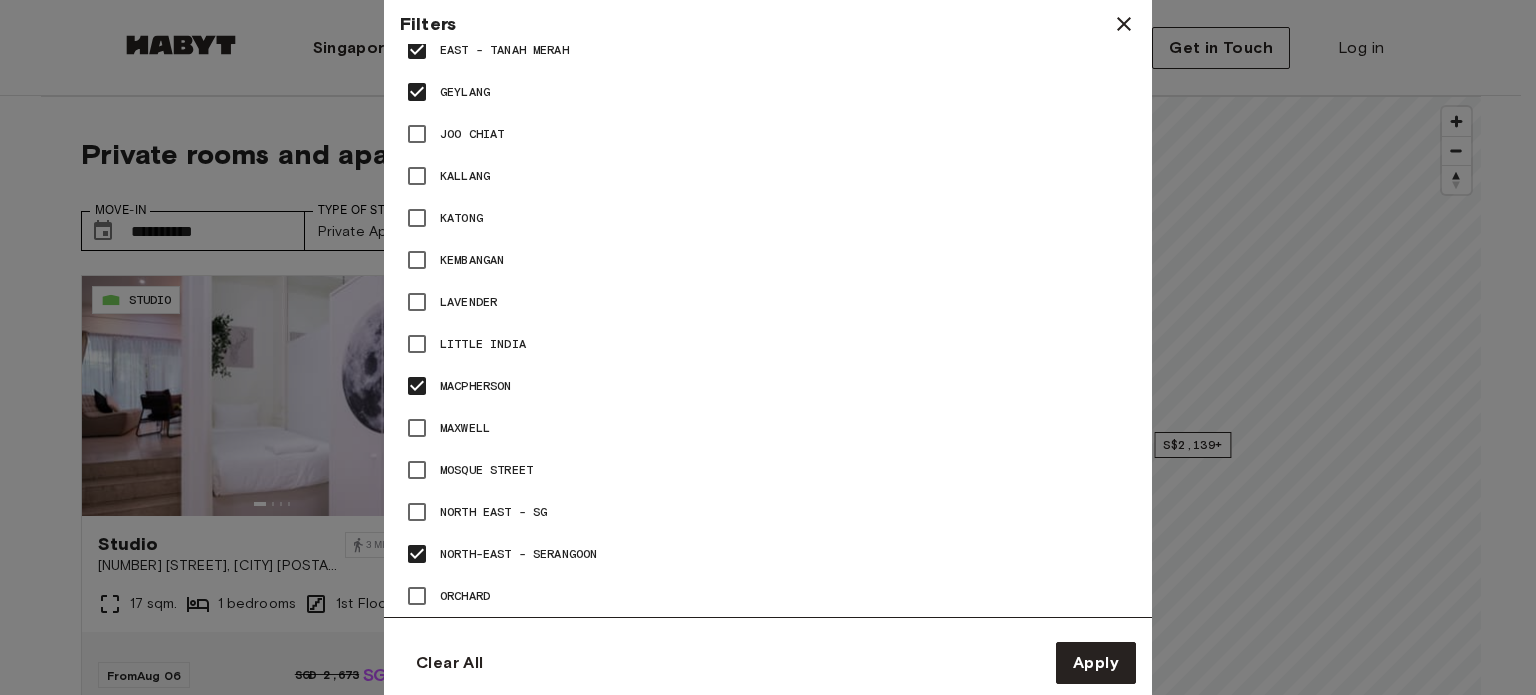 click at bounding box center [436, 218] 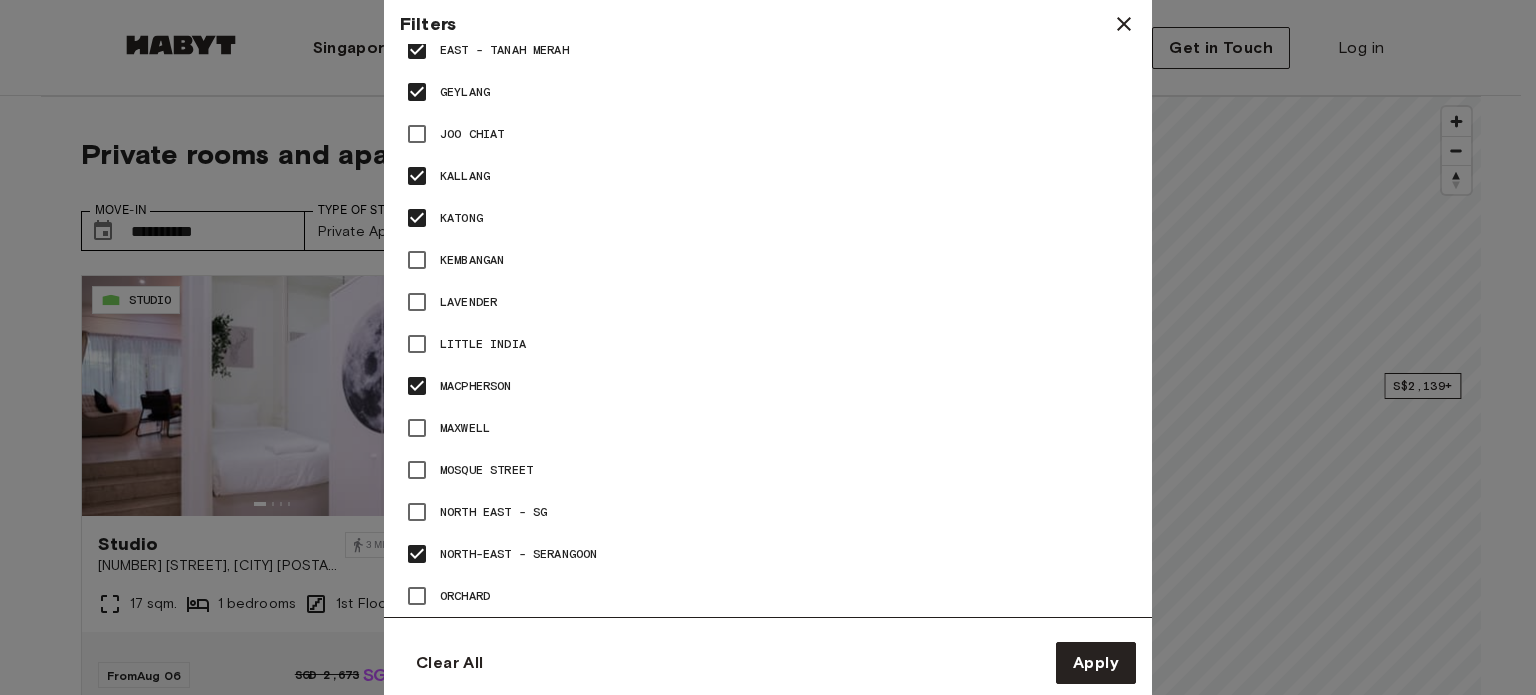 click on "Joo Chiat" at bounding box center (472, 134) 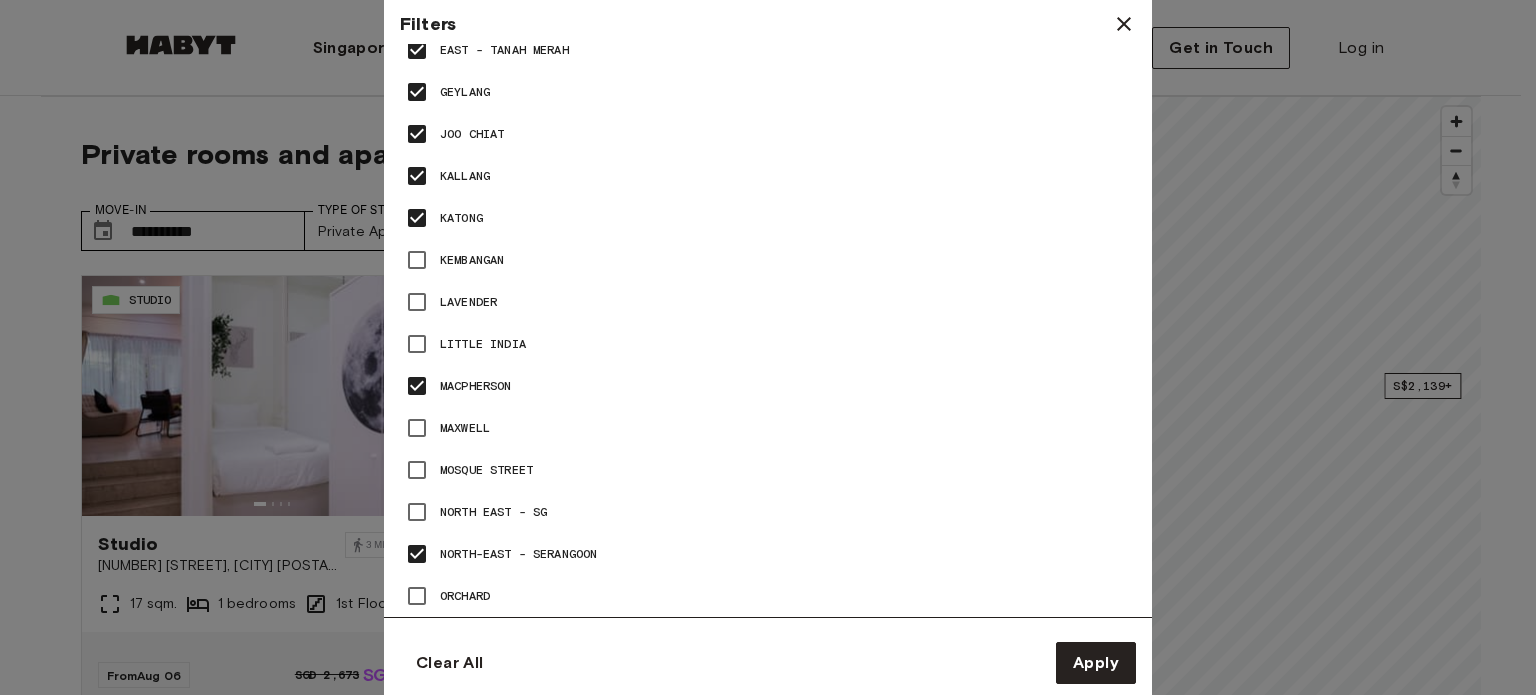 click on "Kembangan" at bounding box center [472, 260] 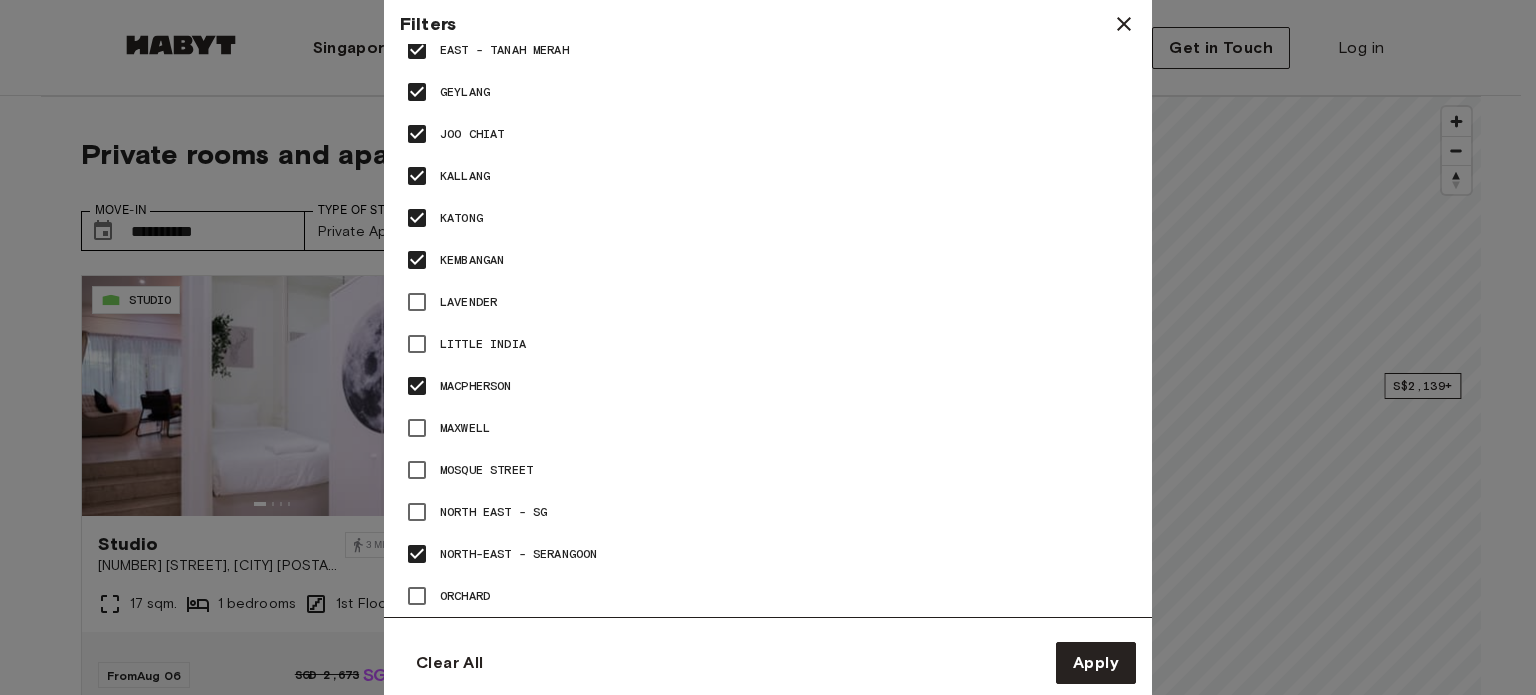 click on "Lavender" at bounding box center [468, 302] 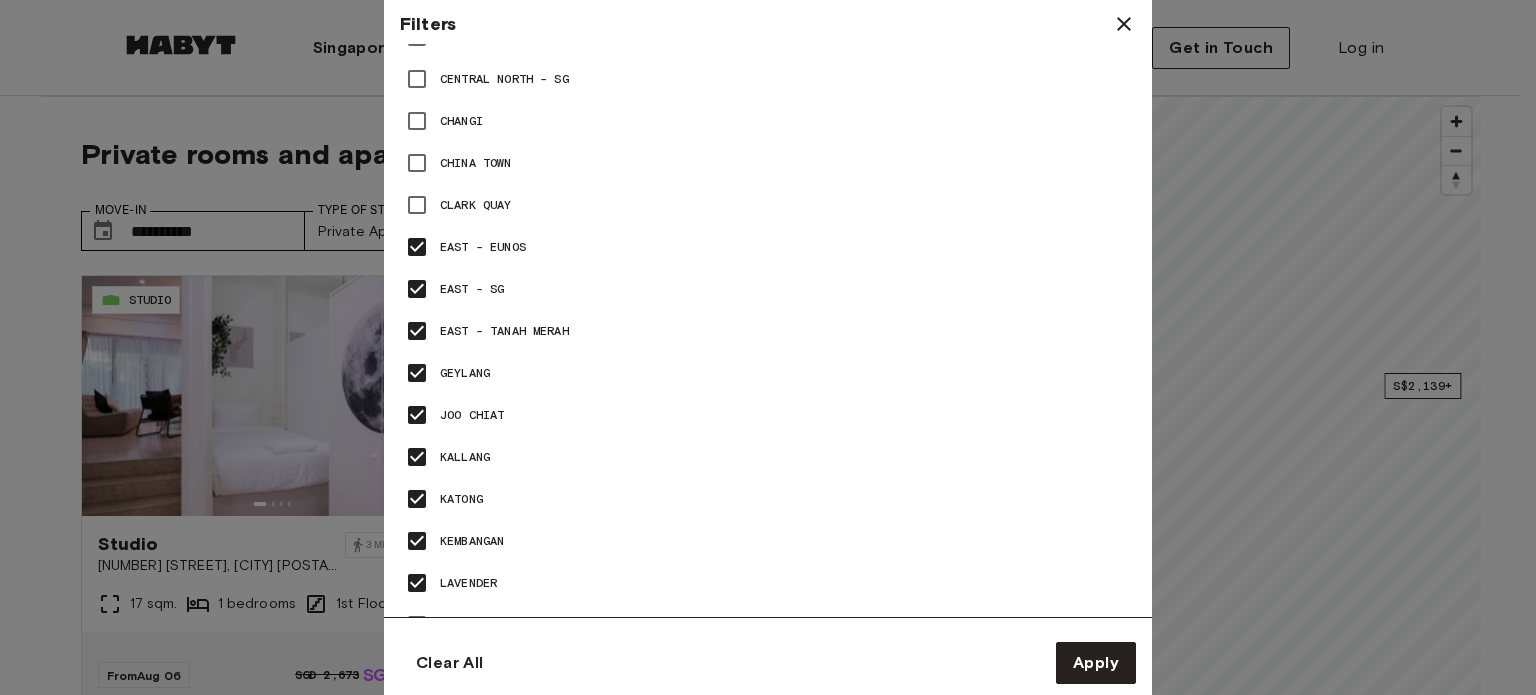 scroll, scrollTop: 1724, scrollLeft: 0, axis: vertical 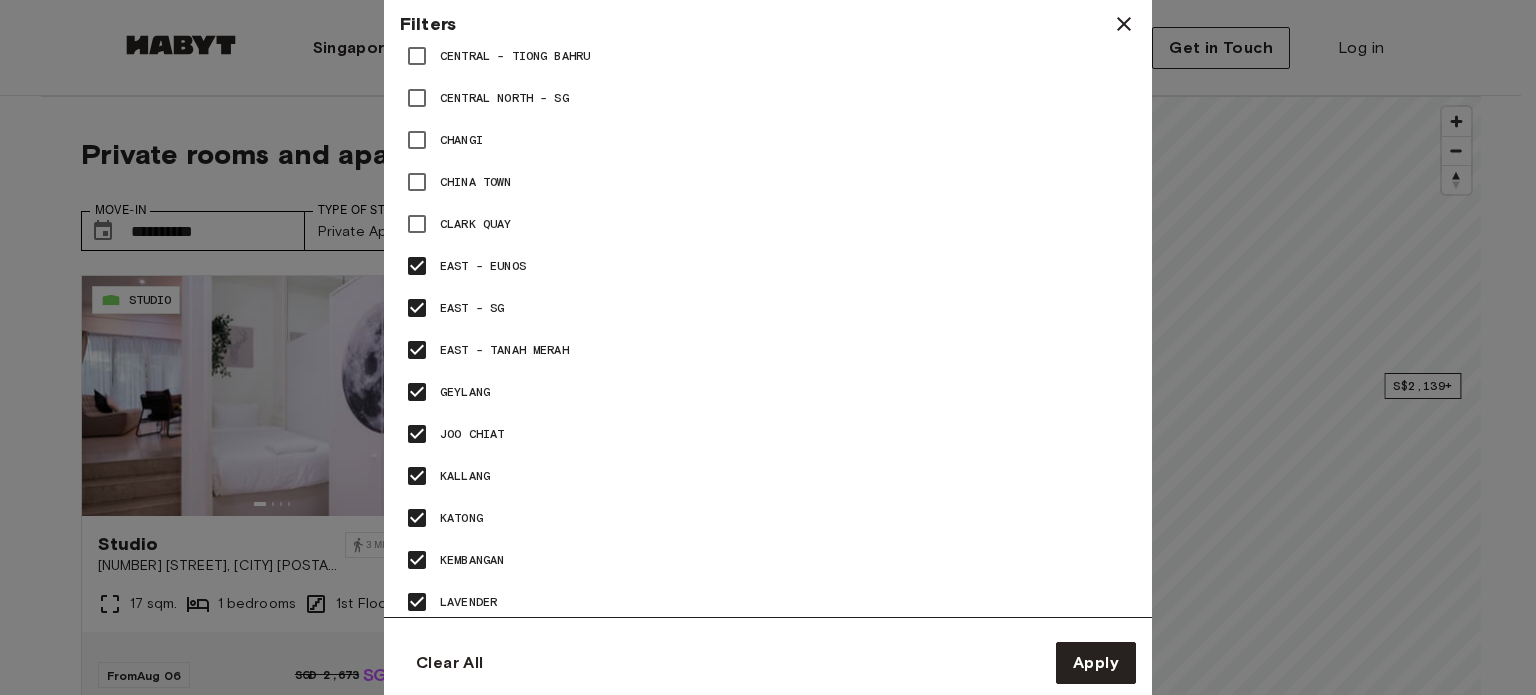 click on "China Town" at bounding box center (476, 182) 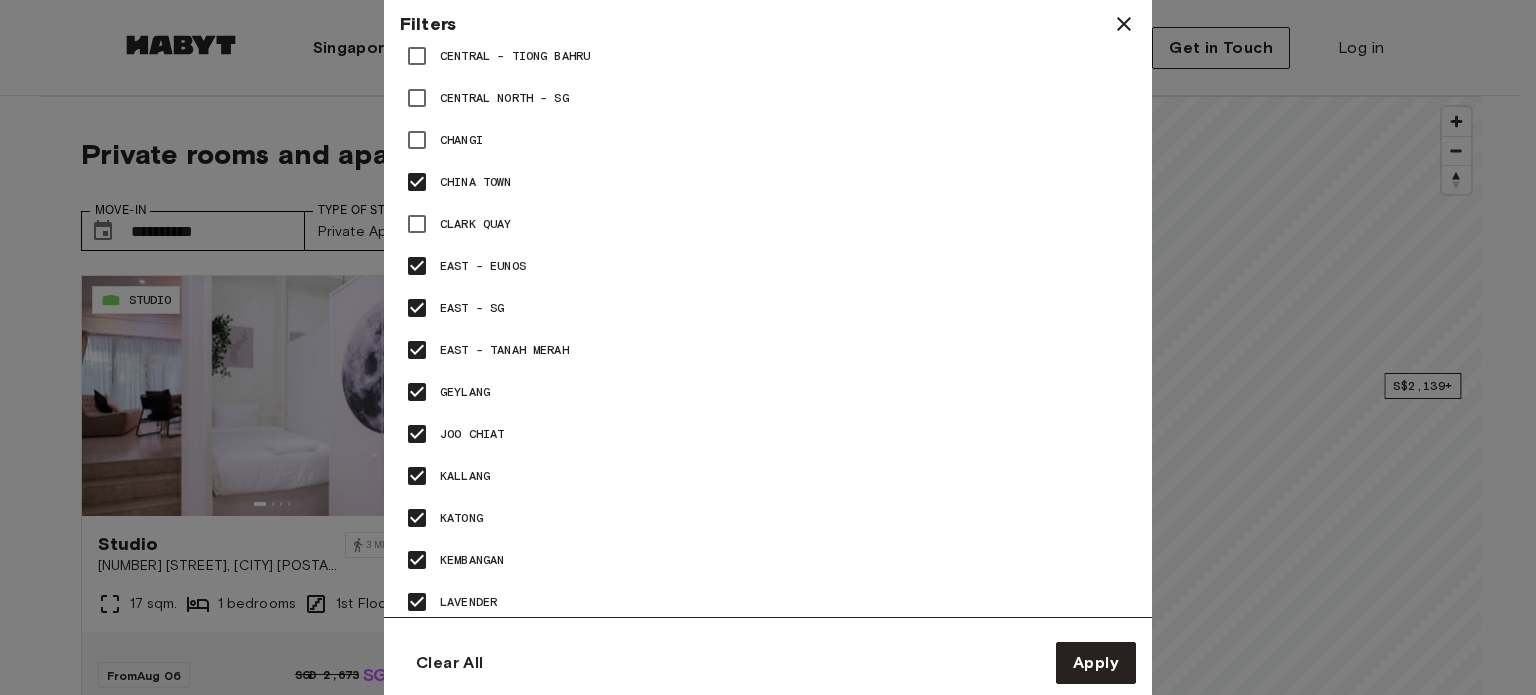 click on "Changi" at bounding box center (768, 140) 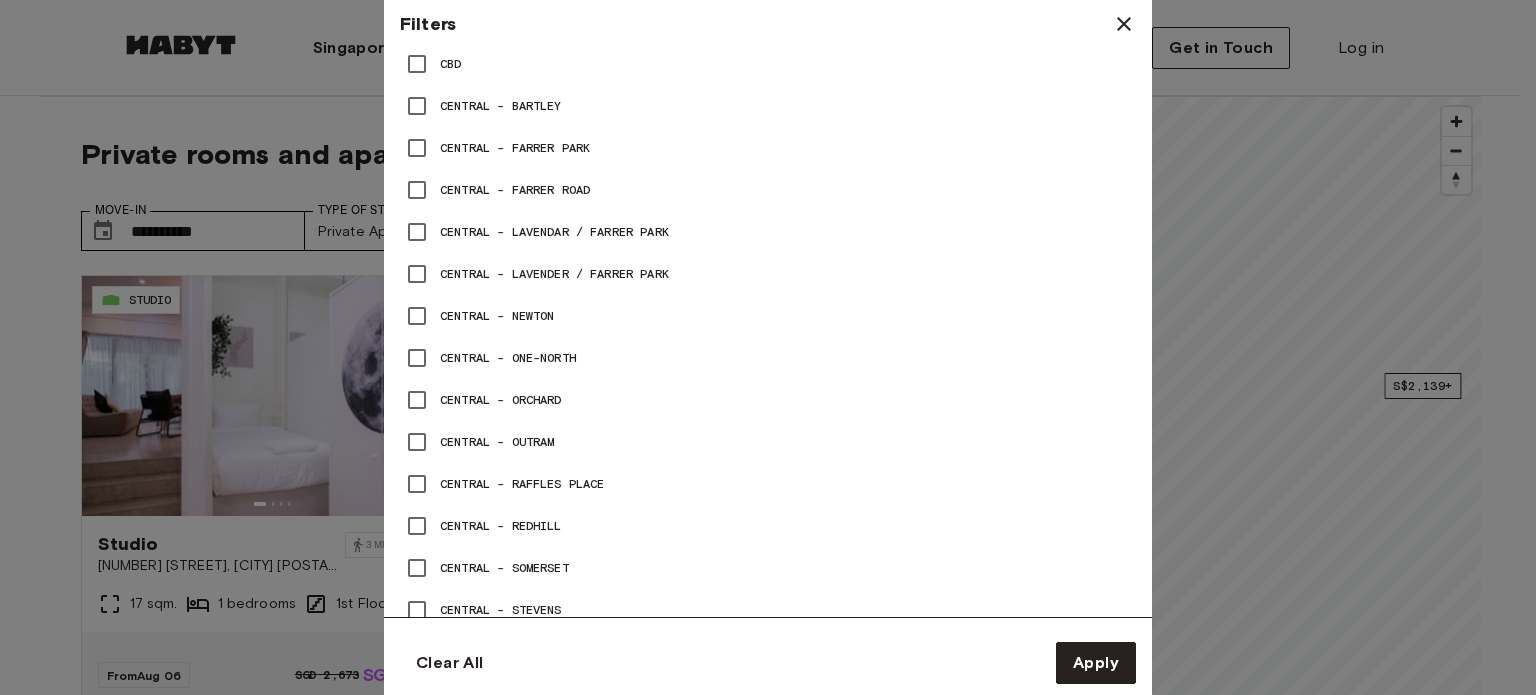 scroll, scrollTop: 1124, scrollLeft: 0, axis: vertical 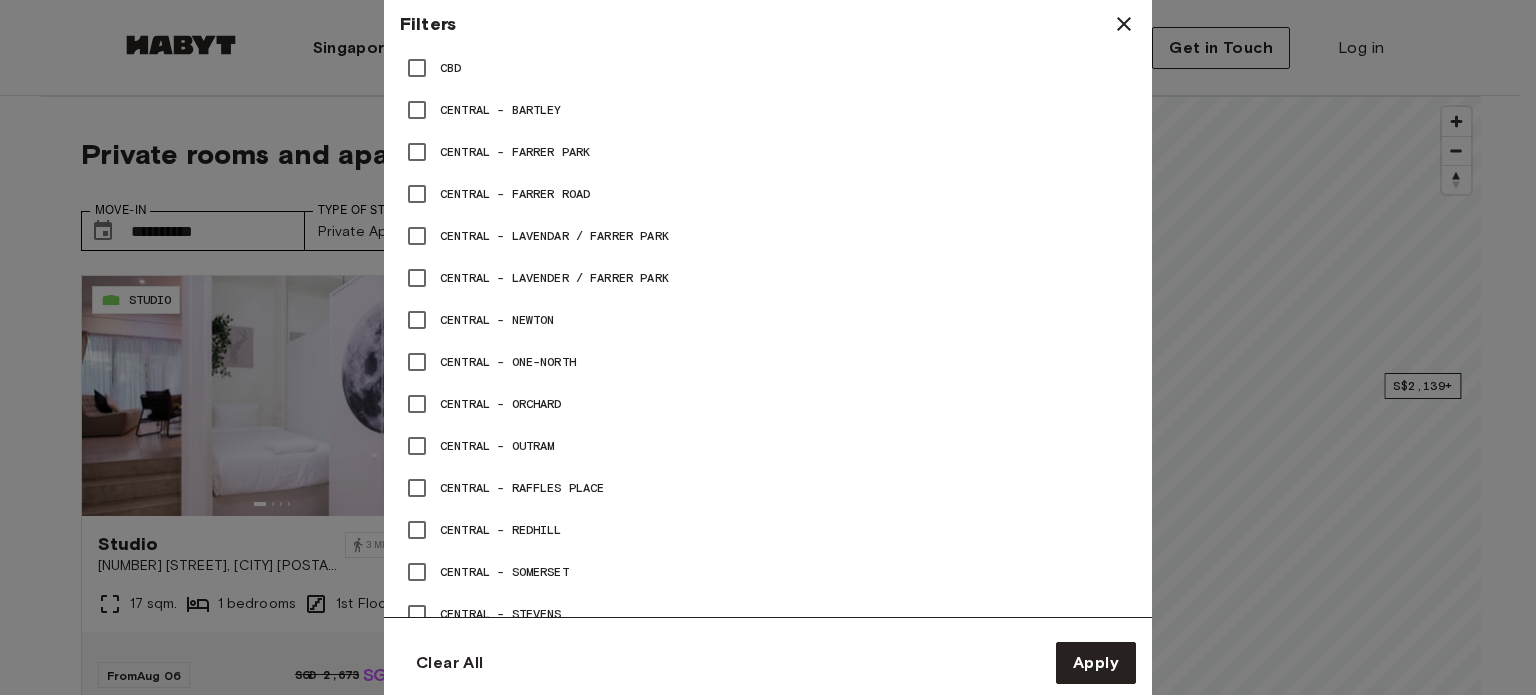 click on "Central - Lavendar / Farrer Park" at bounding box center (554, 236) 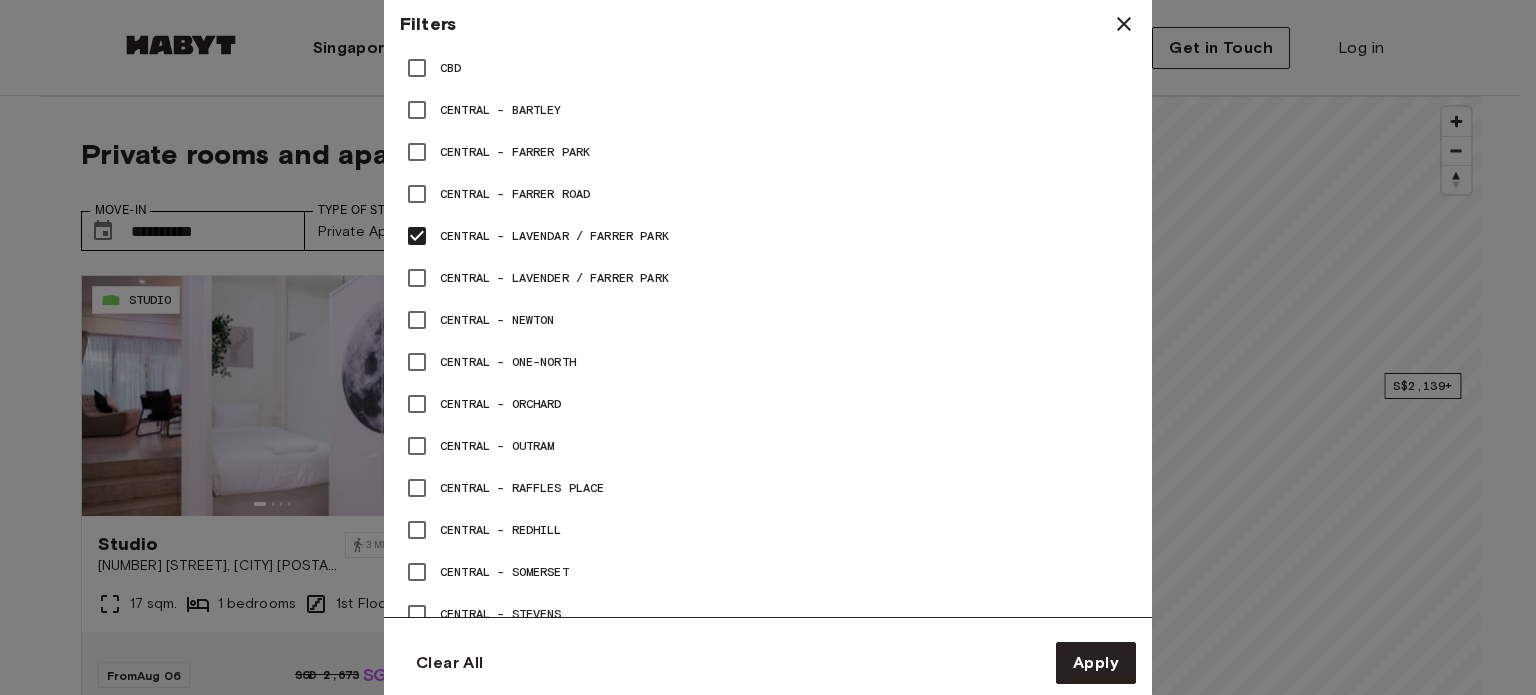 drag, startPoint x: 536, startPoint y: 264, endPoint x: 531, endPoint y: 283, distance: 19.646883 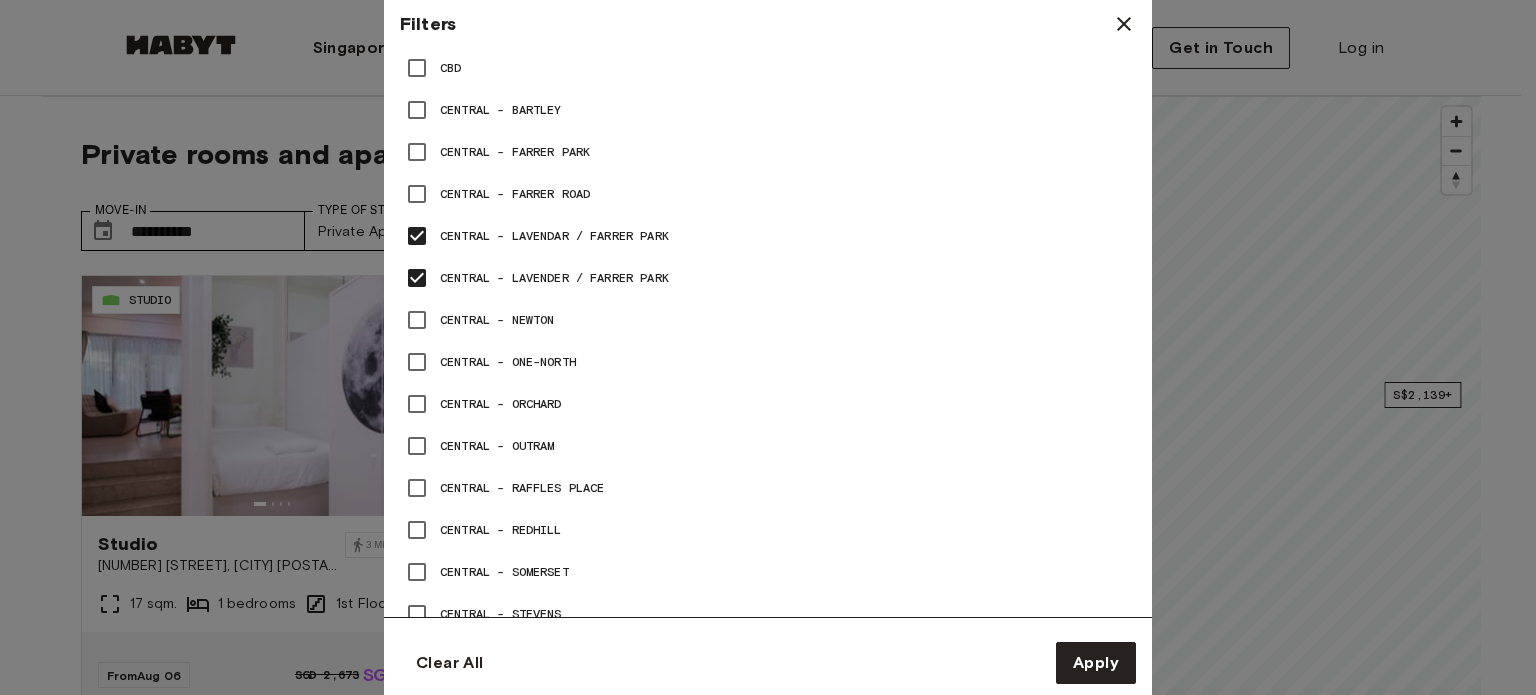 click on "Central - Bartley" at bounding box center (501, 110) 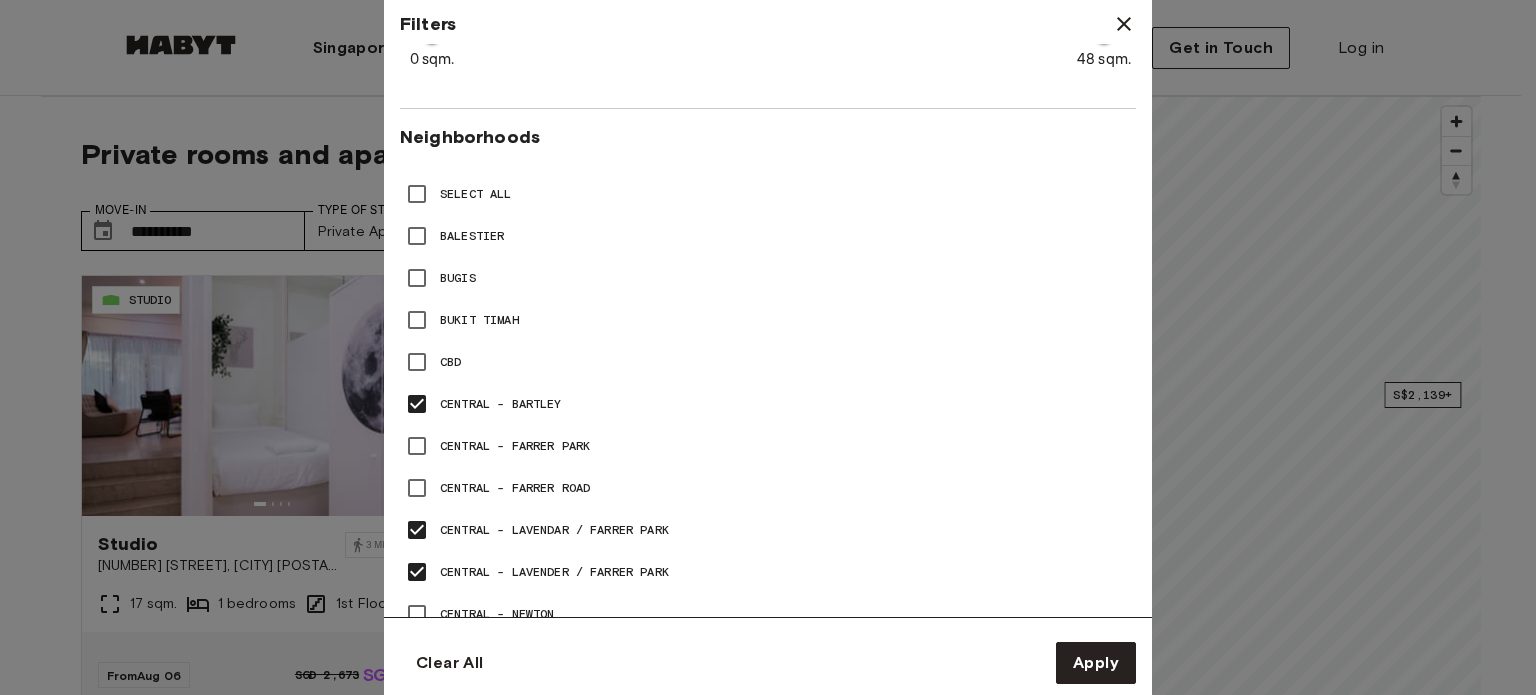 scroll, scrollTop: 824, scrollLeft: 0, axis: vertical 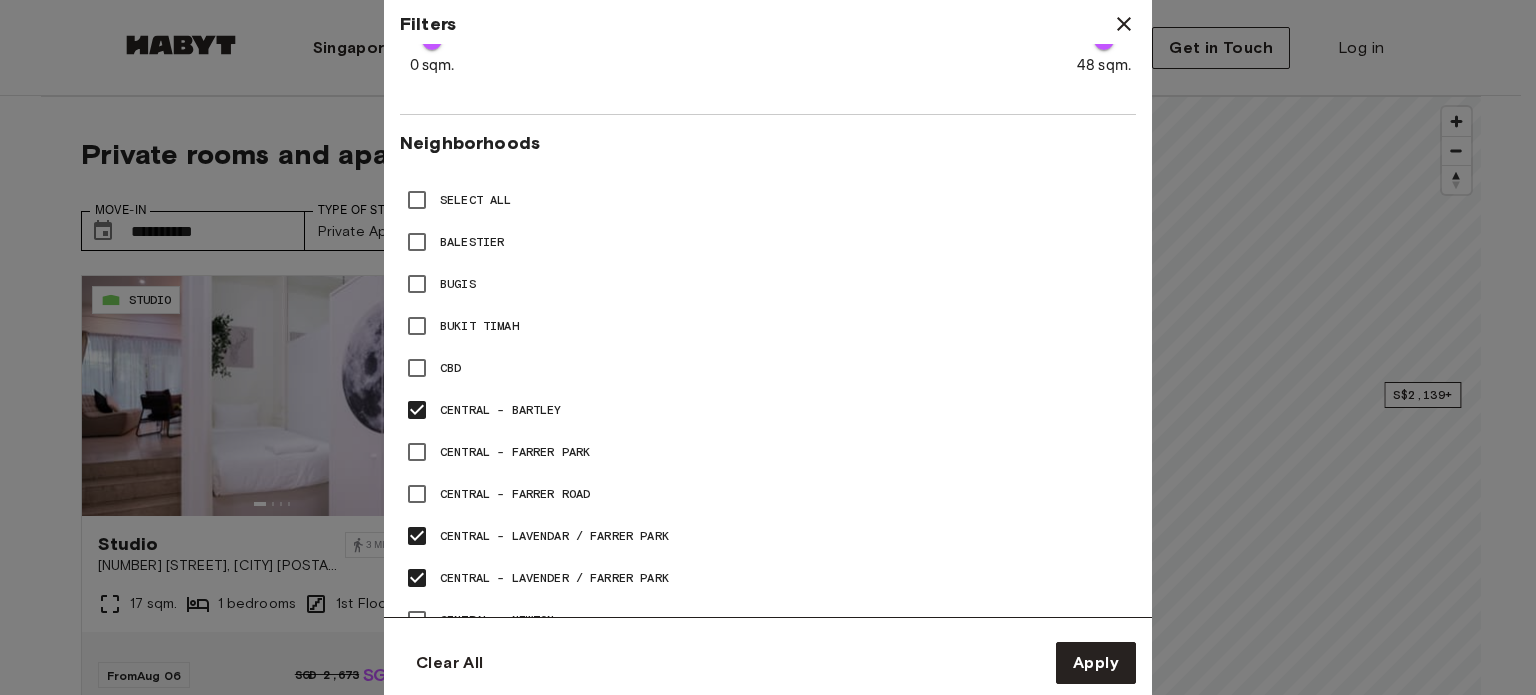 click on "Bugis" at bounding box center [458, 284] 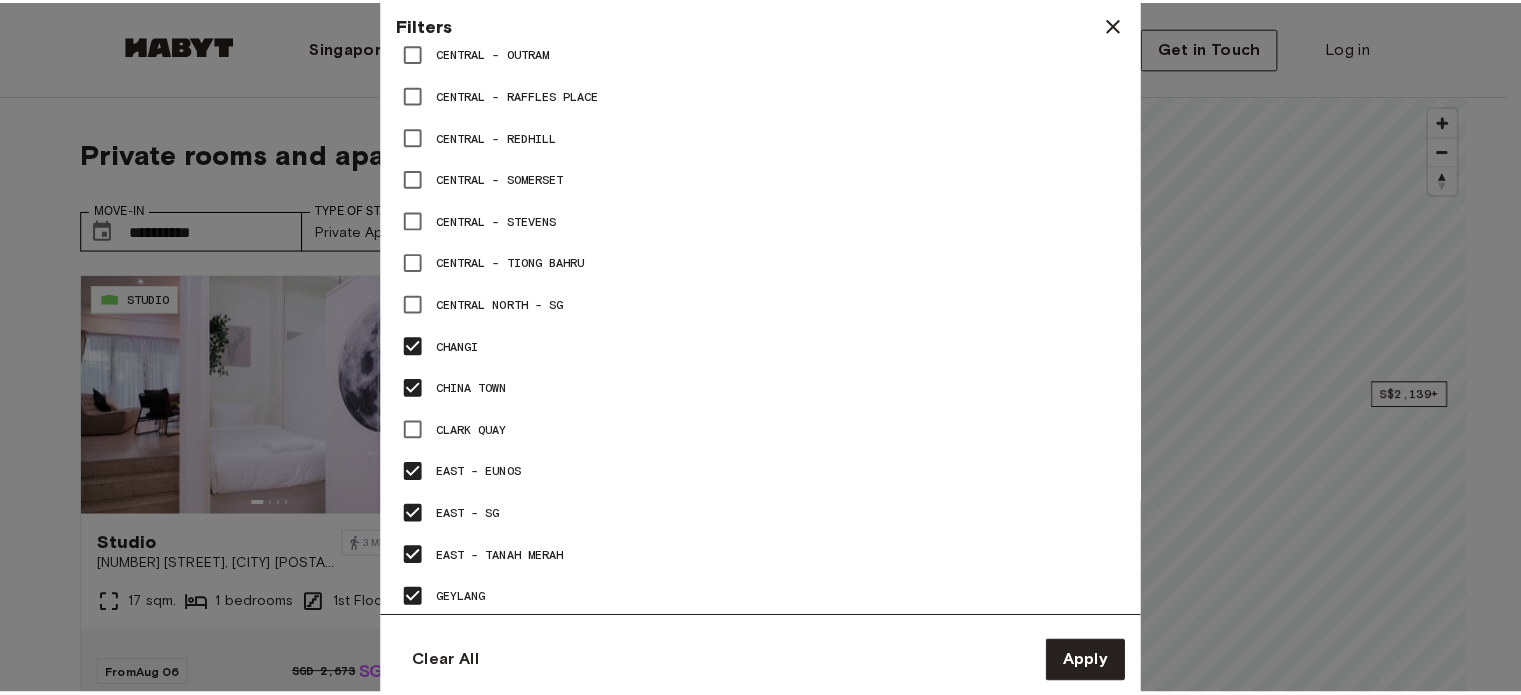 scroll, scrollTop: 1524, scrollLeft: 0, axis: vertical 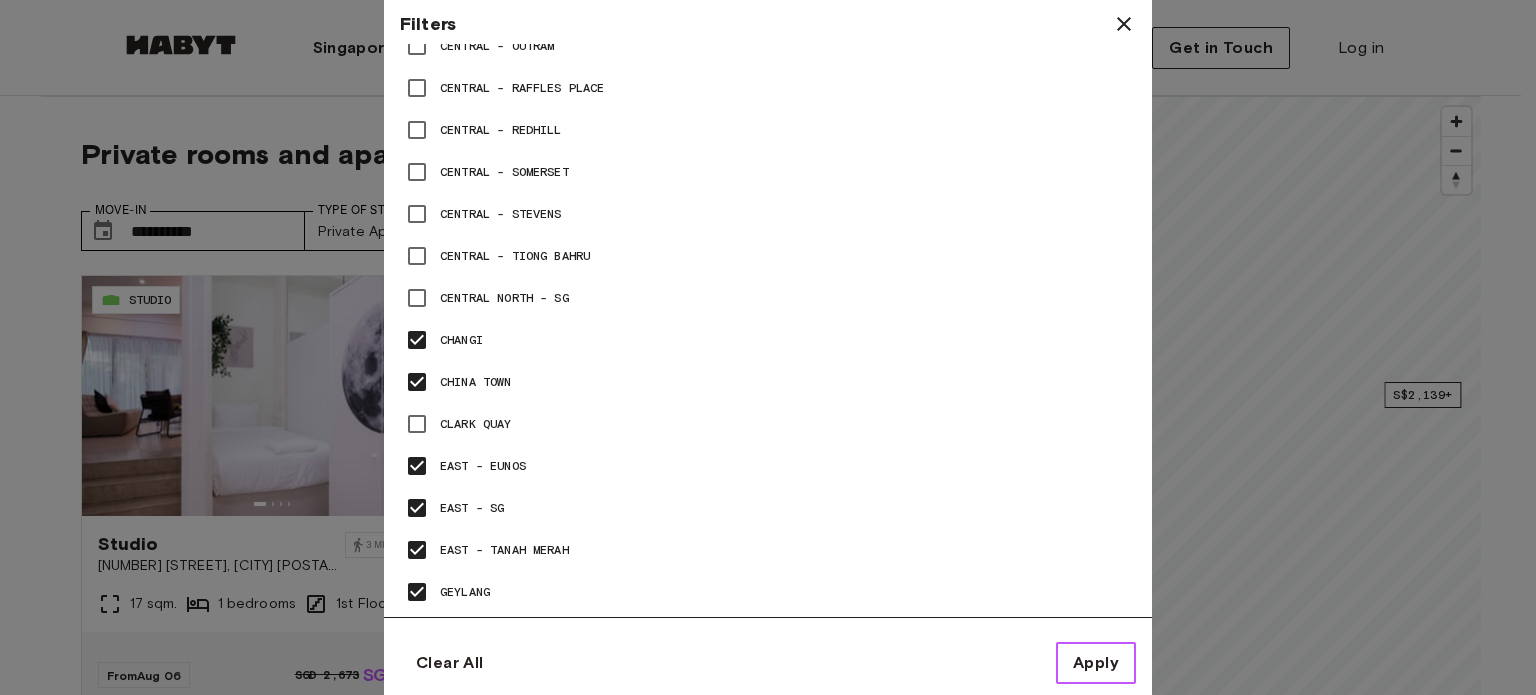 click on "Apply" at bounding box center [1096, 663] 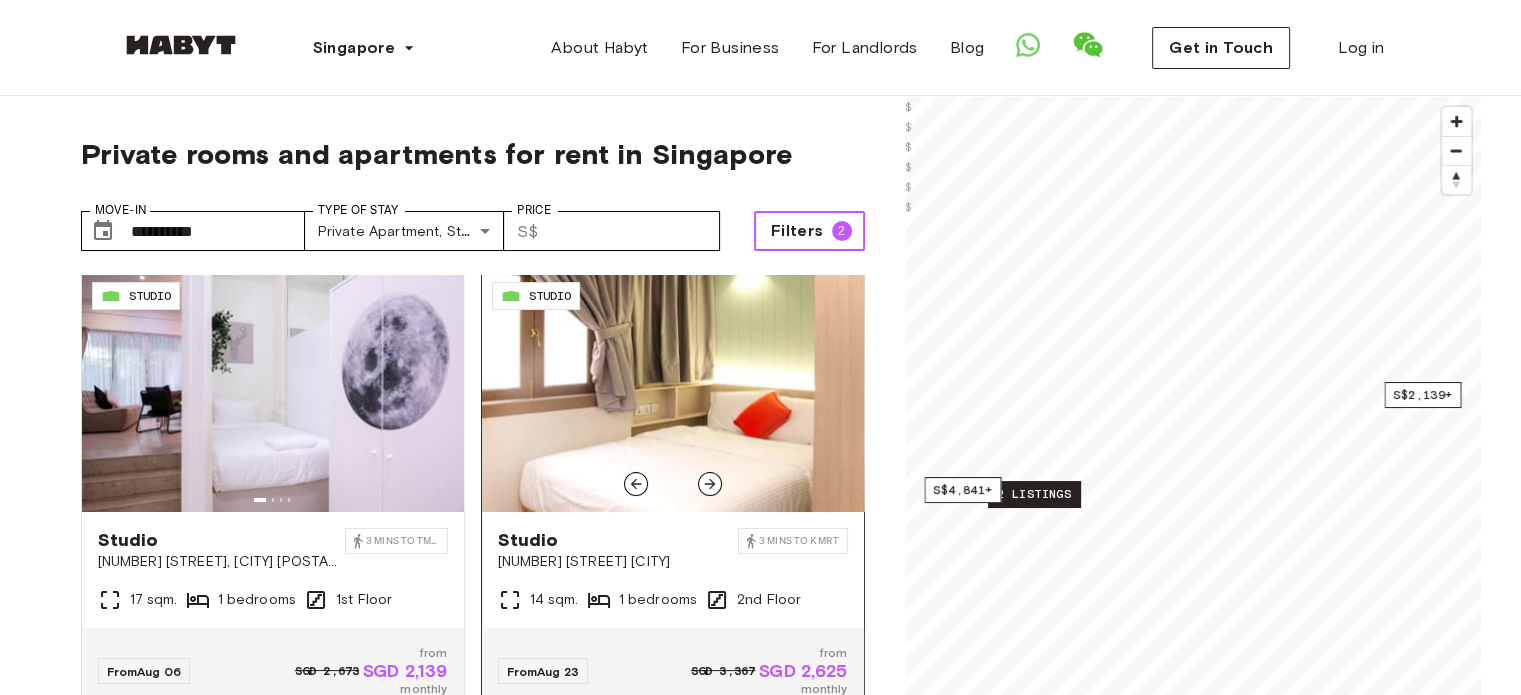 scroll, scrollTop: 0, scrollLeft: 0, axis: both 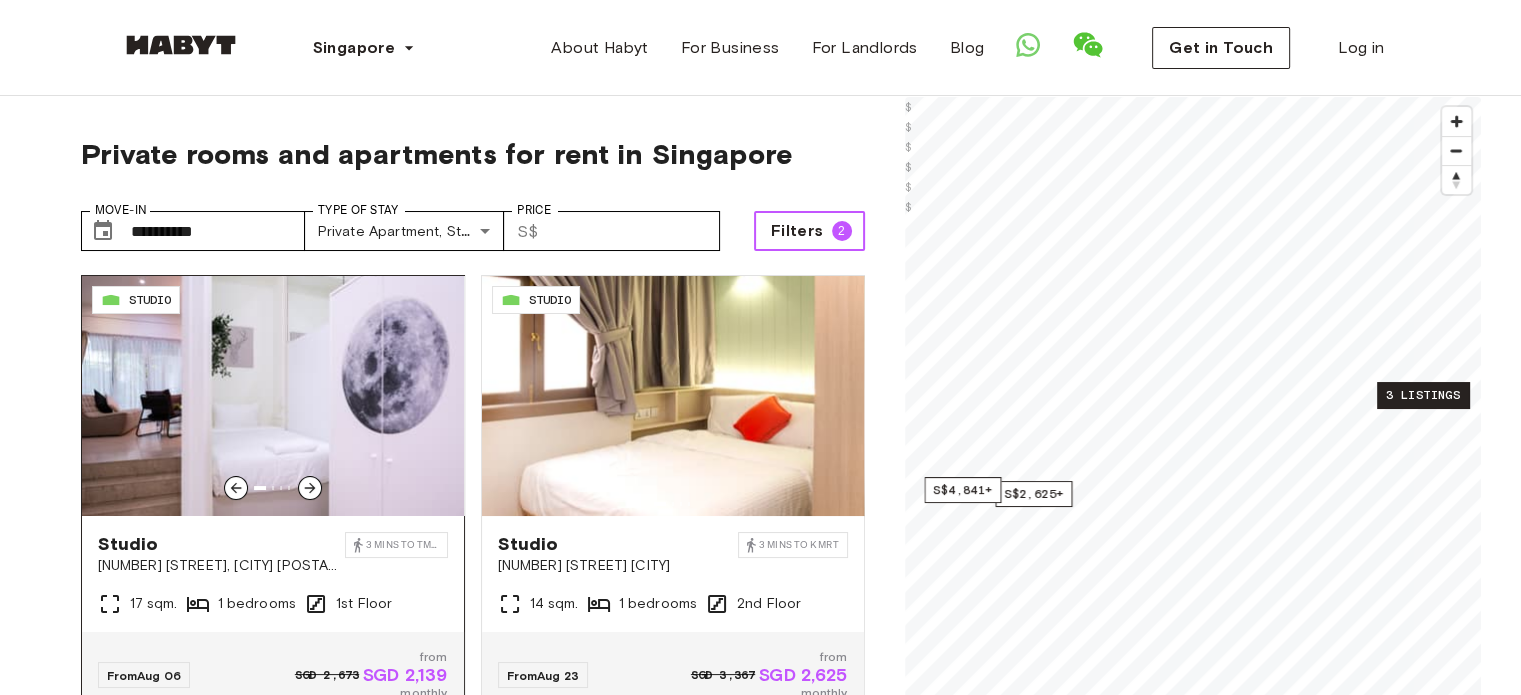 click at bounding box center [273, 396] 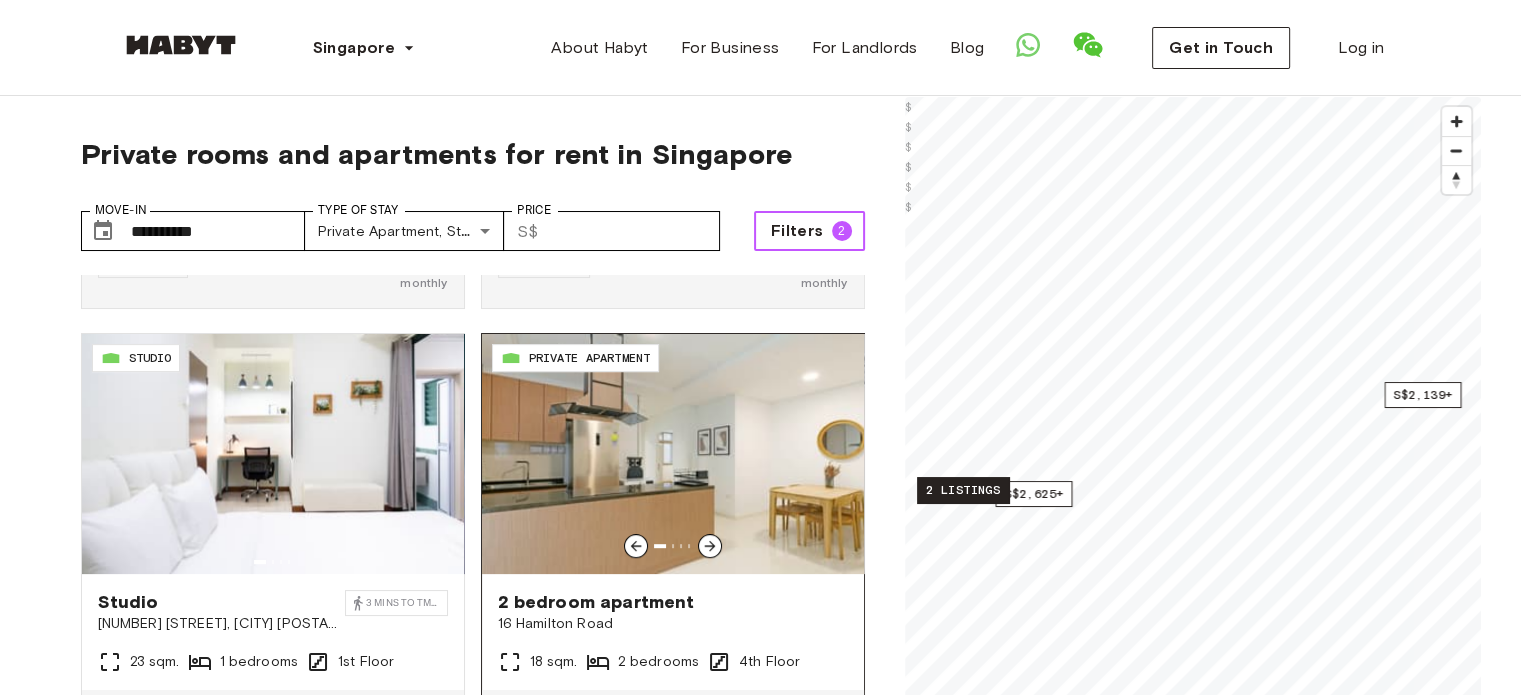 scroll, scrollTop: 800, scrollLeft: 0, axis: vertical 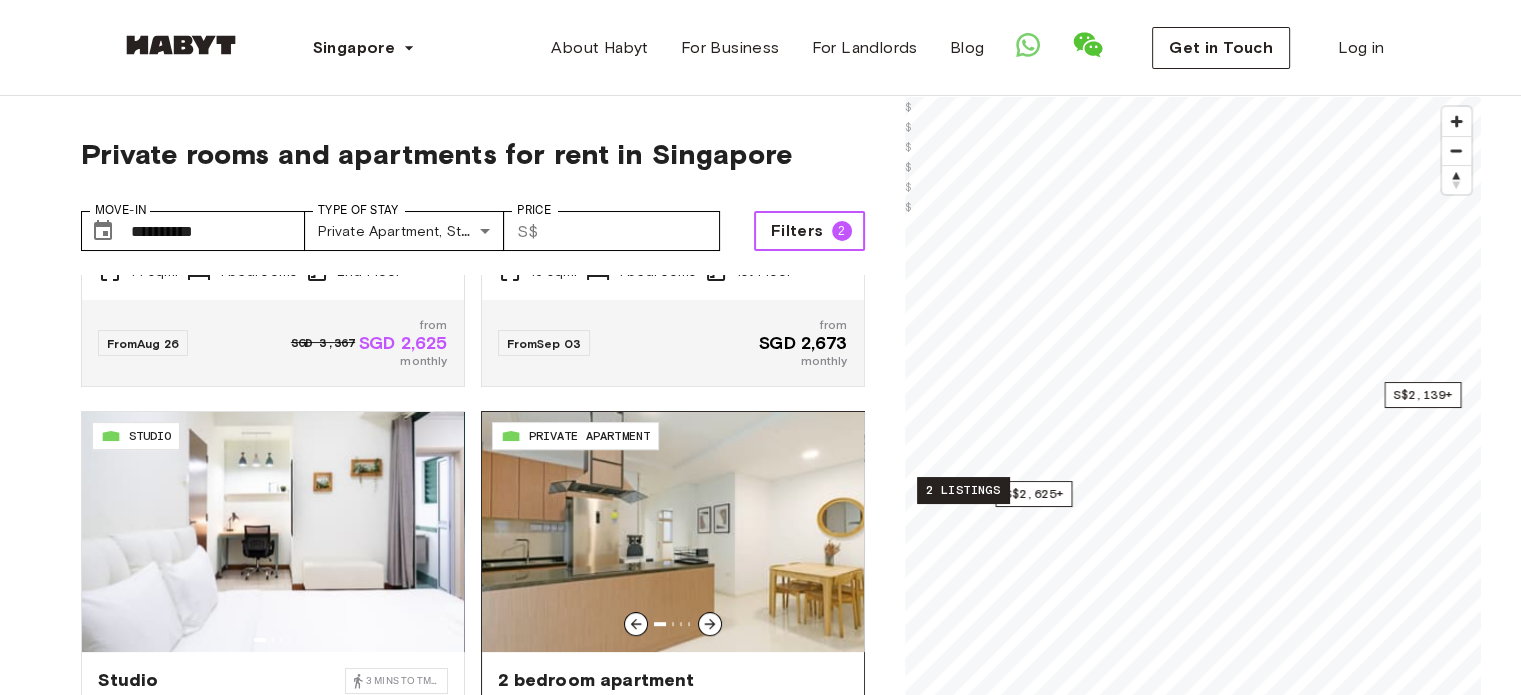 click at bounding box center (673, 532) 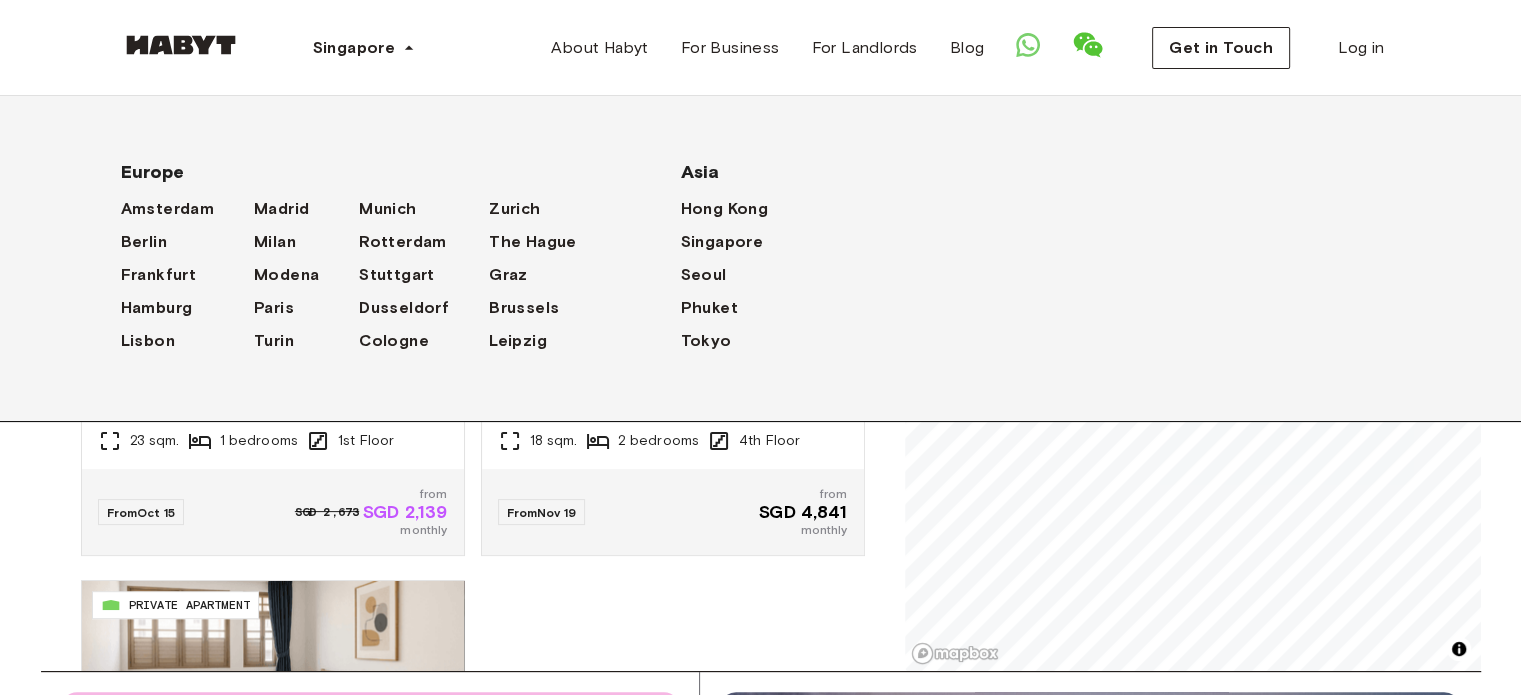 scroll, scrollTop: 400, scrollLeft: 0, axis: vertical 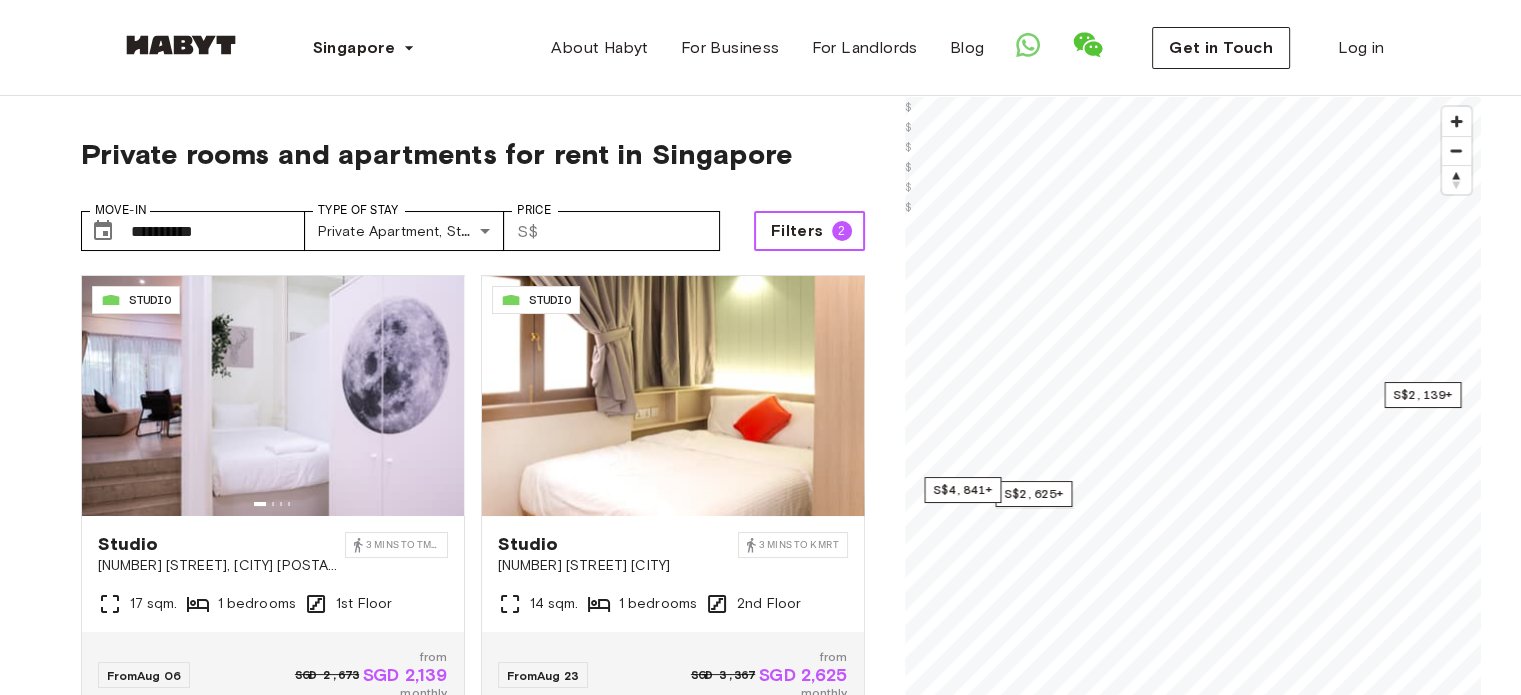 click on "Filters" at bounding box center [797, 231] 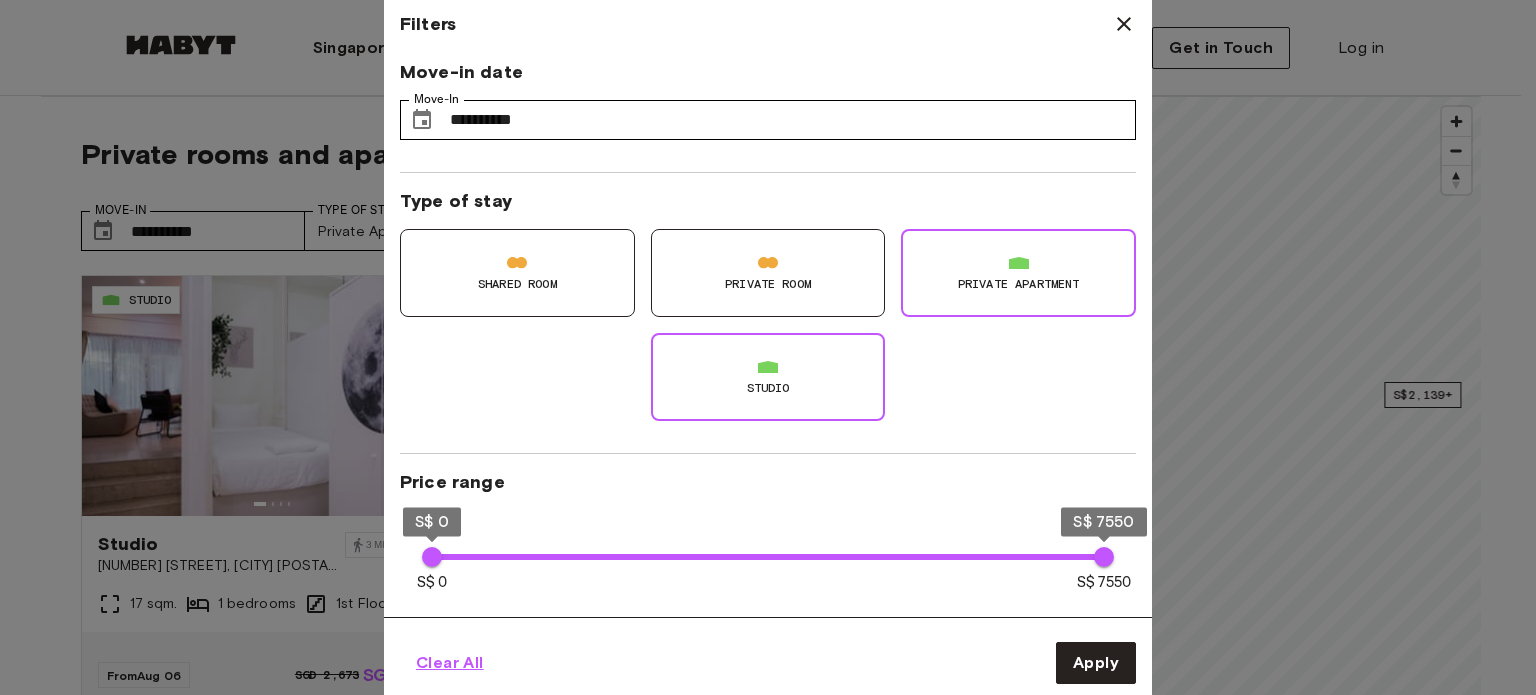 click on "Clear All" at bounding box center [450, 663] 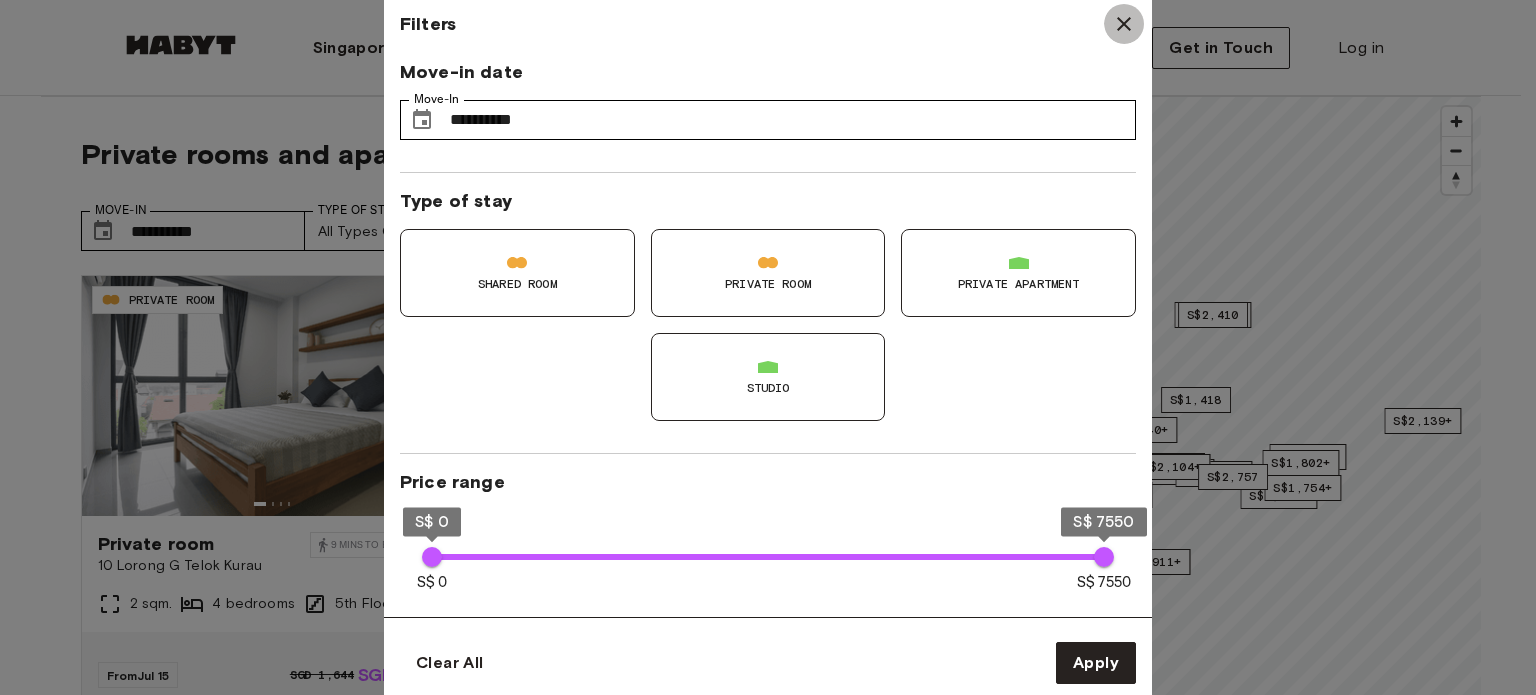 click 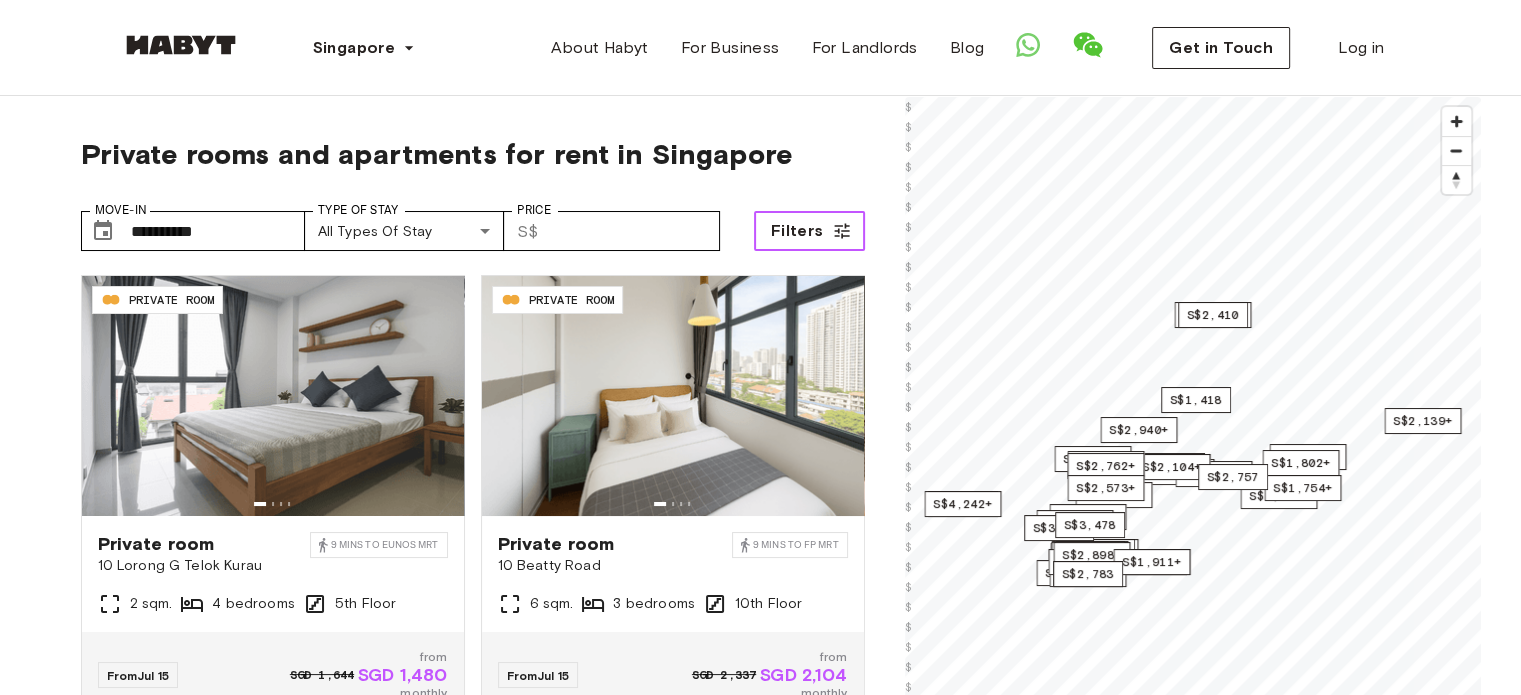 click on "Filters" at bounding box center [797, 231] 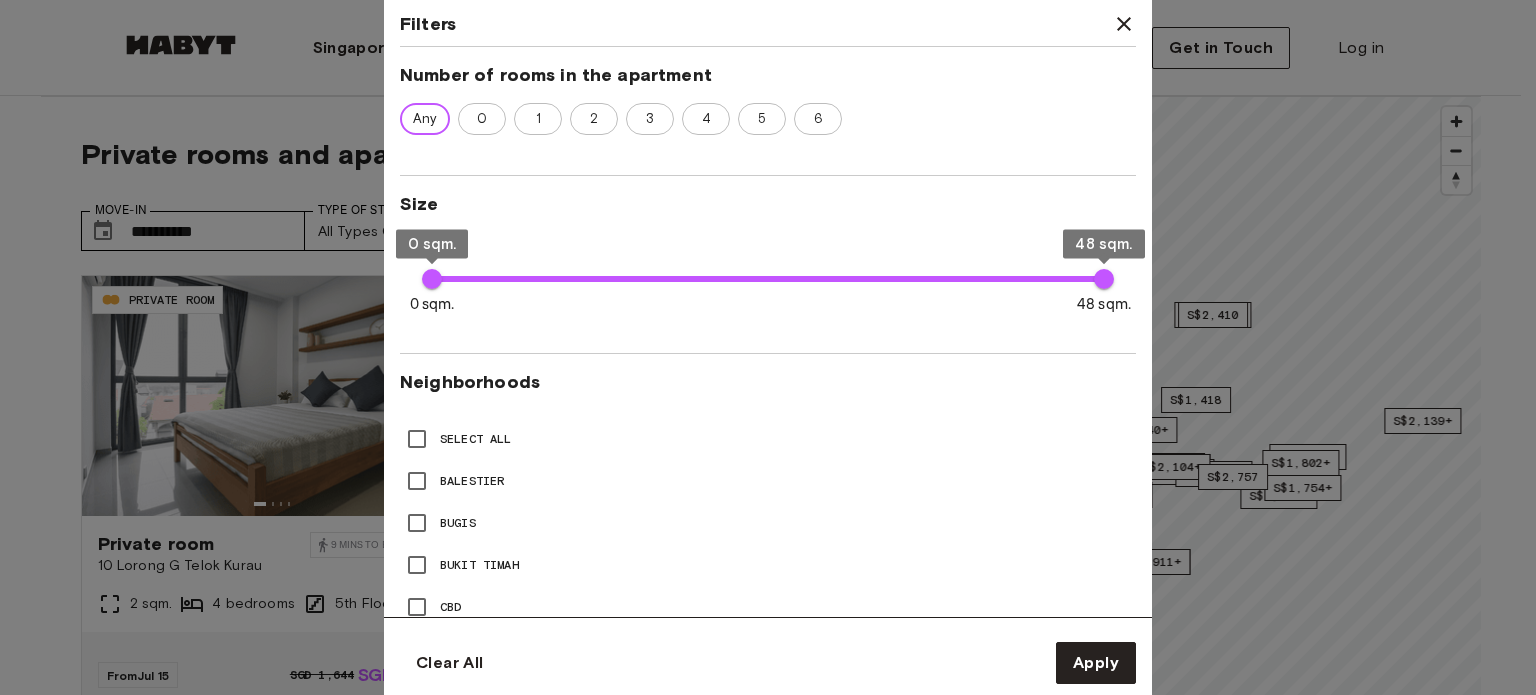 scroll, scrollTop: 500, scrollLeft: 0, axis: vertical 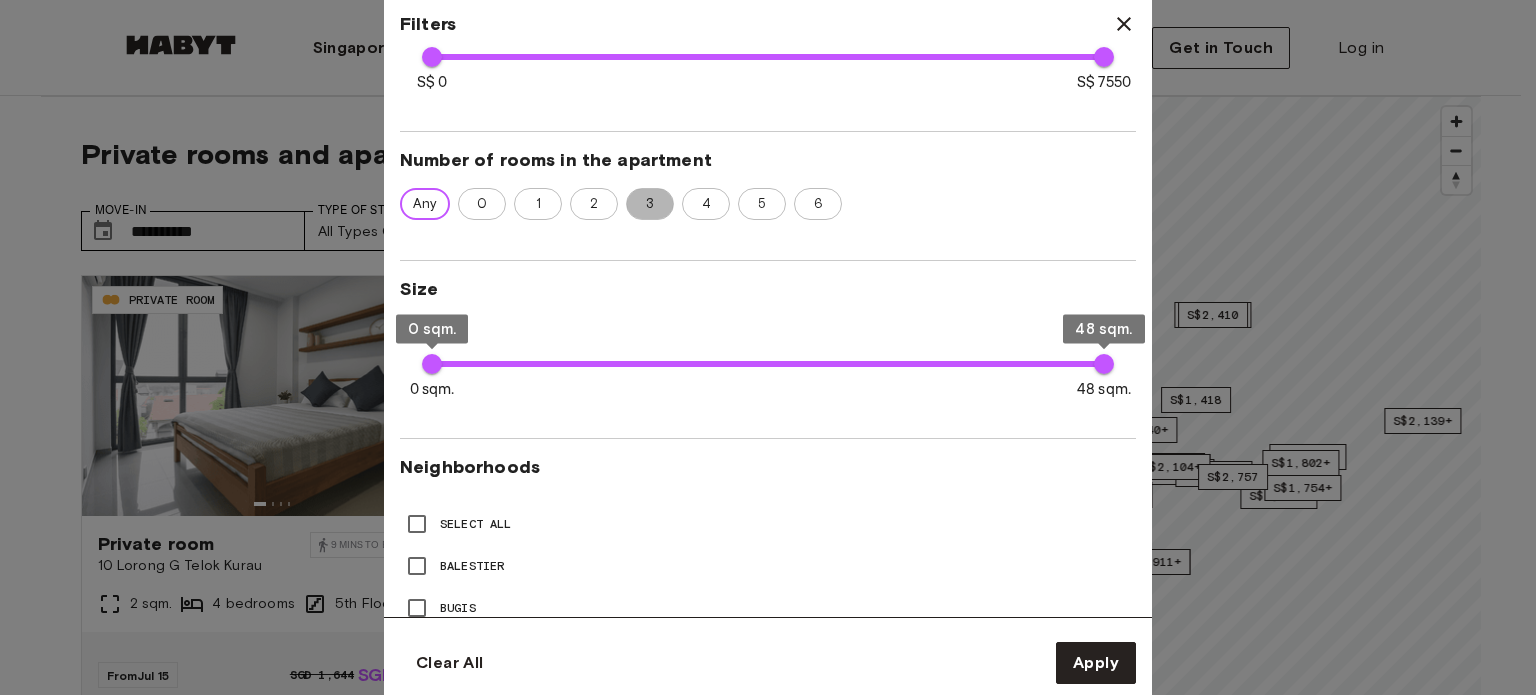 click on "3" at bounding box center (650, 204) 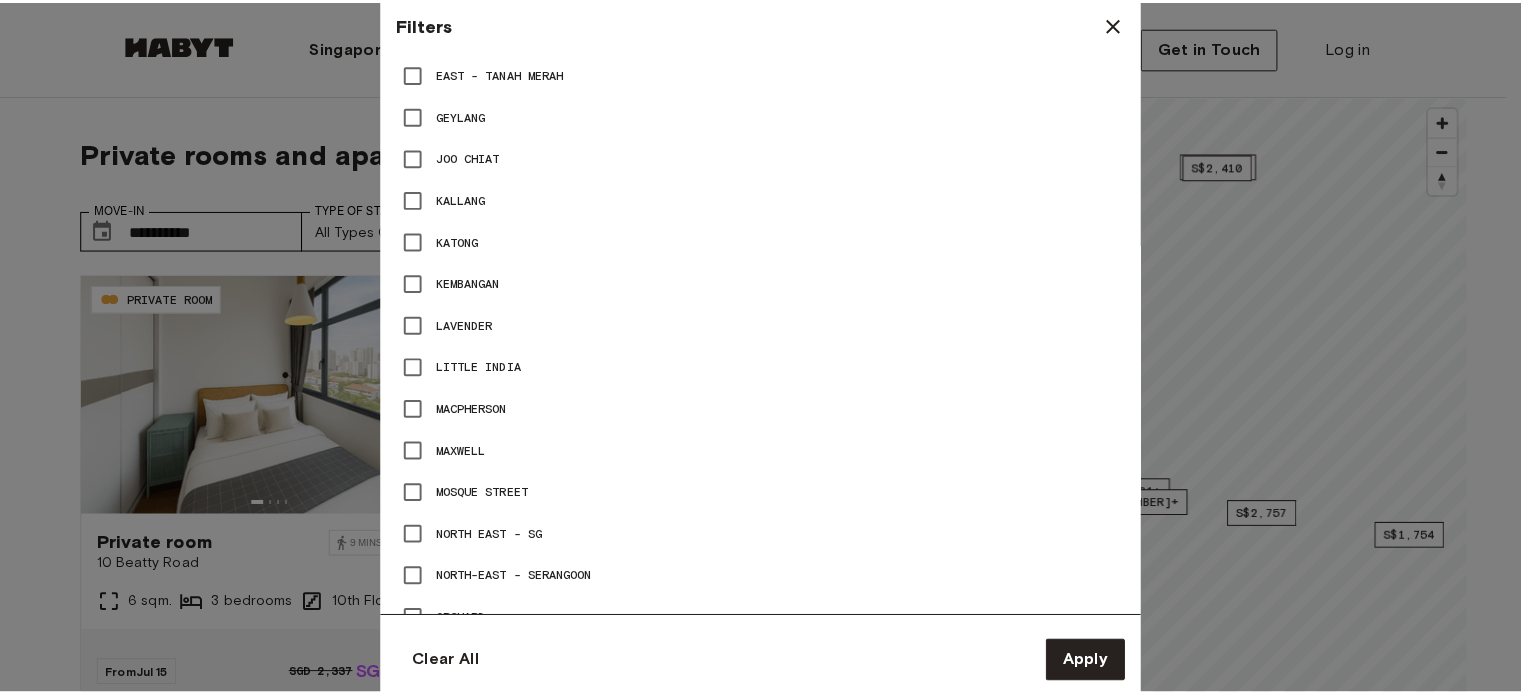 scroll, scrollTop: 2500, scrollLeft: 0, axis: vertical 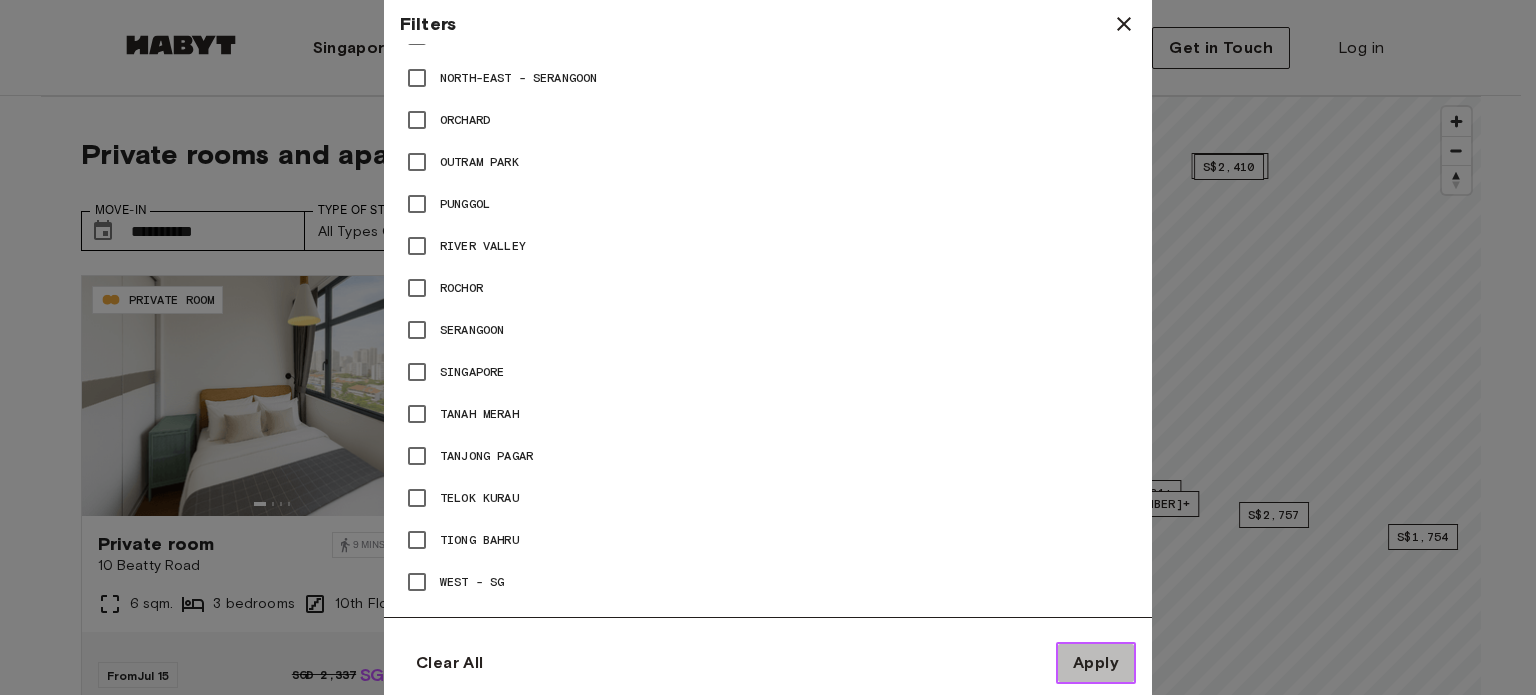click on "Apply" at bounding box center (1096, 663) 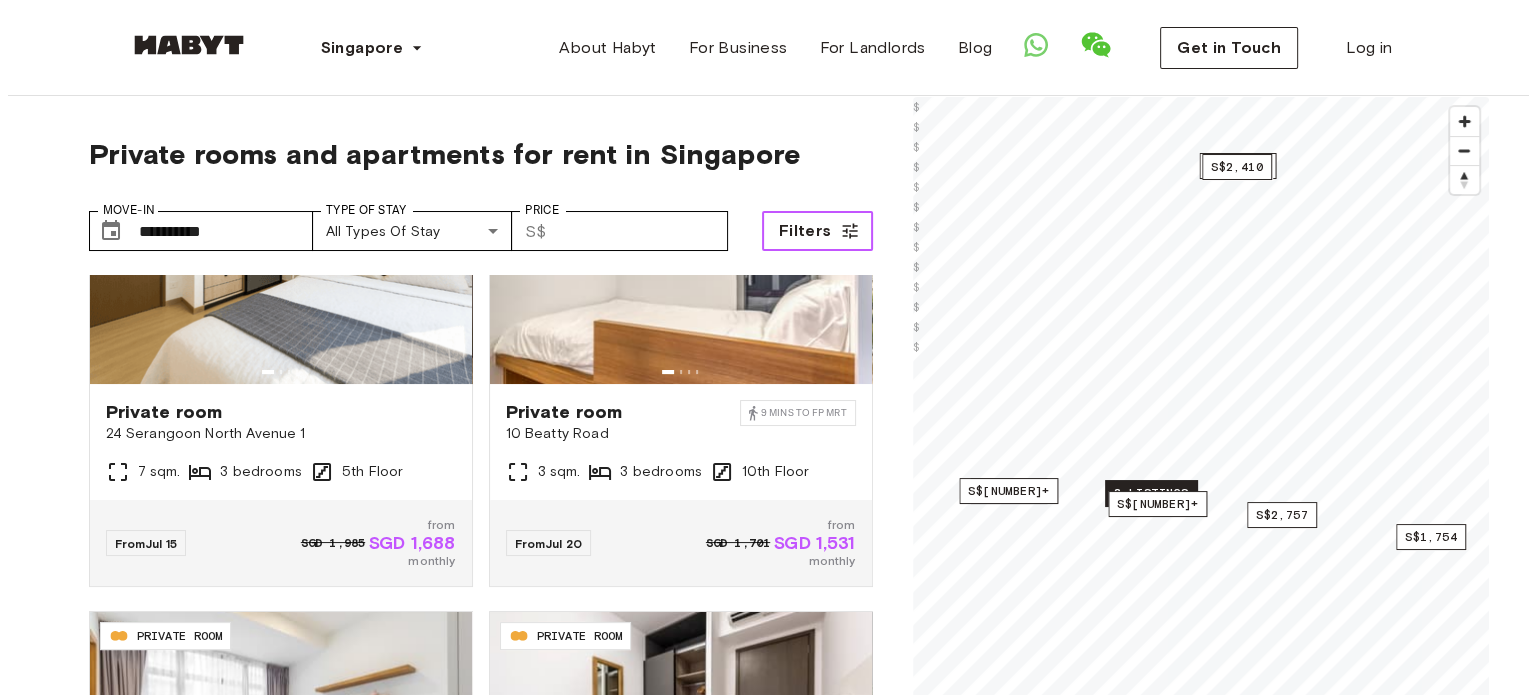 scroll, scrollTop: 1100, scrollLeft: 0, axis: vertical 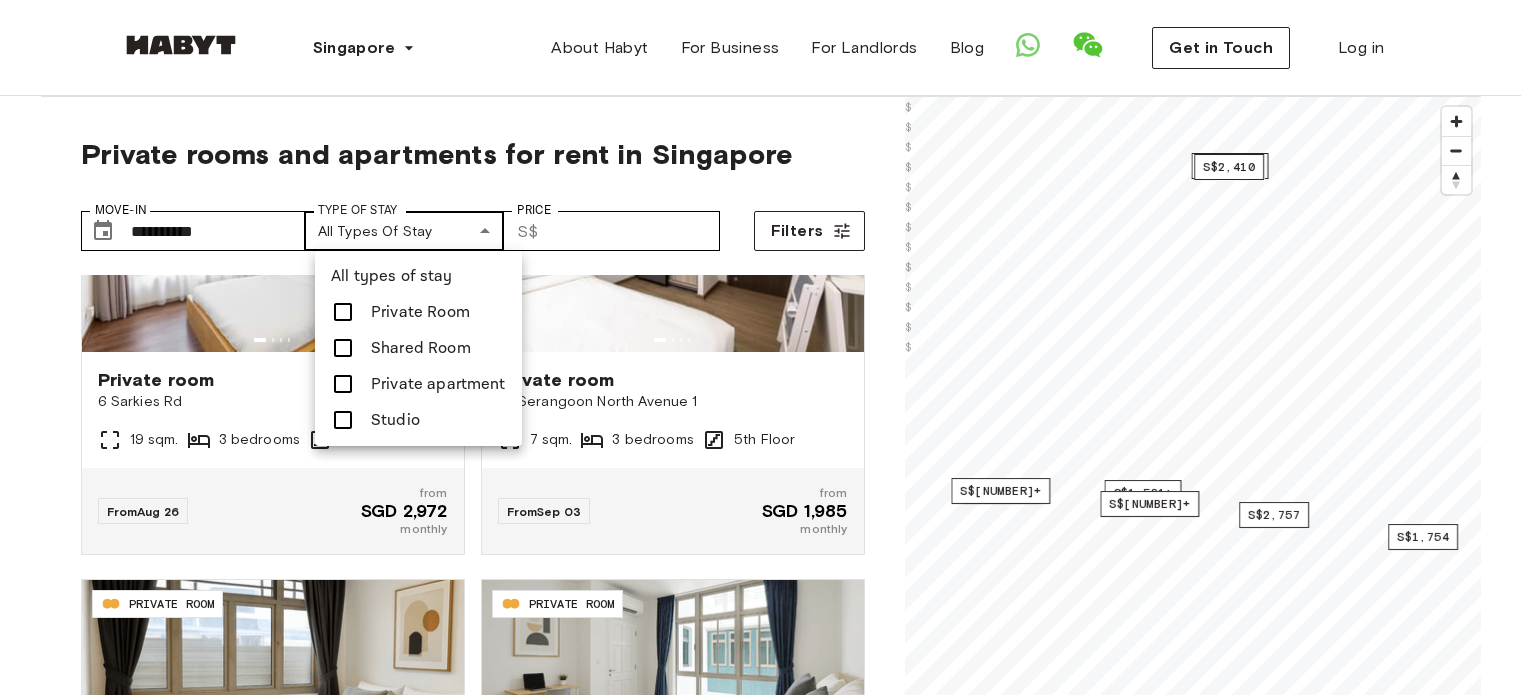 click on "SGD [NUMBER] from SGD [NUMBER] monthly SGD [NUMBER] from SGD [NUMBER] monthly SGD [NUMBER] from SGD [NUMBER] monthly SGD [NUMBER] from SGD [NUMBER] monthly" at bounding box center [768, 2293] 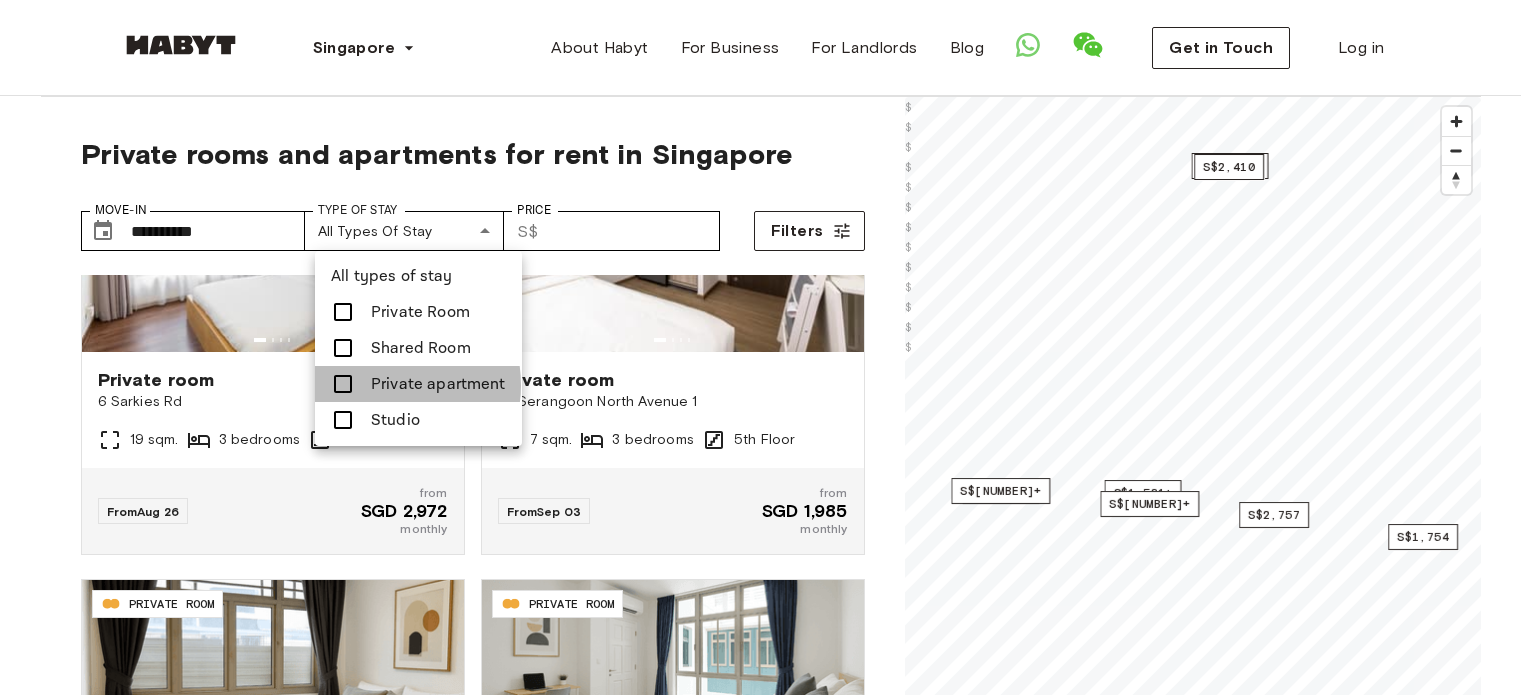 click on "Private apartment" at bounding box center (438, 384) 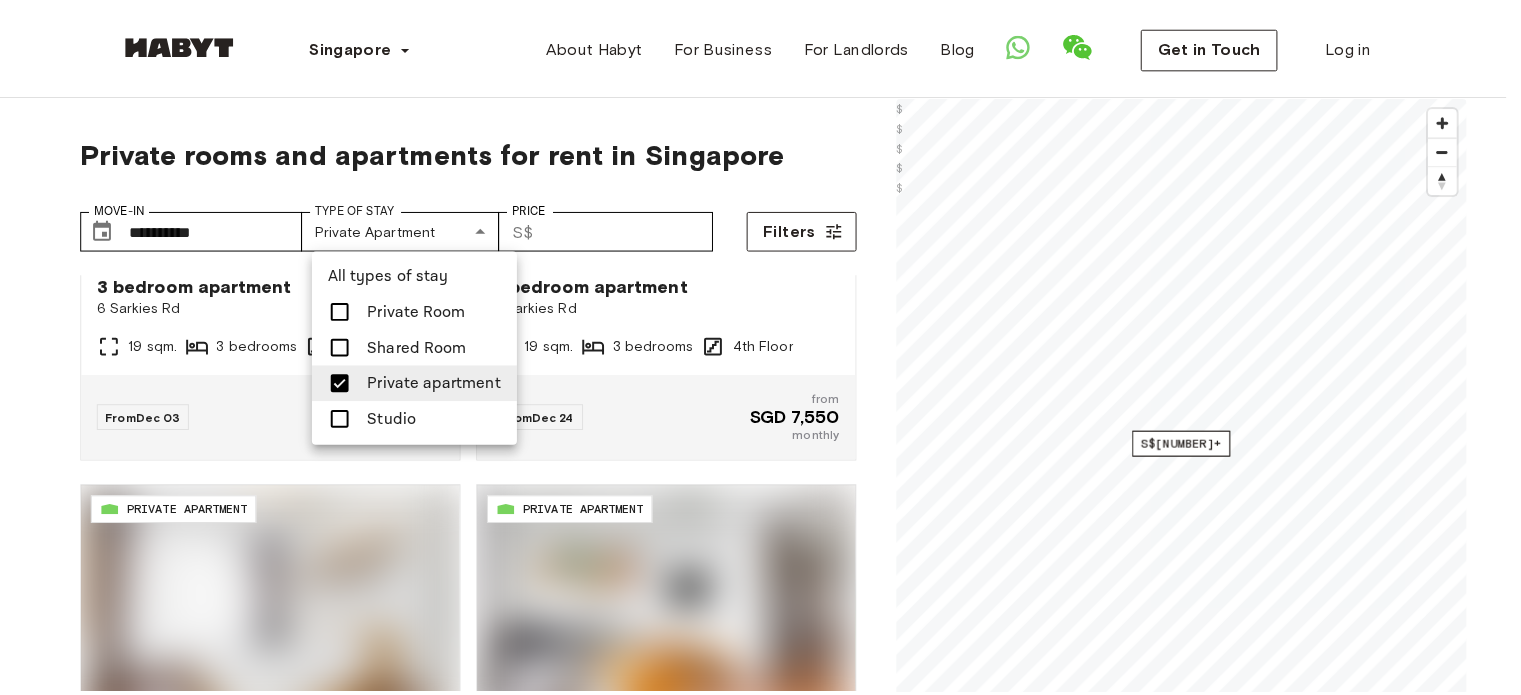 scroll, scrollTop: 271, scrollLeft: 0, axis: vertical 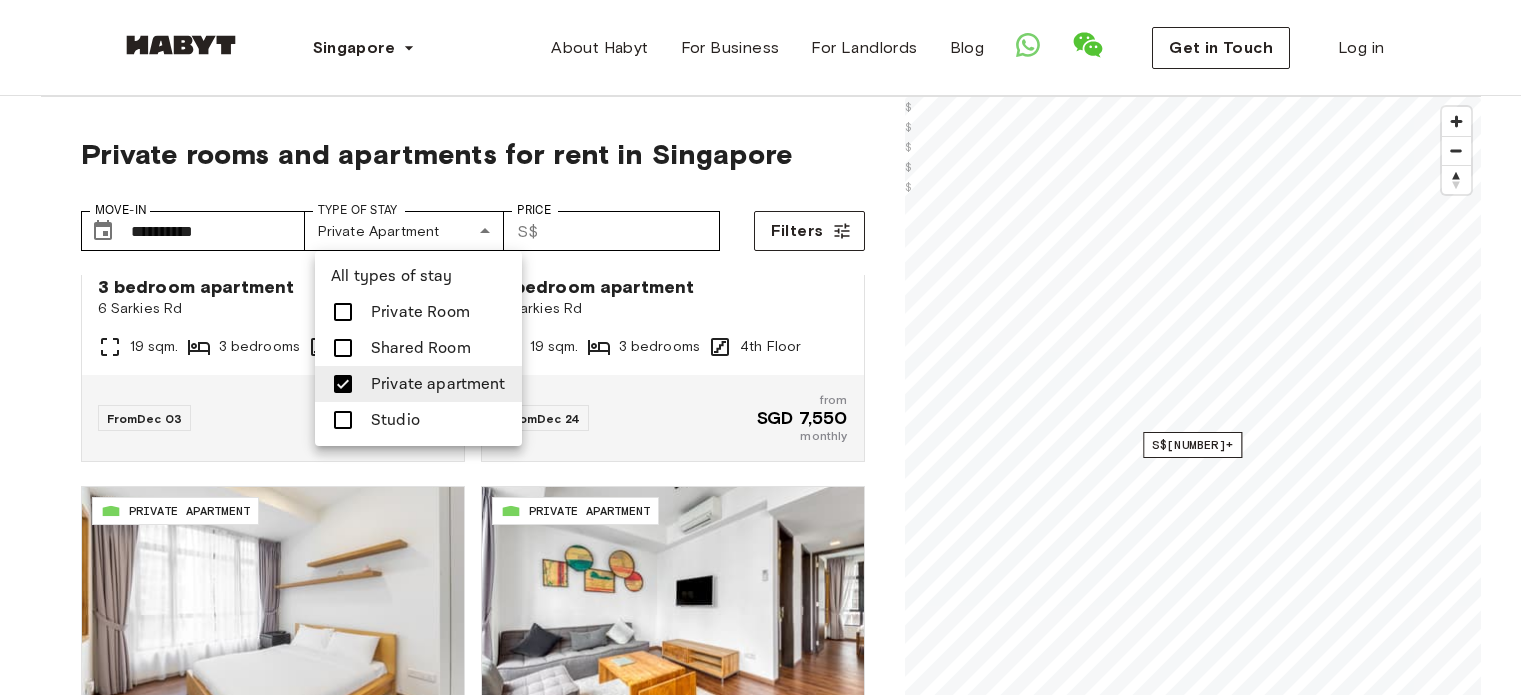click at bounding box center (768, 347) 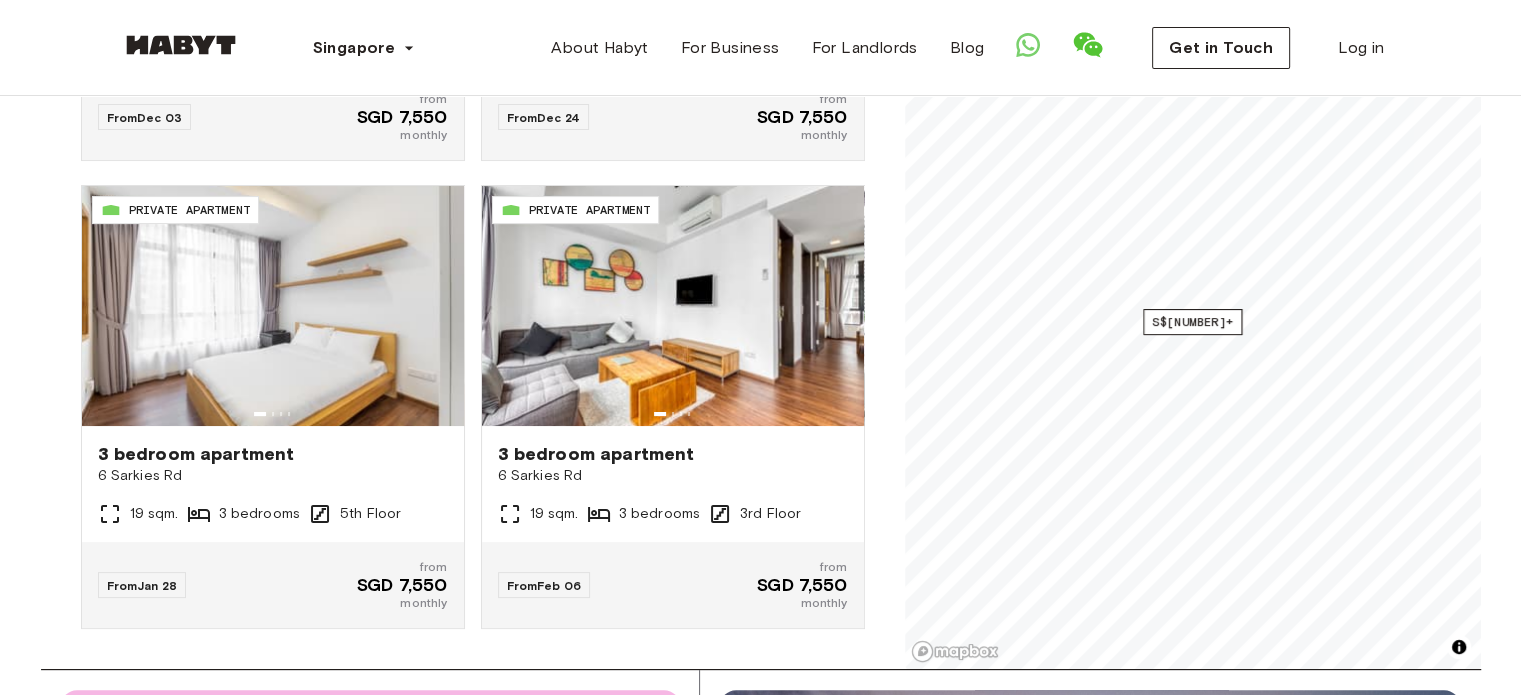 scroll, scrollTop: 300, scrollLeft: 0, axis: vertical 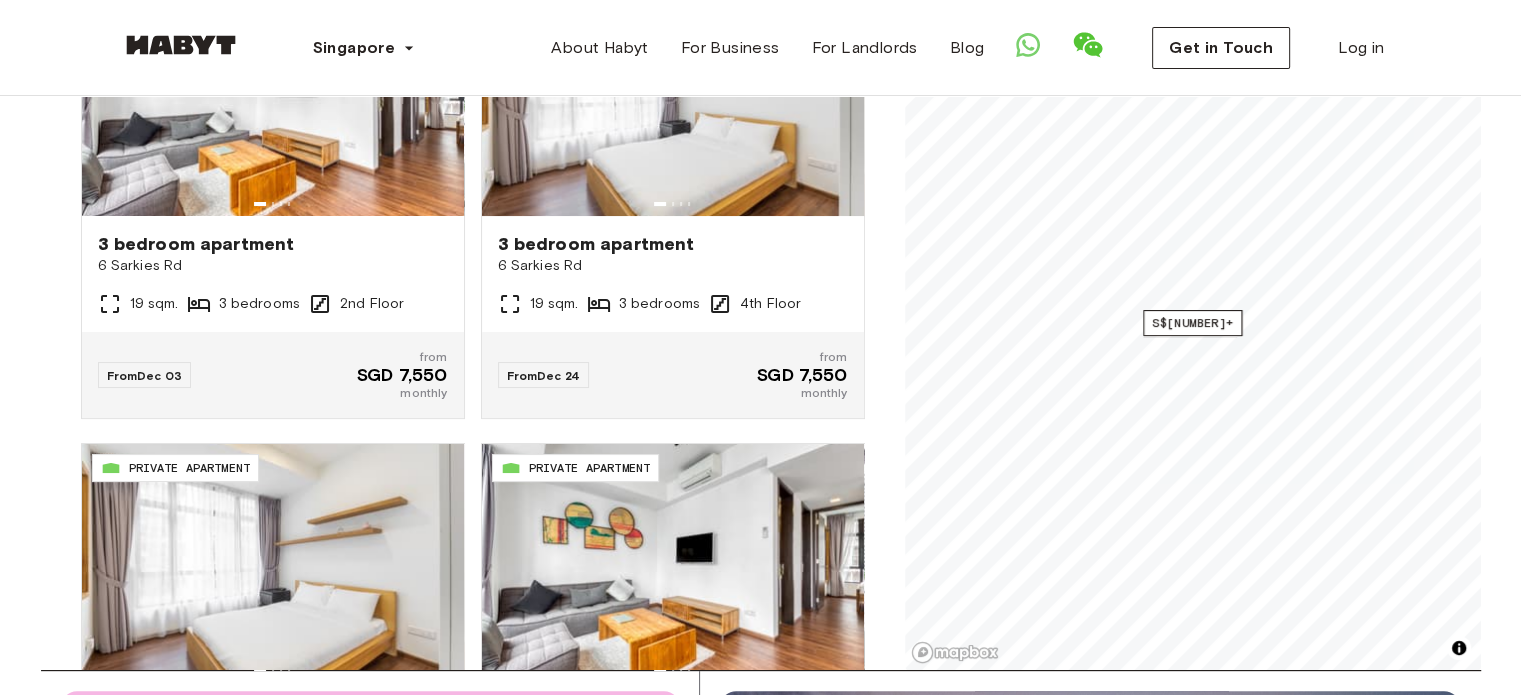click at bounding box center [181, 45] 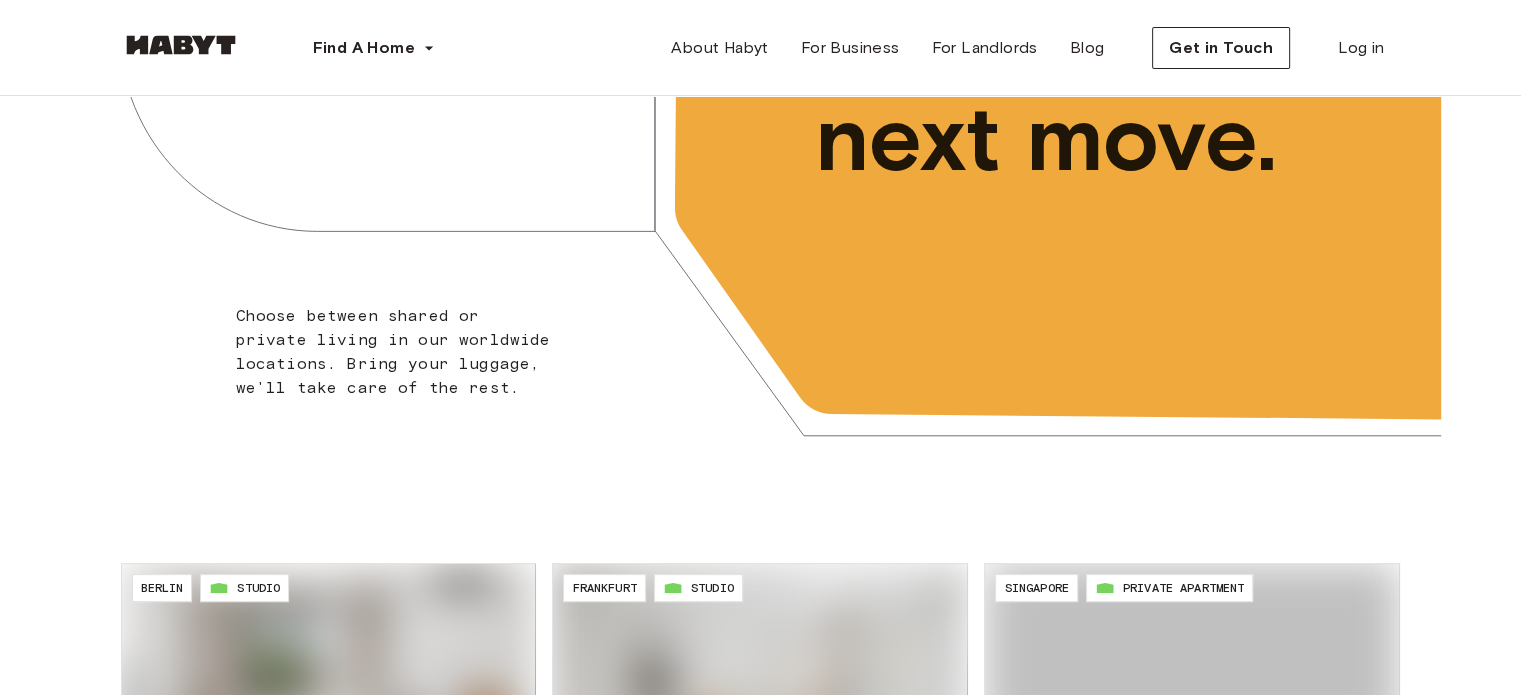 scroll, scrollTop: 0, scrollLeft: 0, axis: both 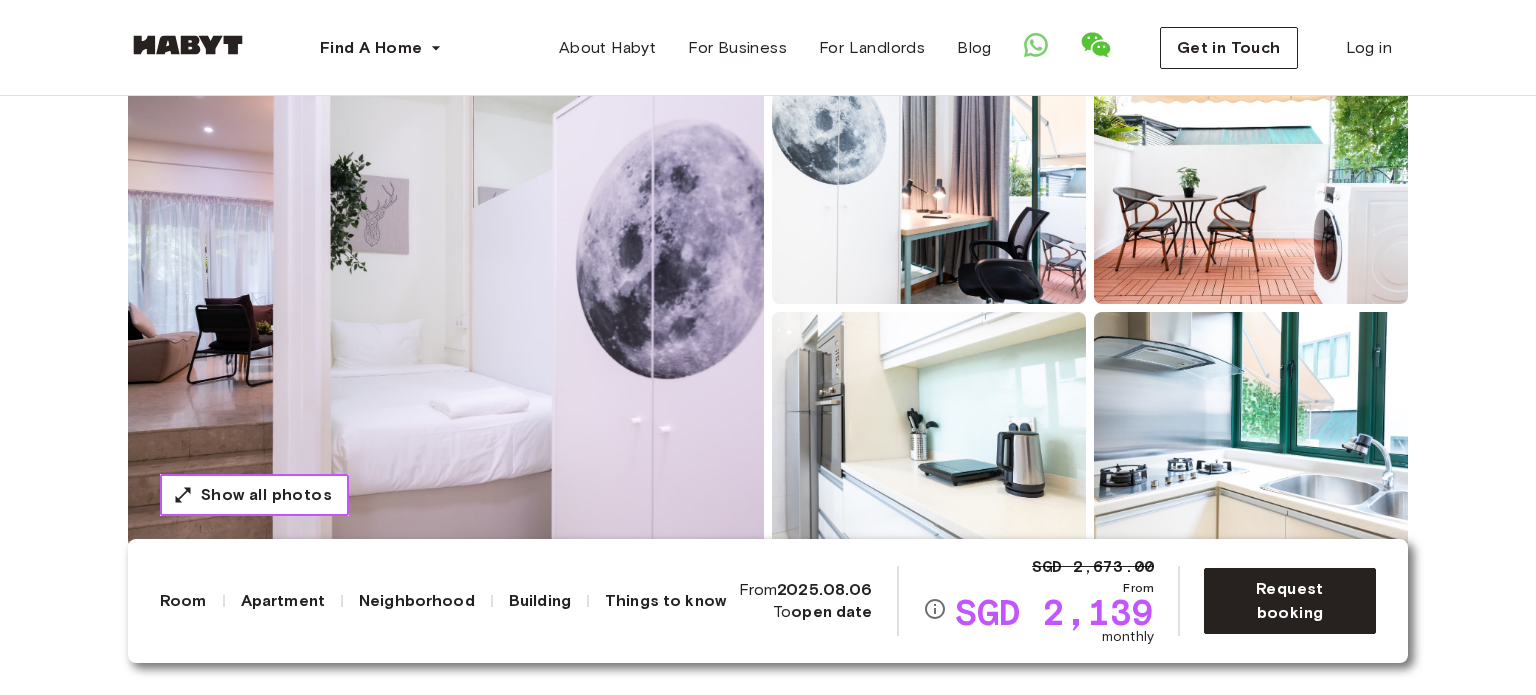 click on "Show all photos" at bounding box center (266, 495) 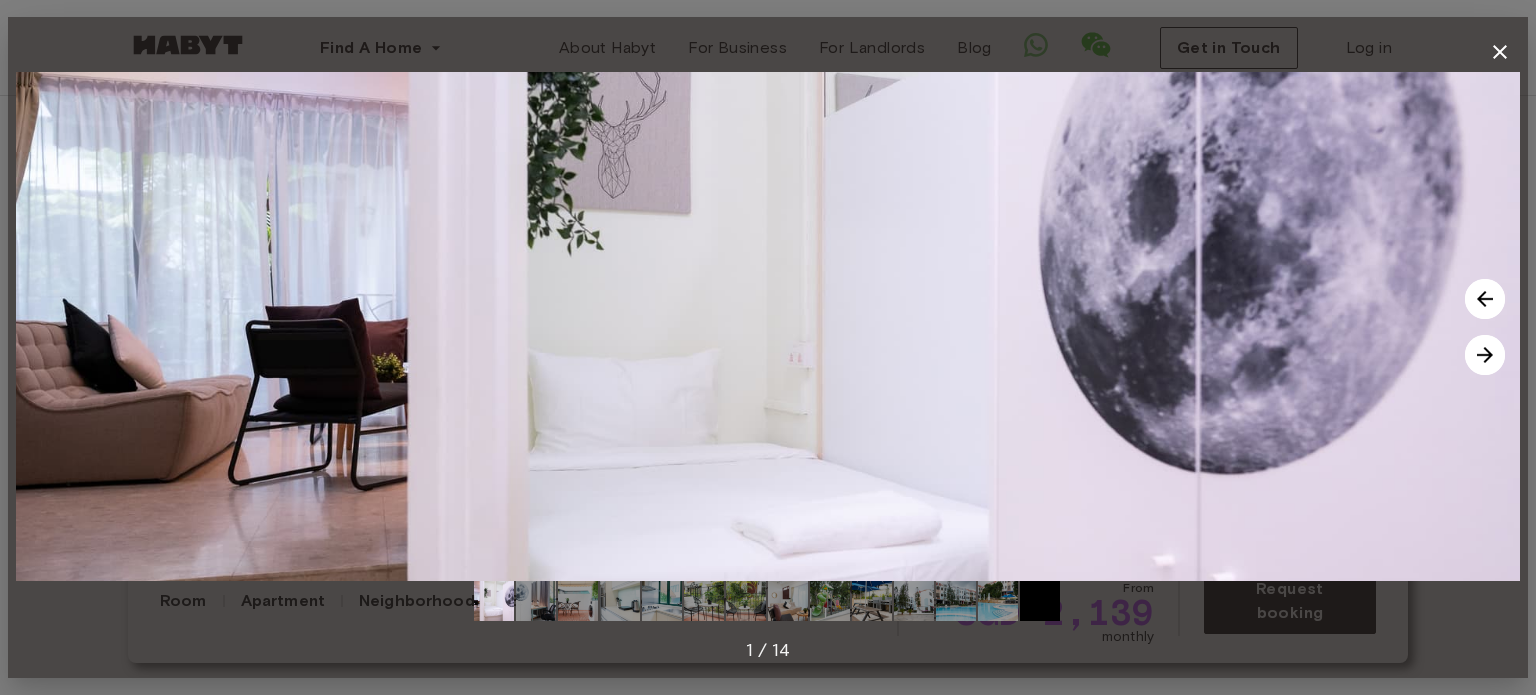click at bounding box center [1485, 355] 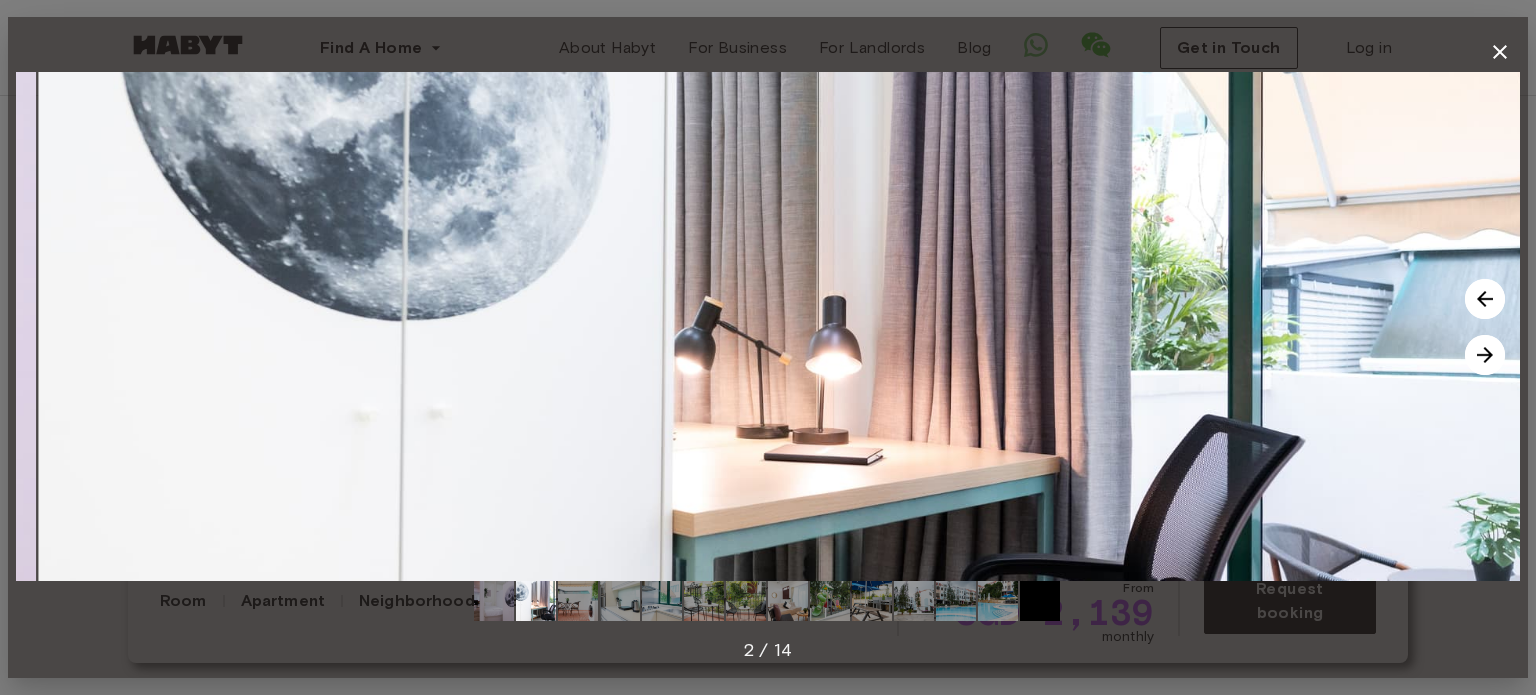 click at bounding box center [1485, 355] 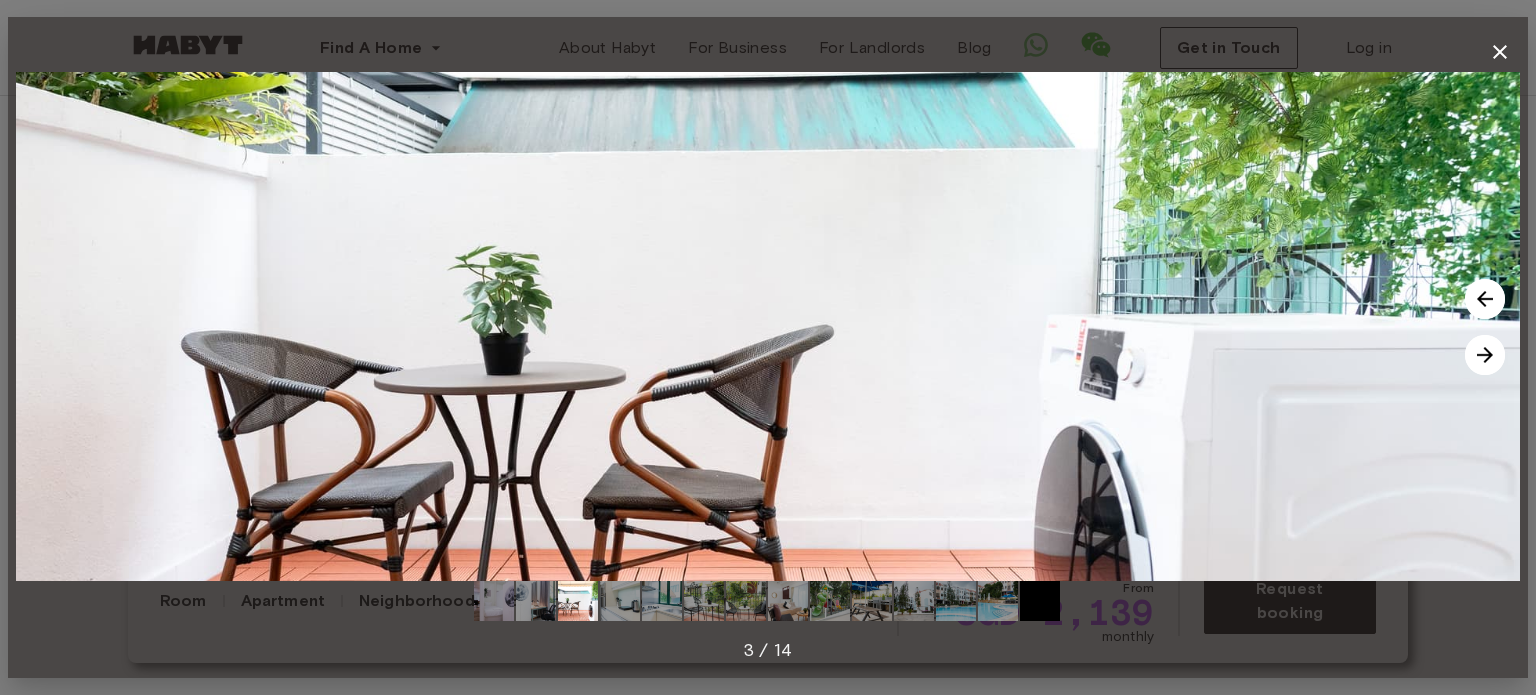 click at bounding box center (1485, 355) 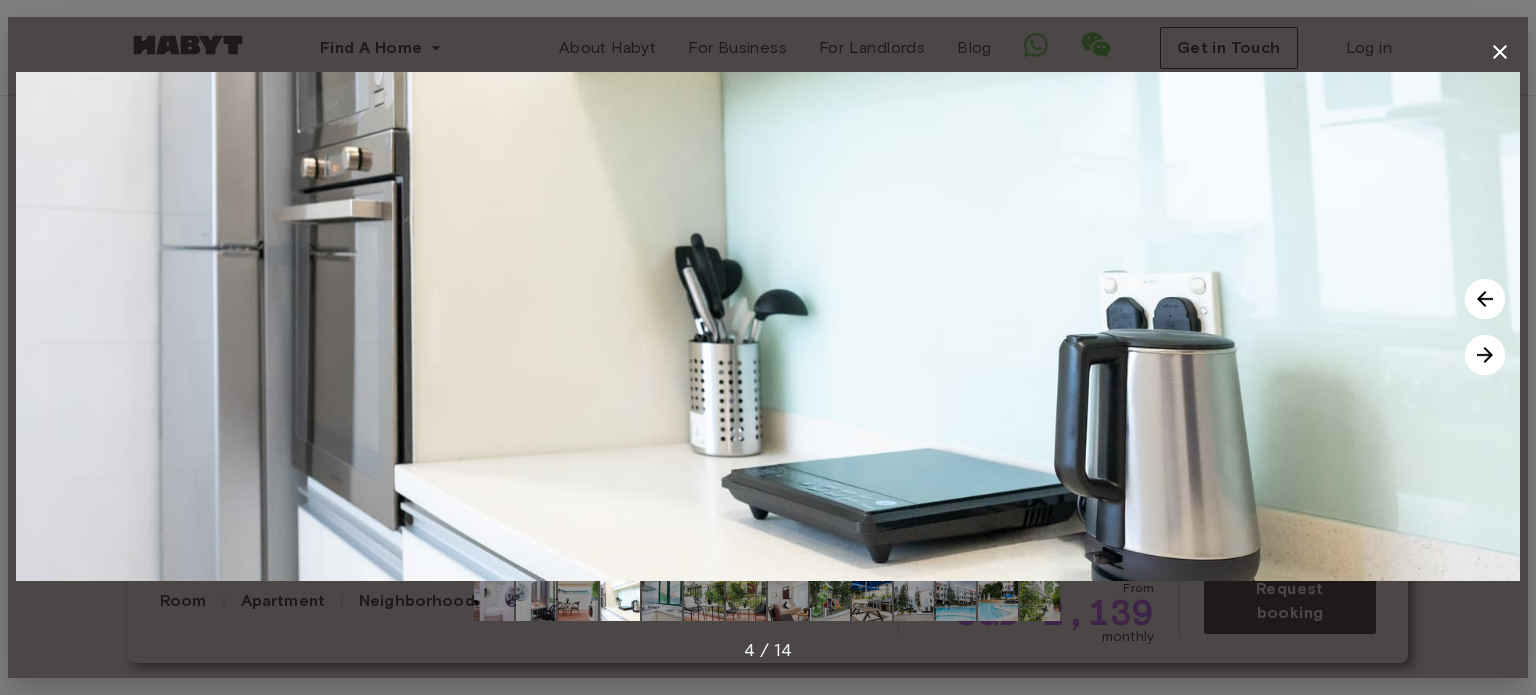 click on "4 / 14" at bounding box center (768, 650) 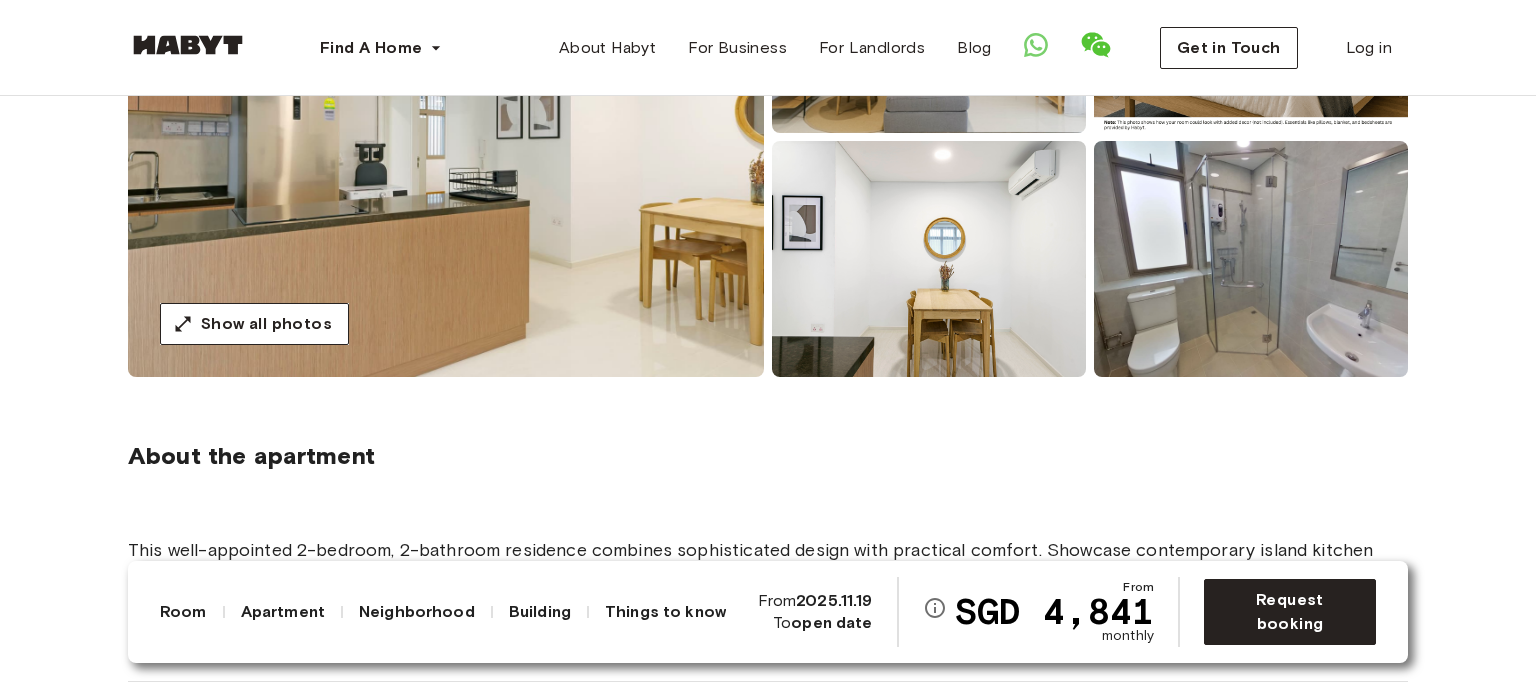 scroll, scrollTop: 400, scrollLeft: 0, axis: vertical 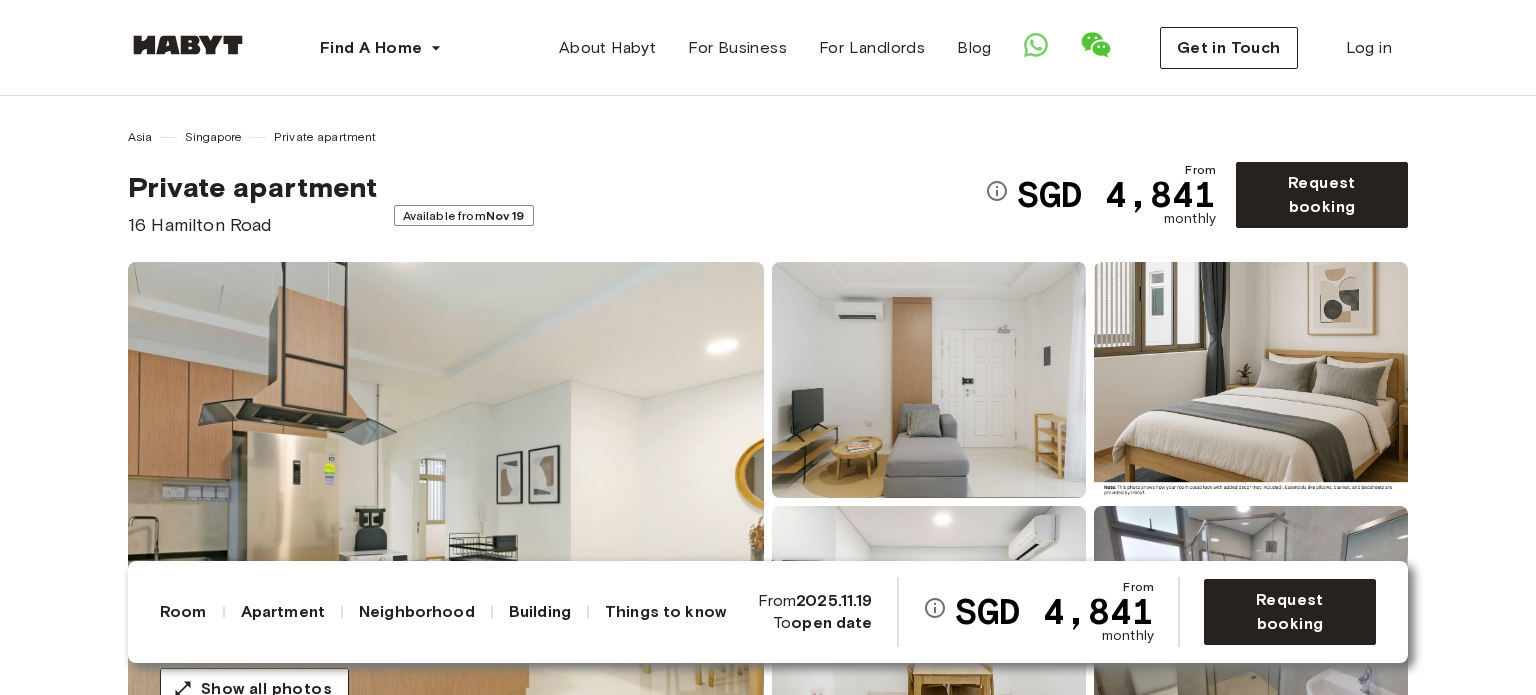 click on "Room Apartment Neighborhood Building Things to know From  SGD 4,841 monthly From  2025.11.19 To  open date Request booking" at bounding box center (768, 612) 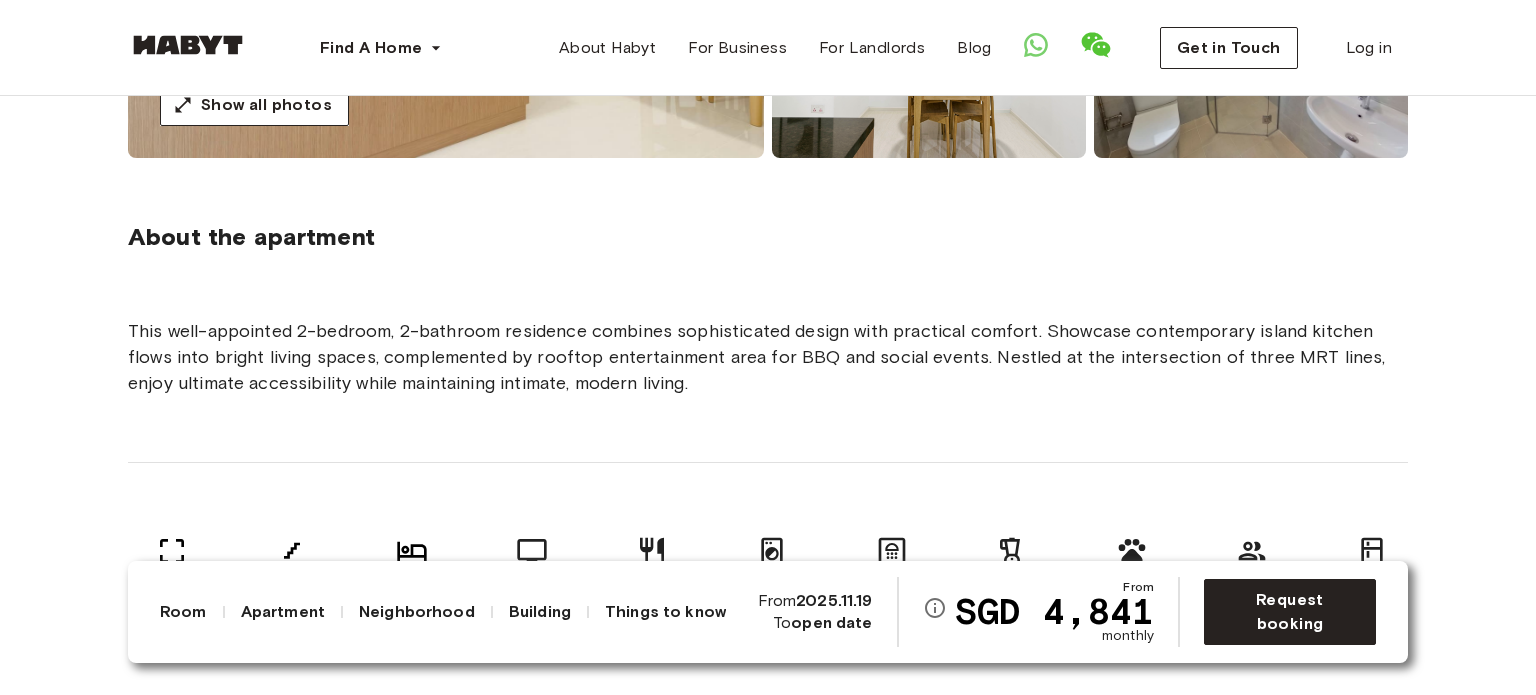scroll, scrollTop: 600, scrollLeft: 0, axis: vertical 